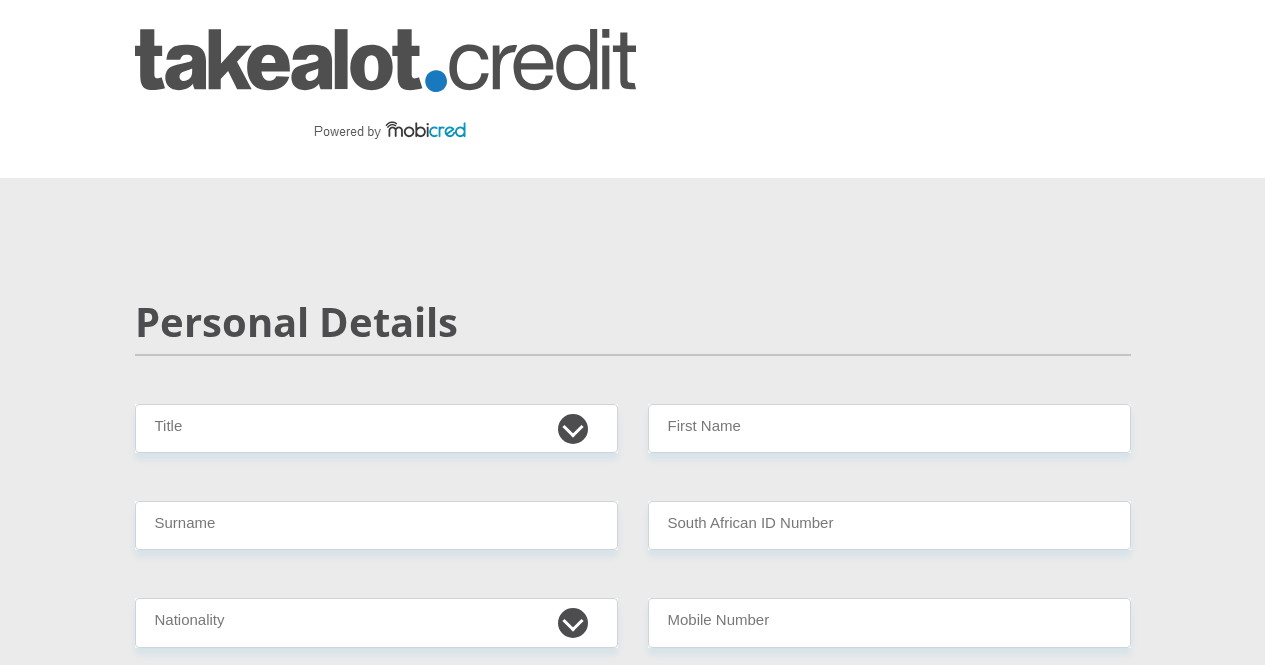 scroll, scrollTop: 0, scrollLeft: 0, axis: both 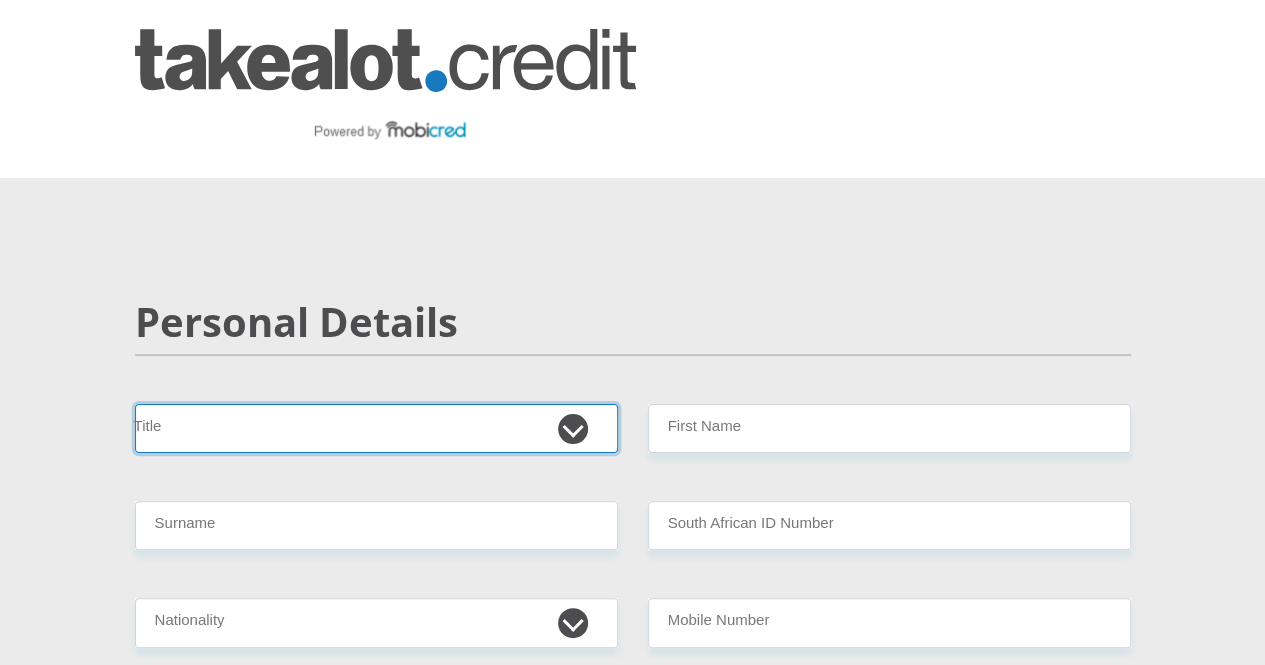 click on "Mr
Ms
Mrs
Dr
Other" at bounding box center [376, 428] 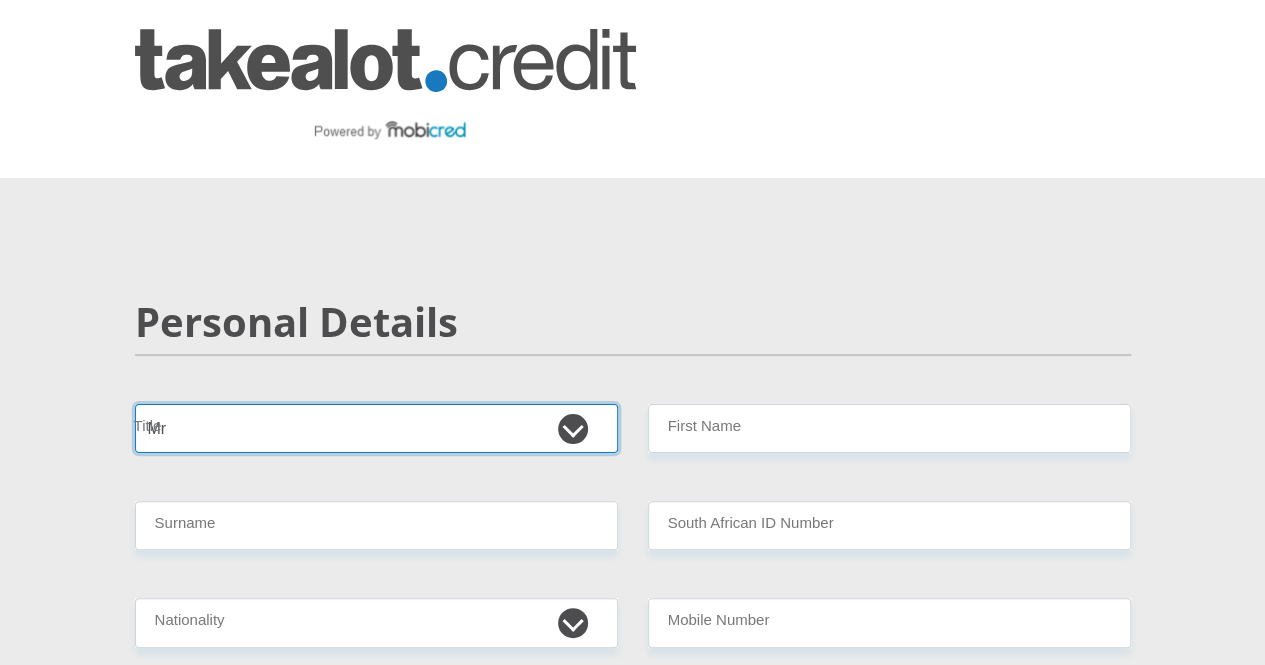 click on "Mr
Ms
Mrs
Dr
Other" at bounding box center (376, 428) 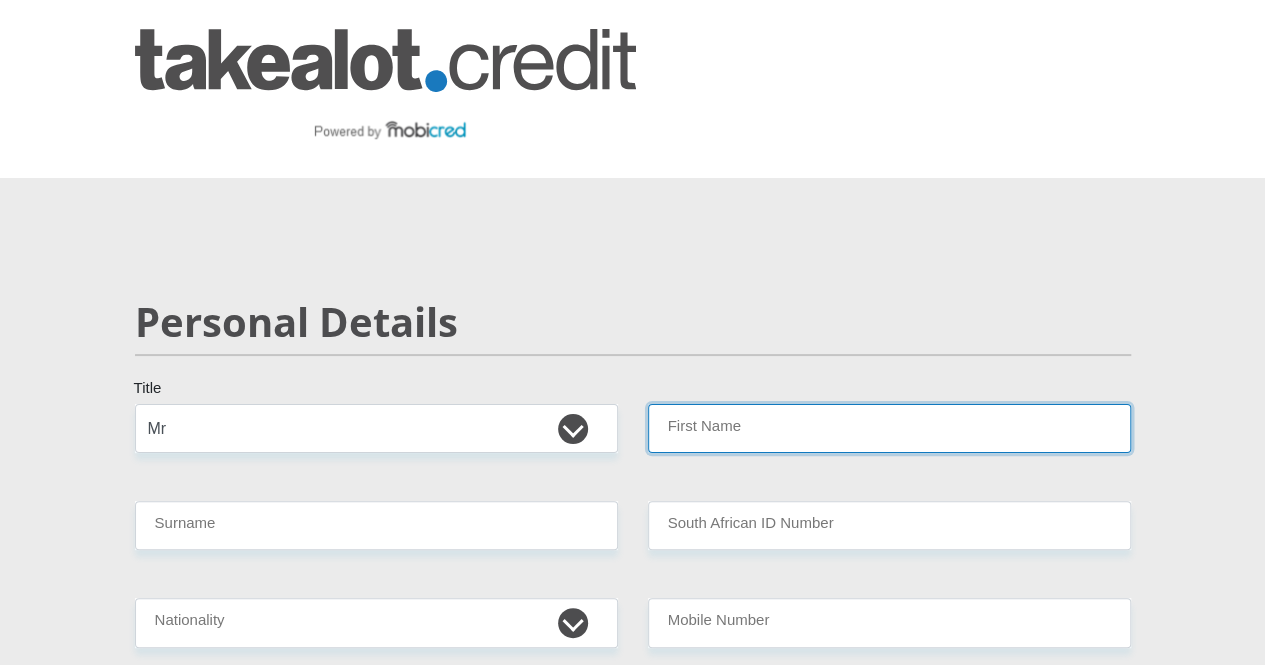 click on "First Name" at bounding box center (889, 428) 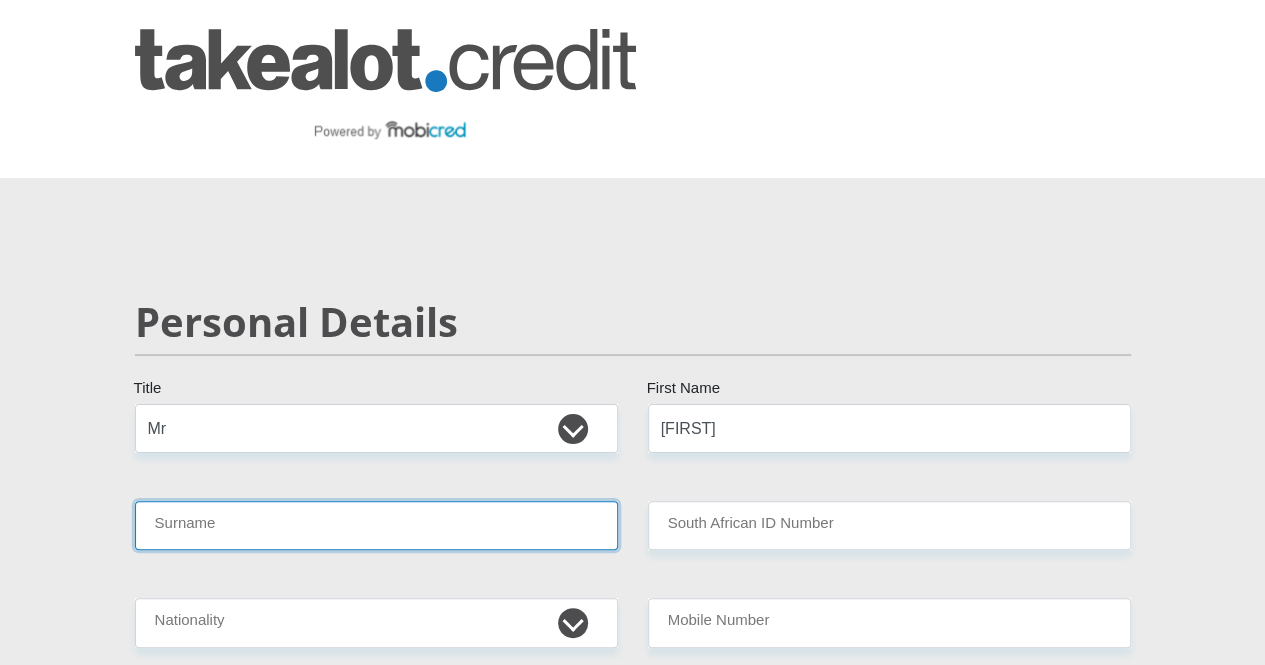 type on "[LAST]" 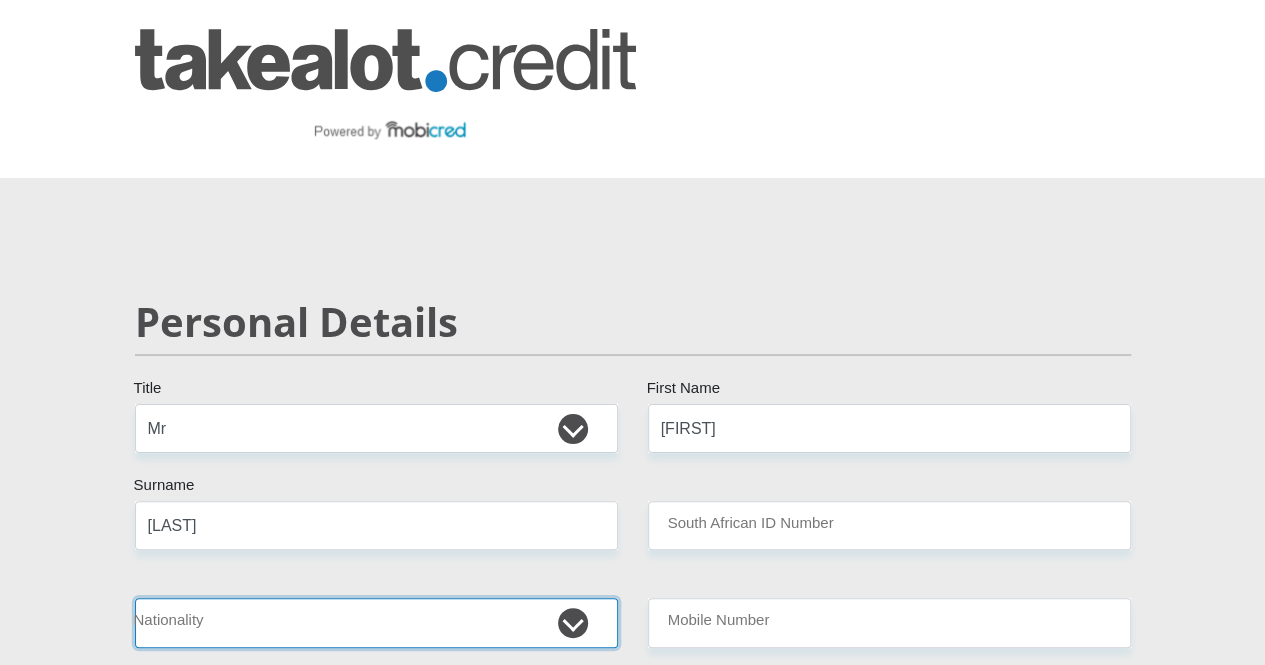 select on "ZAF" 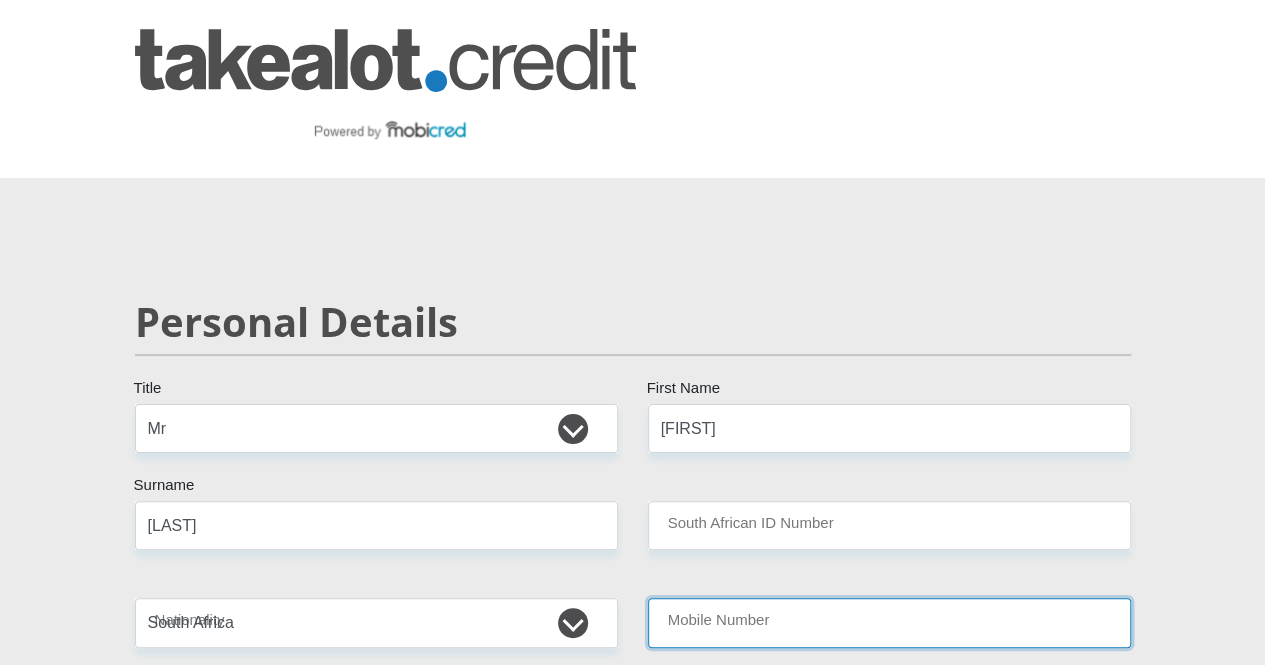 type on "[PHONE_NUMBER]" 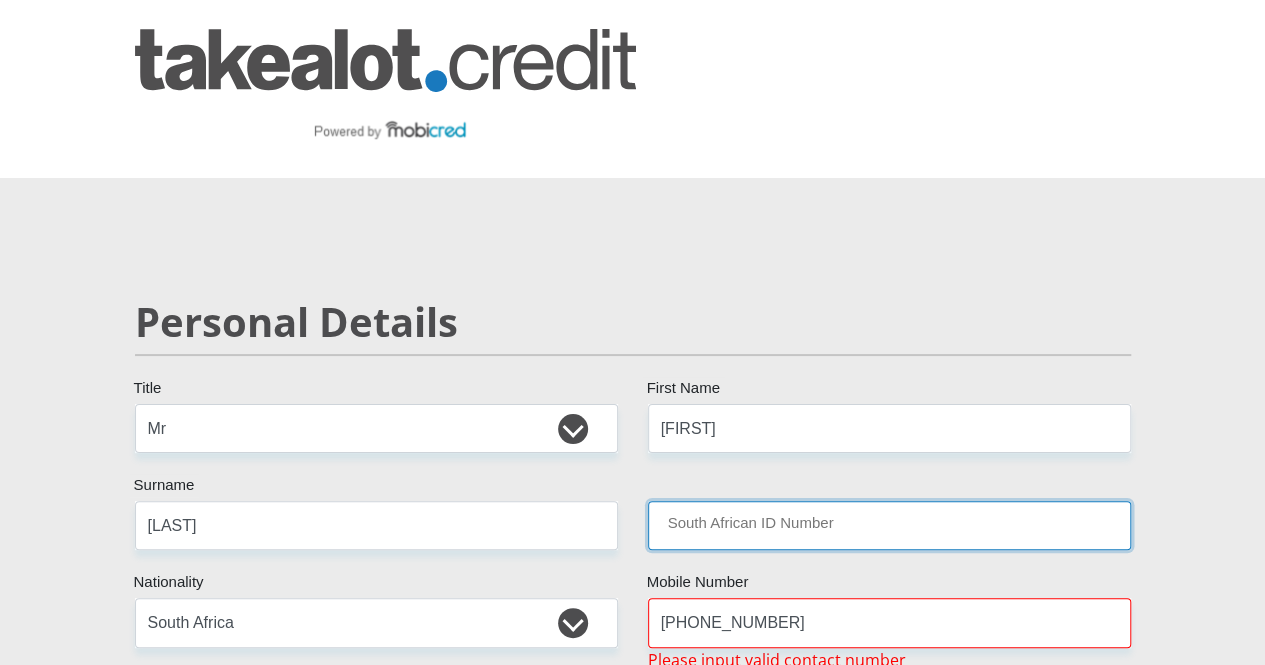 click on "South African ID Number" at bounding box center (889, 525) 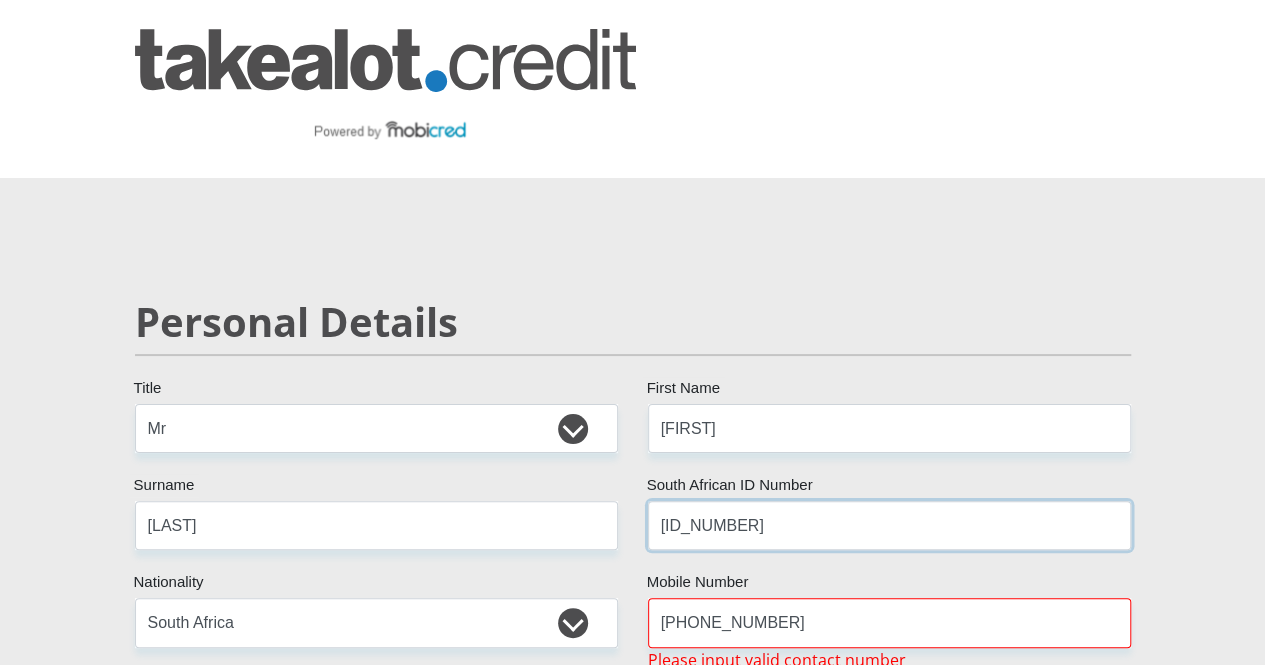 type on "[ID_NUMBER]" 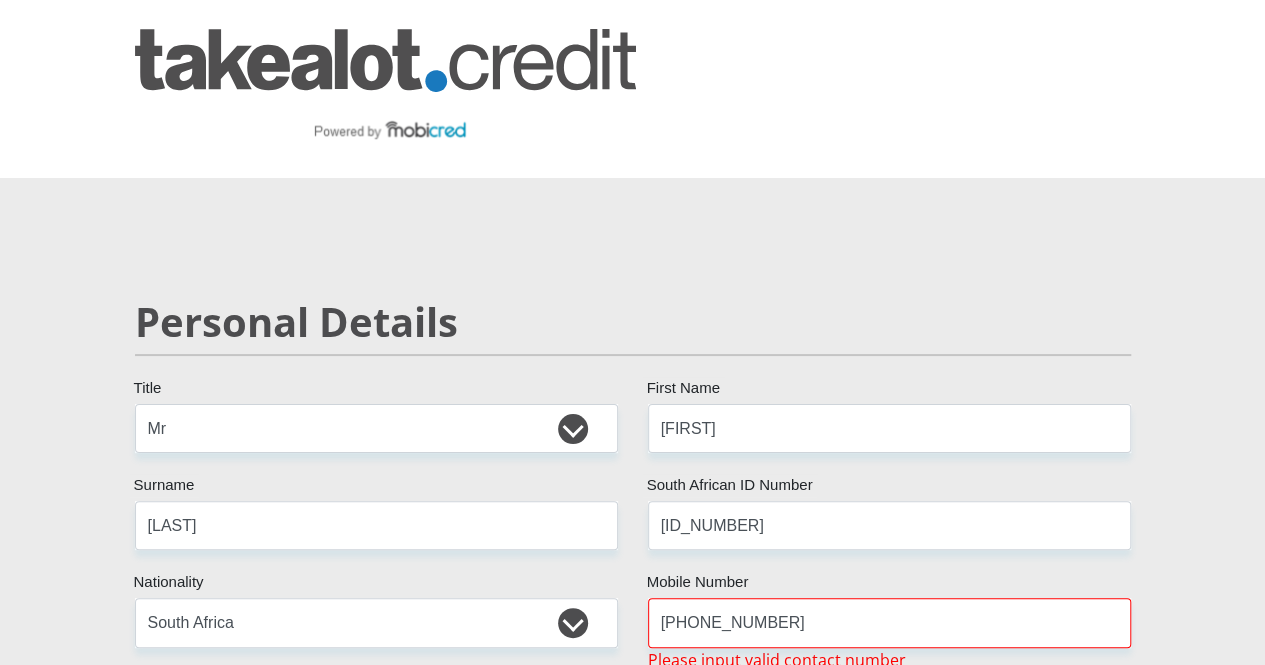 click on "[TITLE]
[FIRST]
[LAST]
[ID_NUMBER]
Please input valid ID number
[COUNTRY]
[COUNTRY]
[COUNTRY]
[COUNTRY]
[COUNTRY]
[COUNTRY]
[COUNTRY]
[COUNTRY]
[COUNTRY]  [COUNTRY]" at bounding box center [632, 3270] 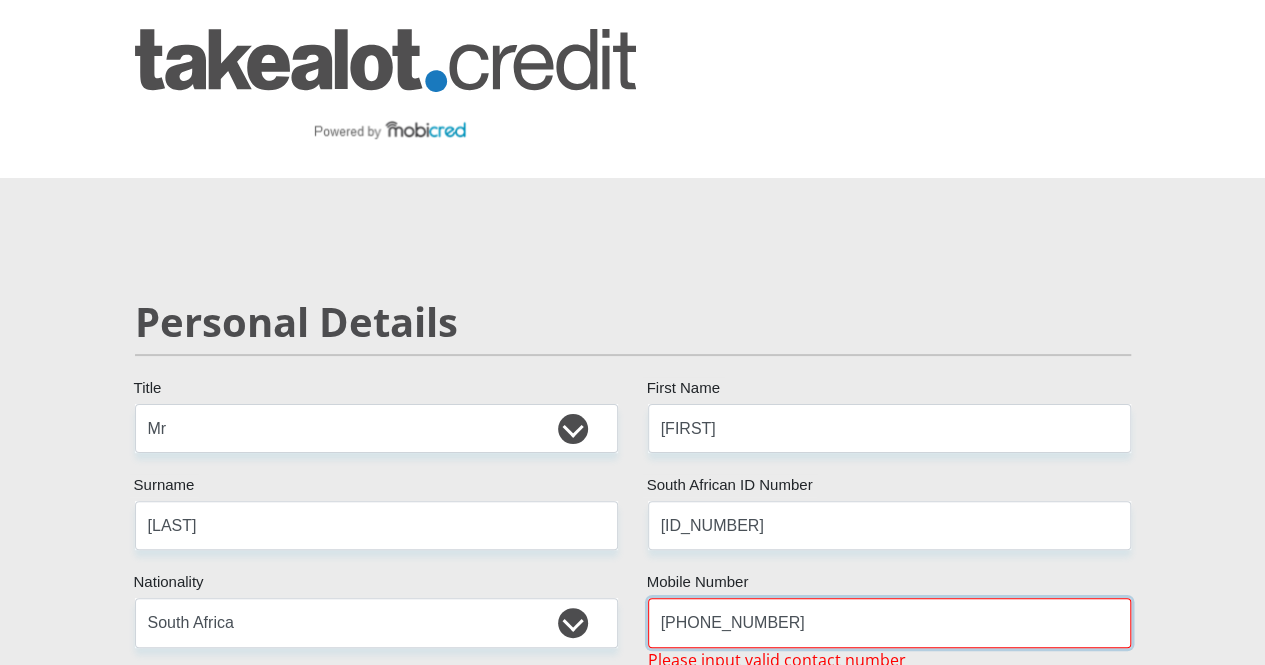 click on "[PHONE_NUMBER]" at bounding box center (889, 622) 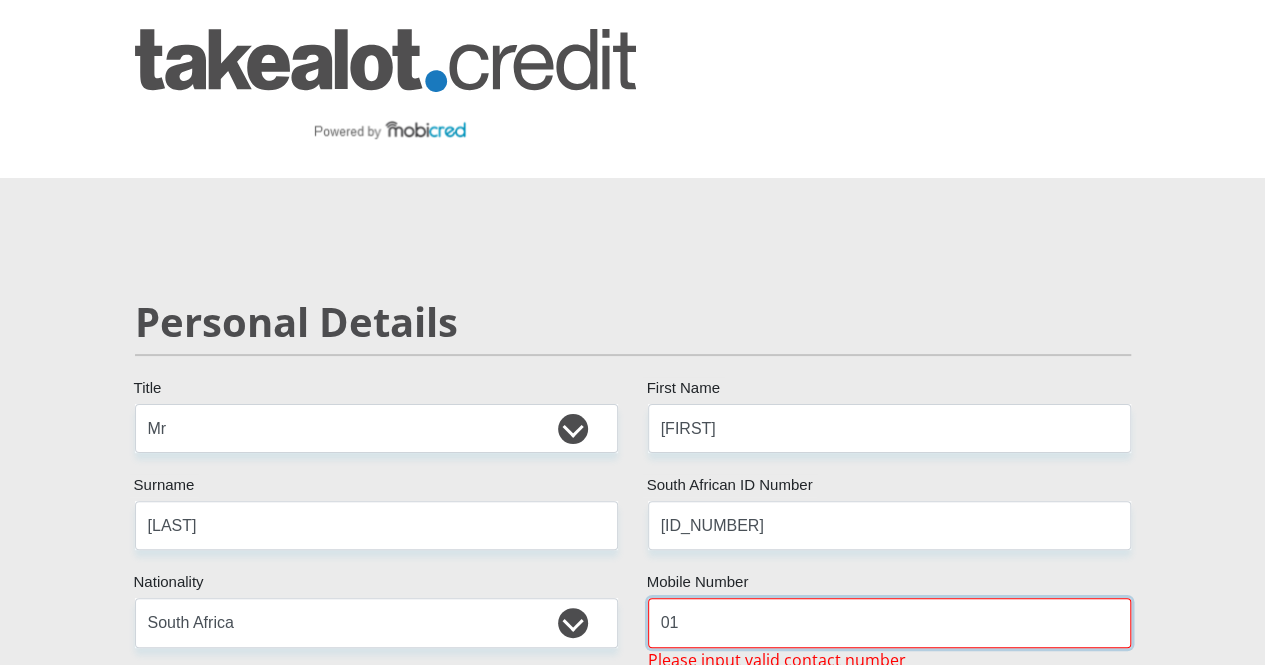 type on "0" 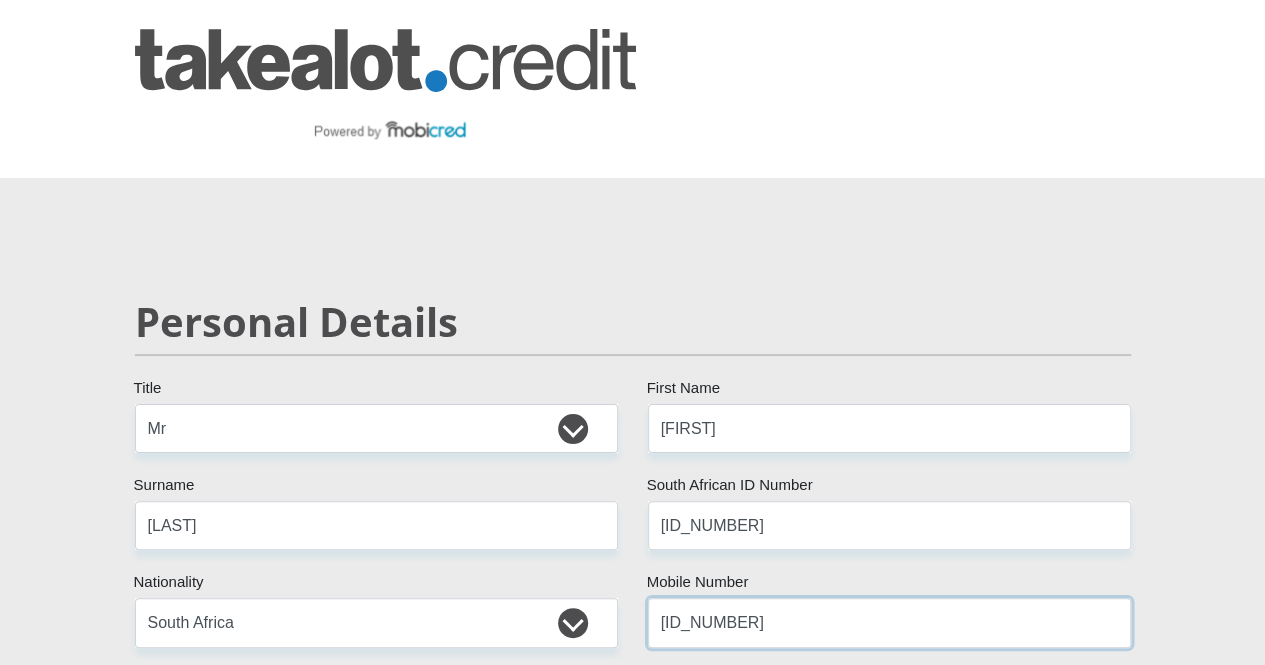 type on "[ID_NUMBER]" 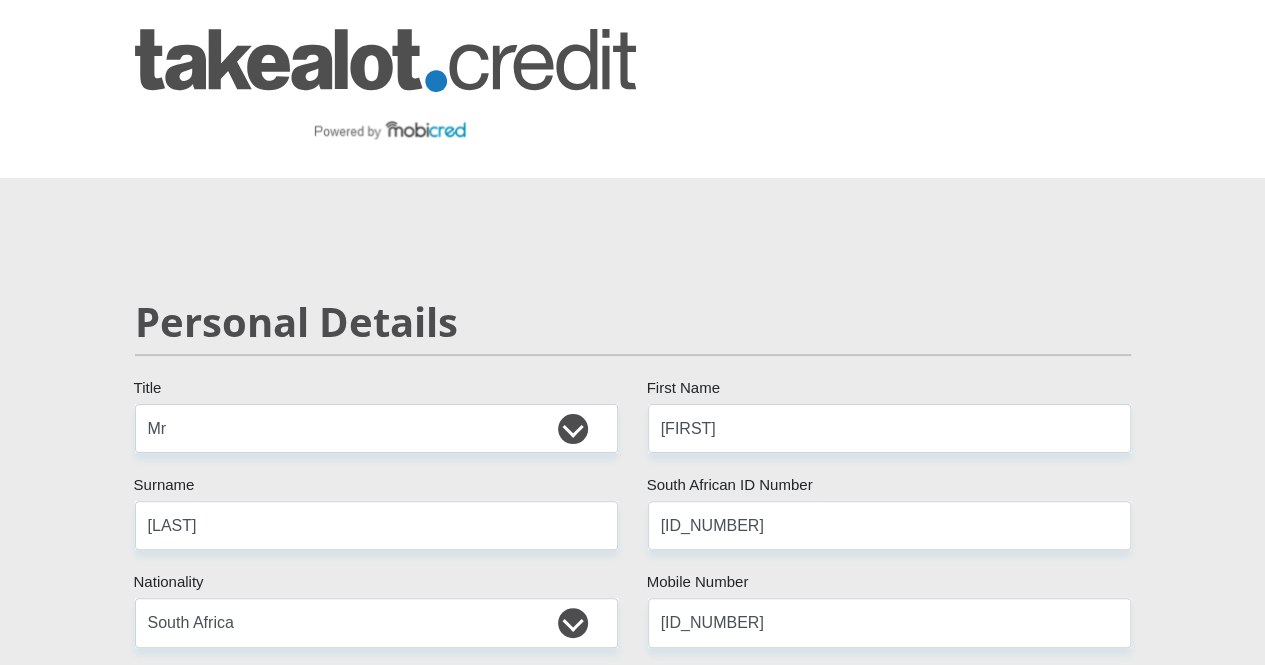 click on "[TITLE]
[FIRST]
[LAST]
[ID_NUMBER]
Please input valid ID number
[COUNTRY]
[COUNTRY]
[COUNTRY]
[COUNTRY]
[COUNTRY]
[COUNTRY]
[COUNTRY]
[COUNTRY]
[COUNTRY]  [COUNTRY]" at bounding box center (633, 3258) 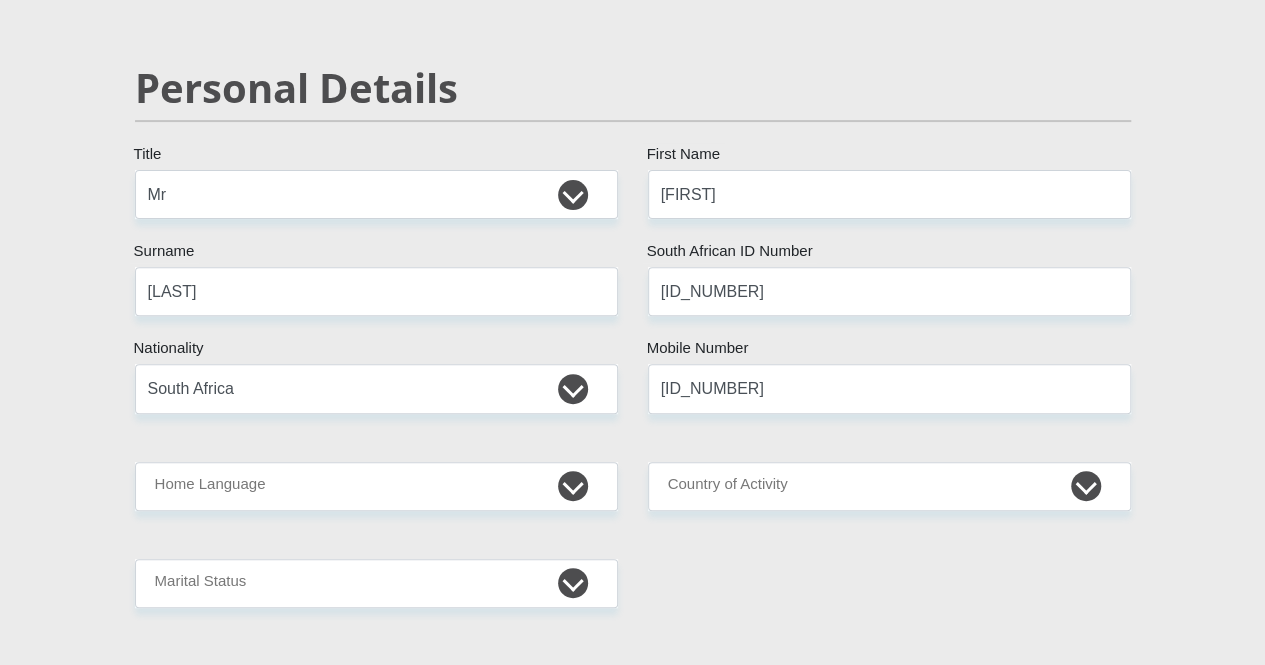 scroll, scrollTop: 320, scrollLeft: 0, axis: vertical 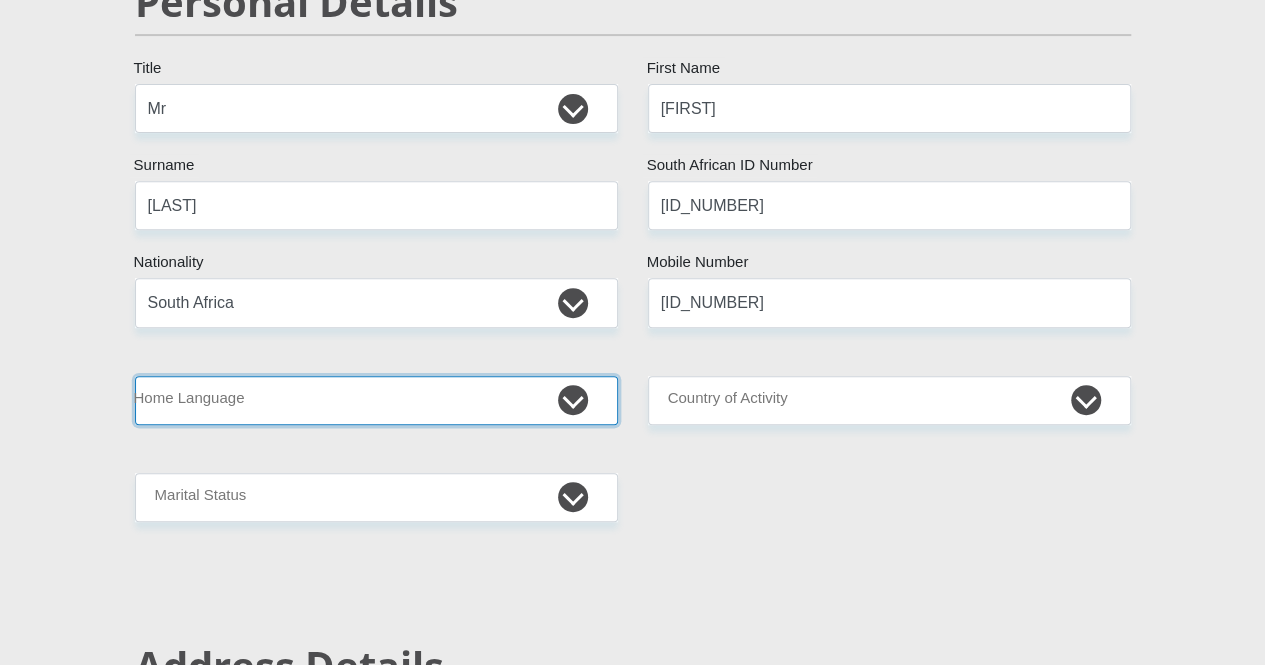 click on "Afrikaans
English
Sepedi
South Ndebele
Southern Sotho
Swati
Tsonga
Tswana
Venda
Xhosa
Zulu
Other" at bounding box center [376, 400] 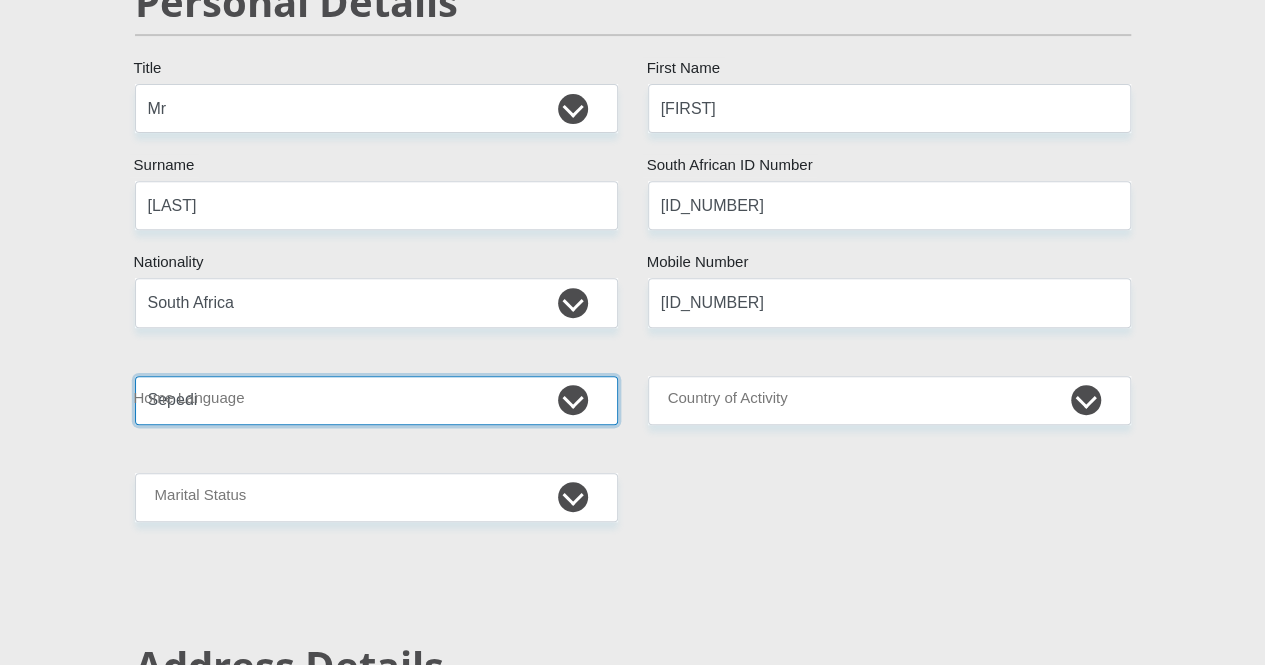 click on "Afrikaans
English
Sepedi
South Ndebele
Southern Sotho
Swati
Tsonga
Tswana
Venda
Xhosa
Zulu
Other" at bounding box center (376, 400) 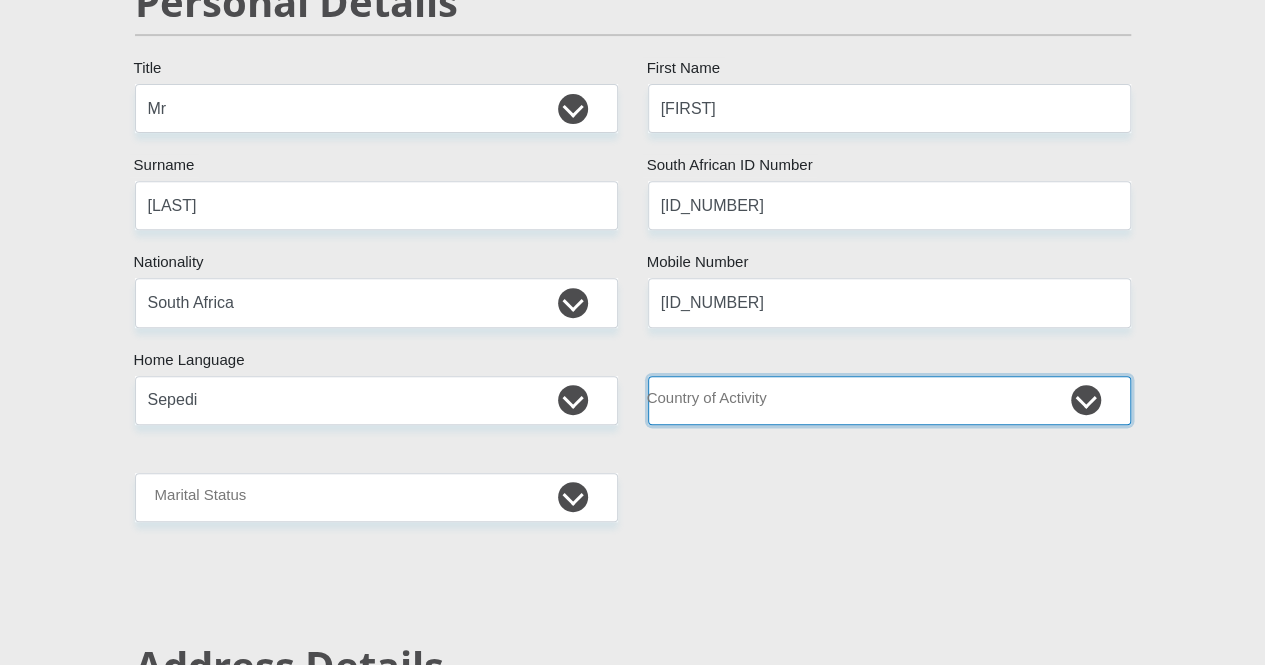click on "South Africa
Afghanistan
Aland Islands
Albania
Algeria
America Samoa
American Virgin Islands
Andorra
Angola
Anguilla
Antarctica
Antigua and Barbuda
Argentina
Armenia
Aruba
Ascension Island
Australia
Austria
Azerbaijan
Chad" at bounding box center [889, 400] 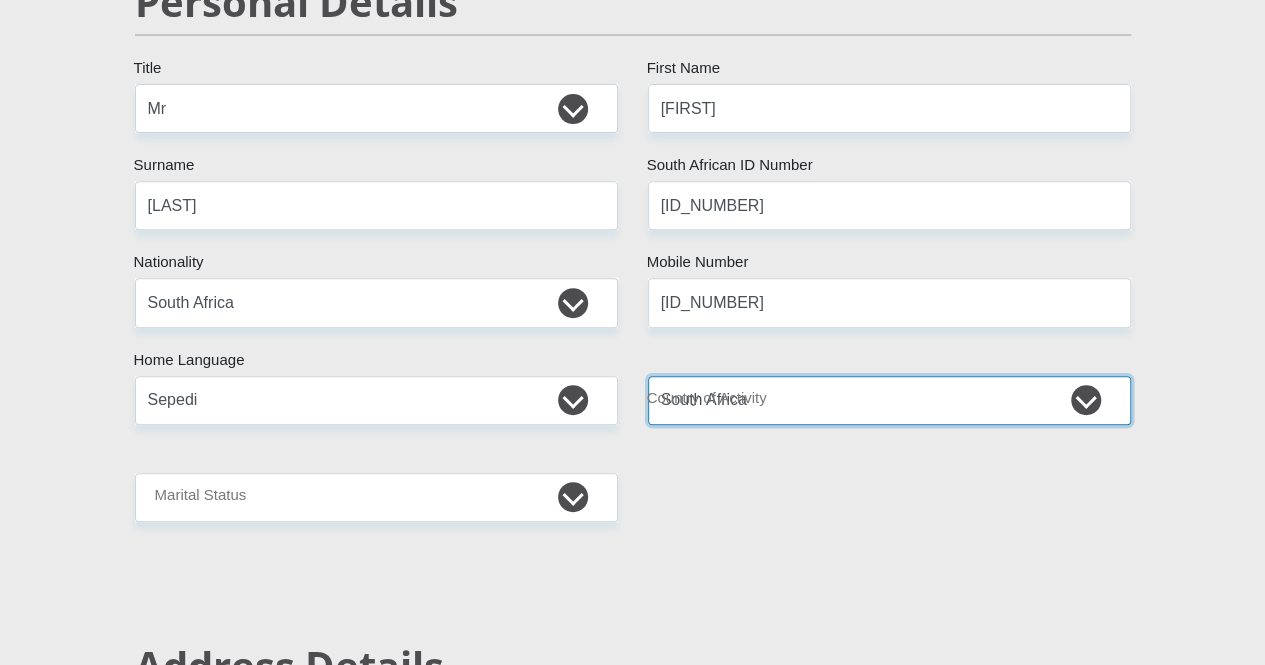 click on "South Africa
Afghanistan
Aland Islands
Albania
Algeria
America Samoa
American Virgin Islands
Andorra
Angola
Anguilla
Antarctica
Antigua and Barbuda
Argentina
Armenia
Aruba
Ascension Island
Australia
Austria
Azerbaijan
Chad" at bounding box center [889, 400] 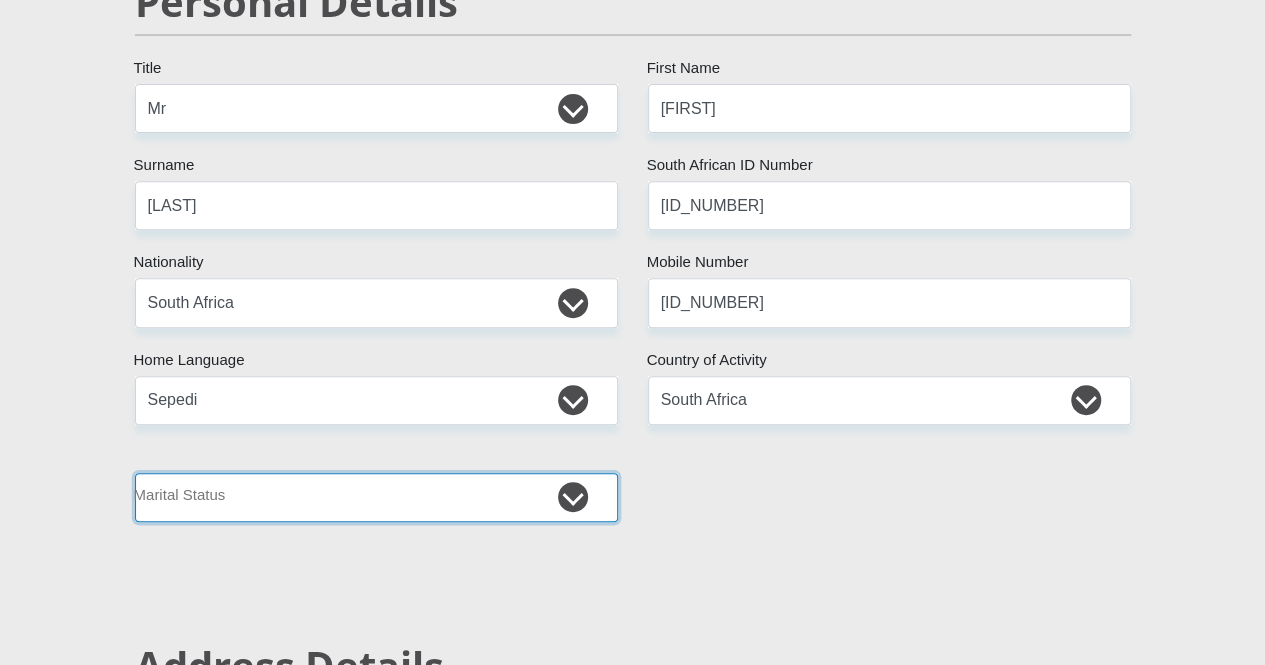 click on "Married ANC
Single
Divorced
Widowed
Married COP or Customary Law" at bounding box center (376, 497) 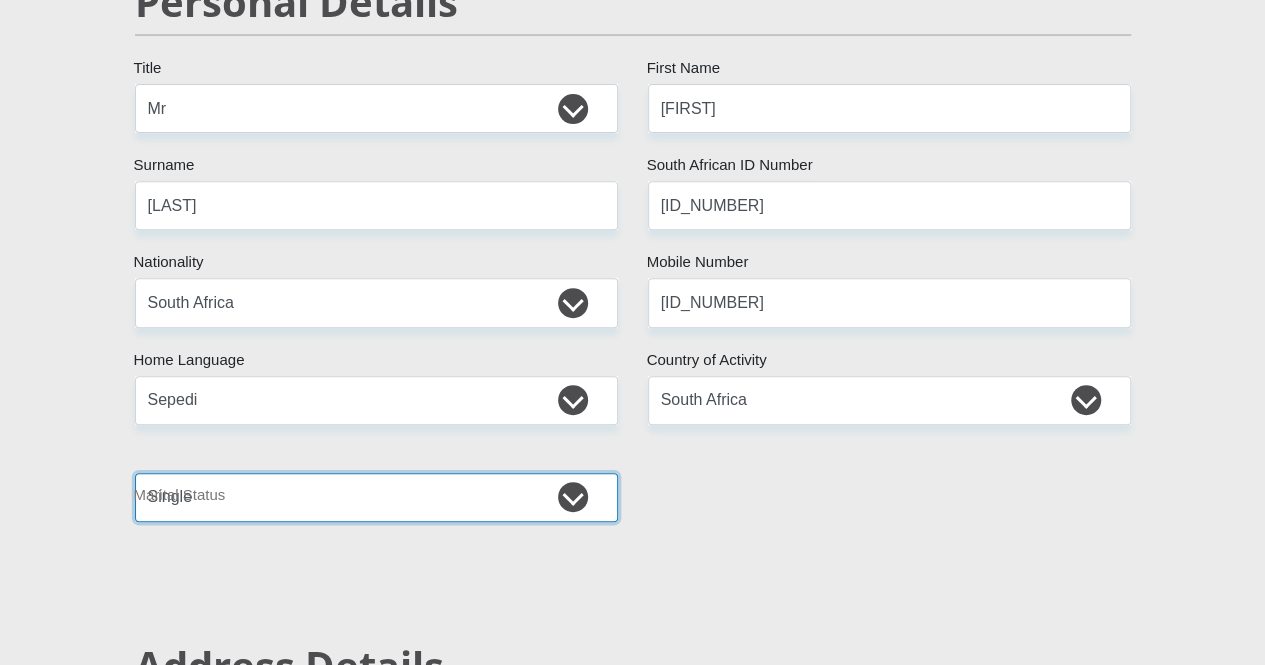 click on "Married ANC
Single
Divorced
Widowed
Married COP or Customary Law" at bounding box center (376, 497) 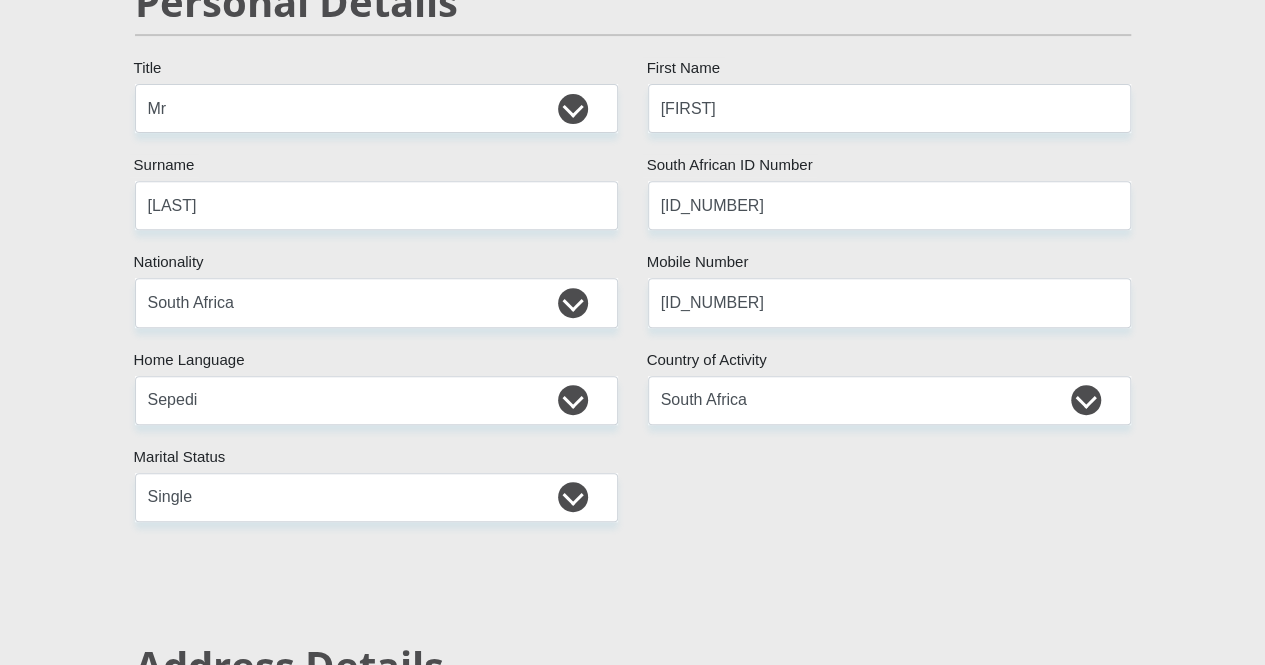click on "[TITLE]
[FIRST]
[LAST]
[ID_NUMBER]
Please input valid ID number
[COUNTRY]
[COUNTRY]
[COUNTRY]
[COUNTRY]
[COUNTRY]
[COUNTRY]
[COUNTRY]
[COUNTRY]
[COUNTRY]
[COUNTRY]  [COUNTRY]" at bounding box center (633, 2924) 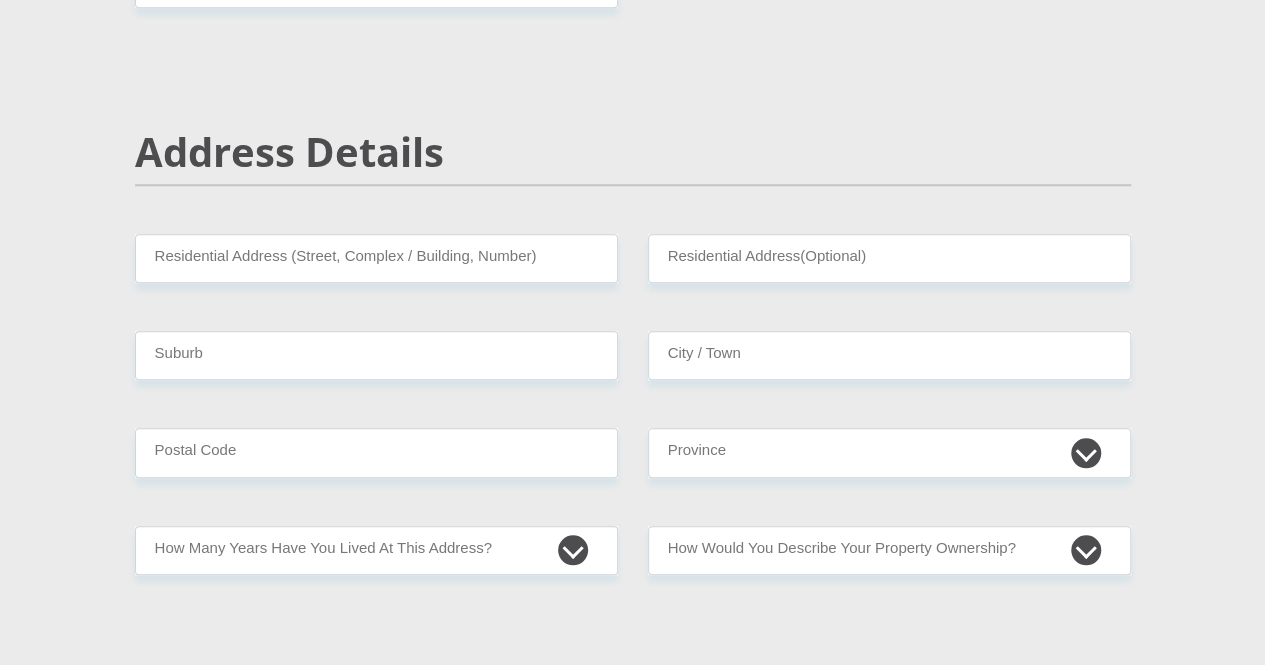 scroll, scrollTop: 840, scrollLeft: 0, axis: vertical 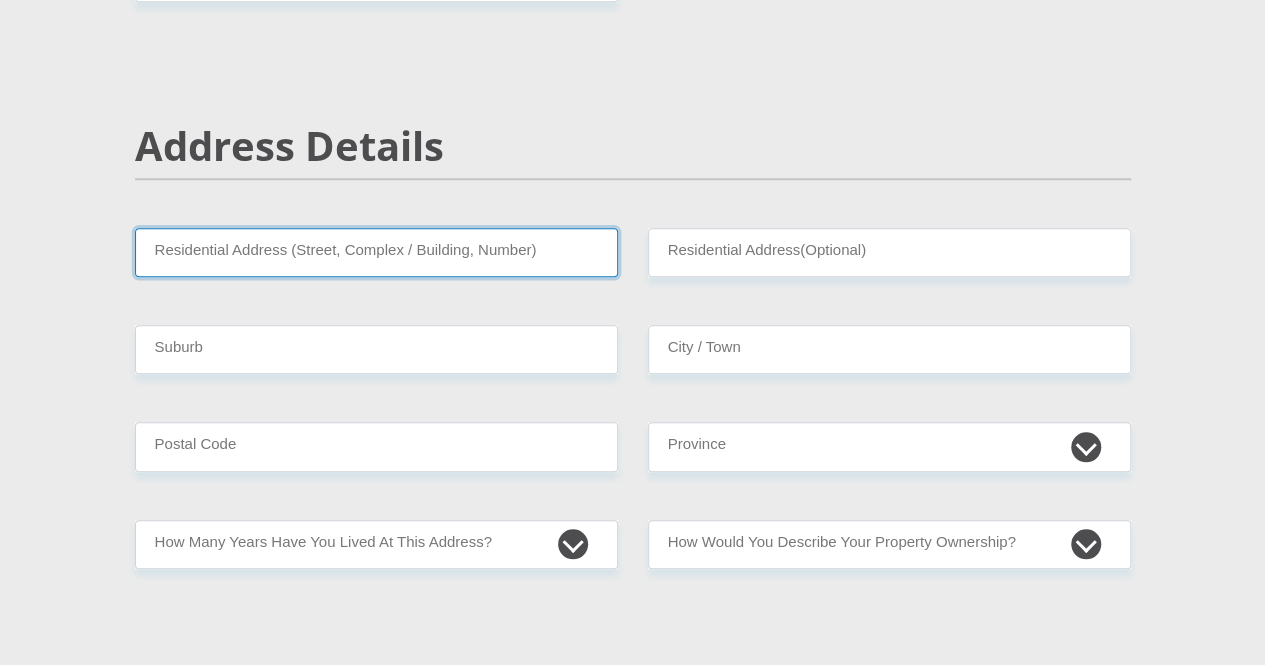 click on "Residential Address (Street, Complex / Building, Number)" at bounding box center [376, 252] 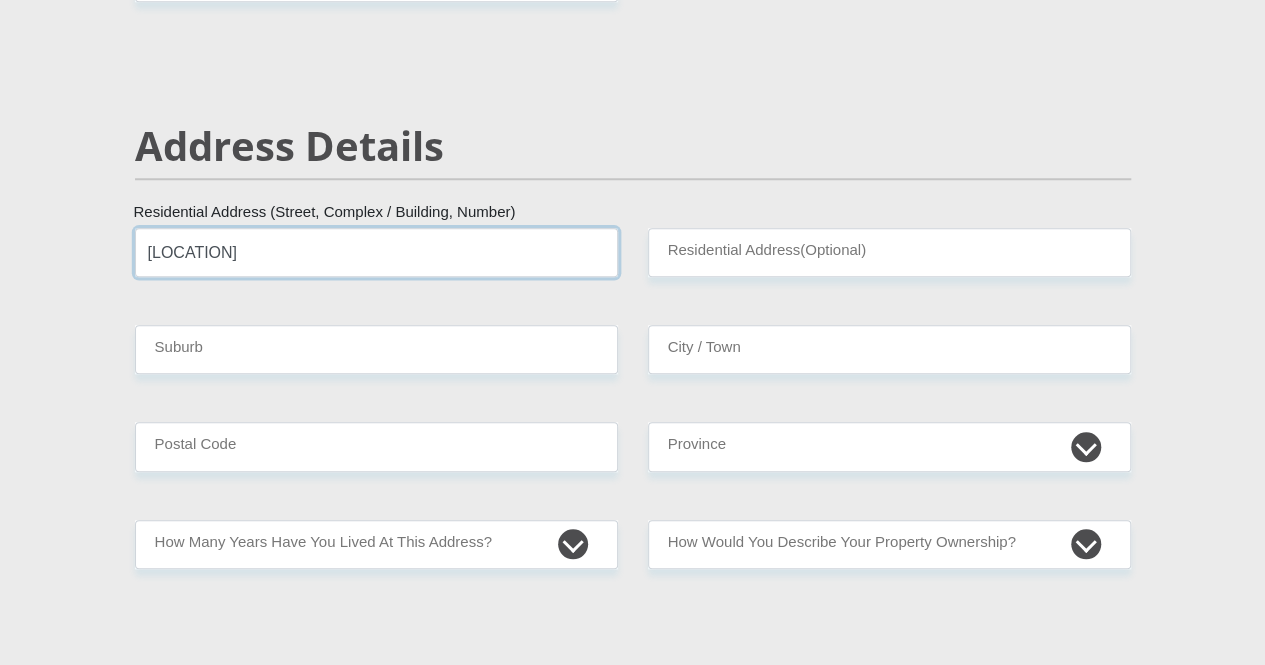 click on "[LOCATION]" at bounding box center (376, 252) 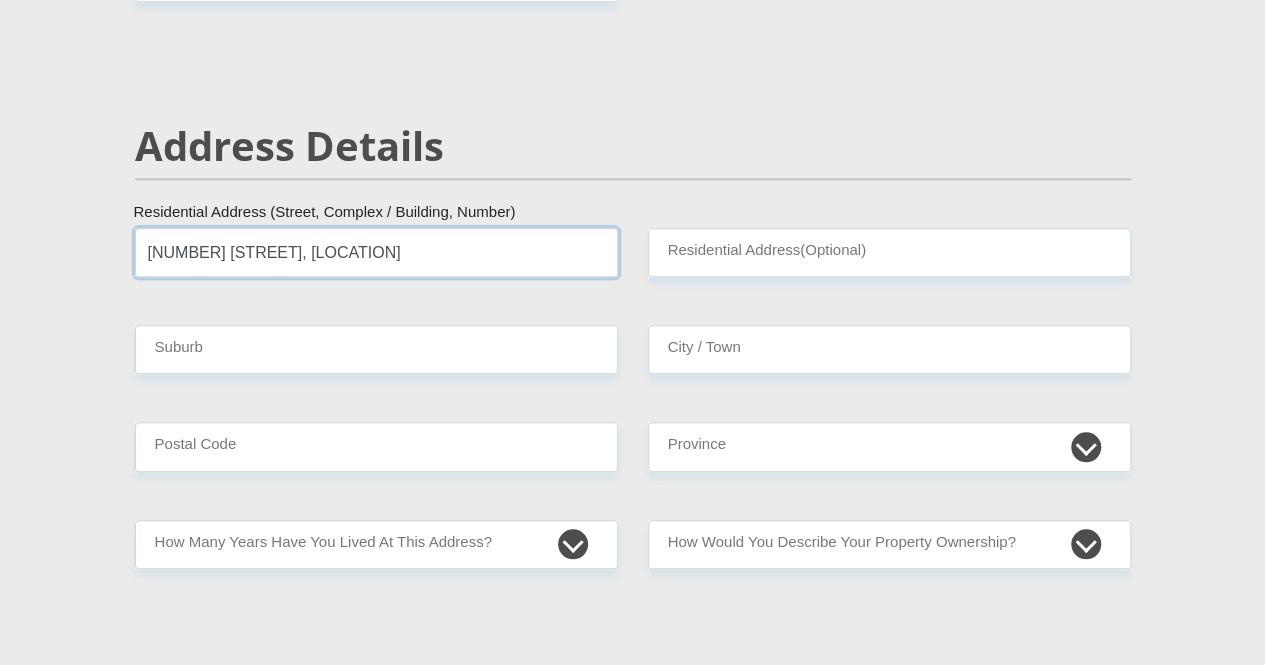 type on "[NUMBER] [STREET], [LOCATION]" 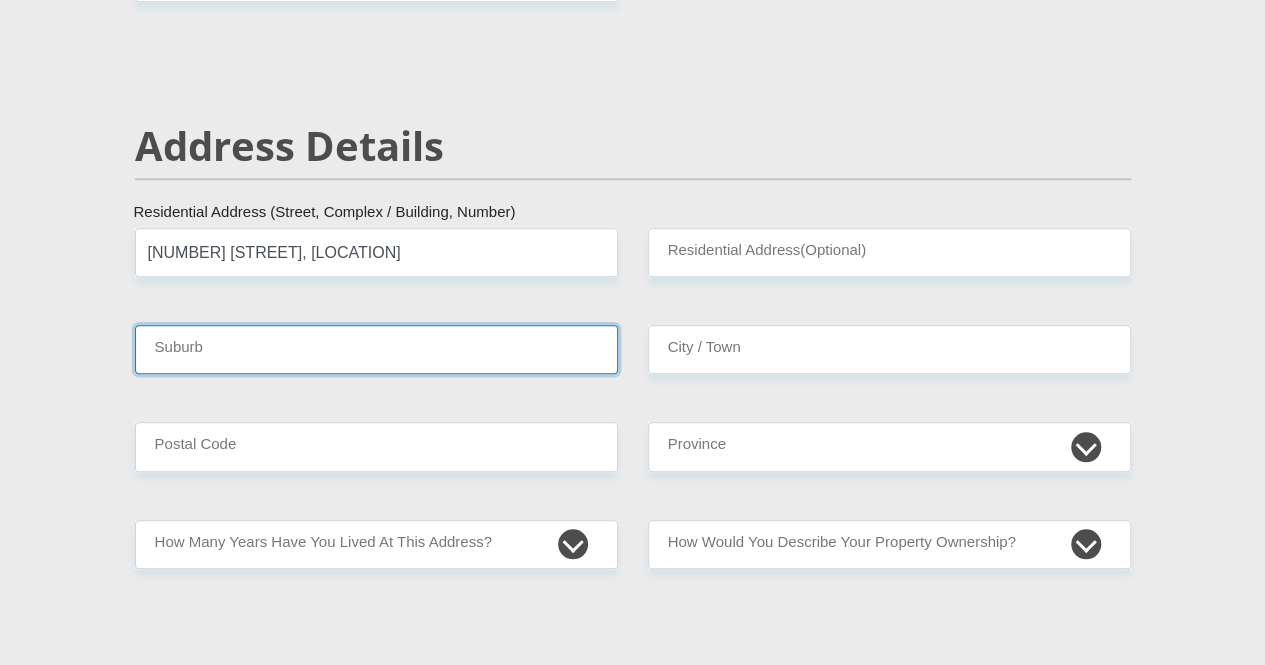 click on "Suburb" at bounding box center [376, 349] 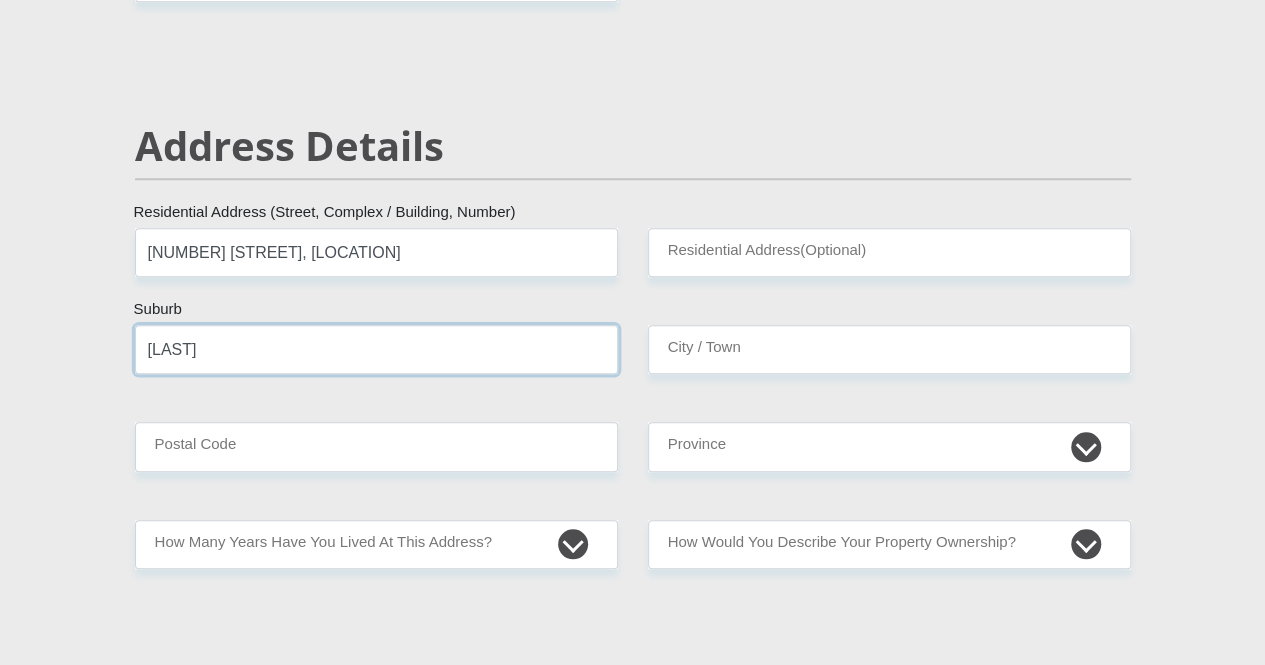 type on "[LAST]" 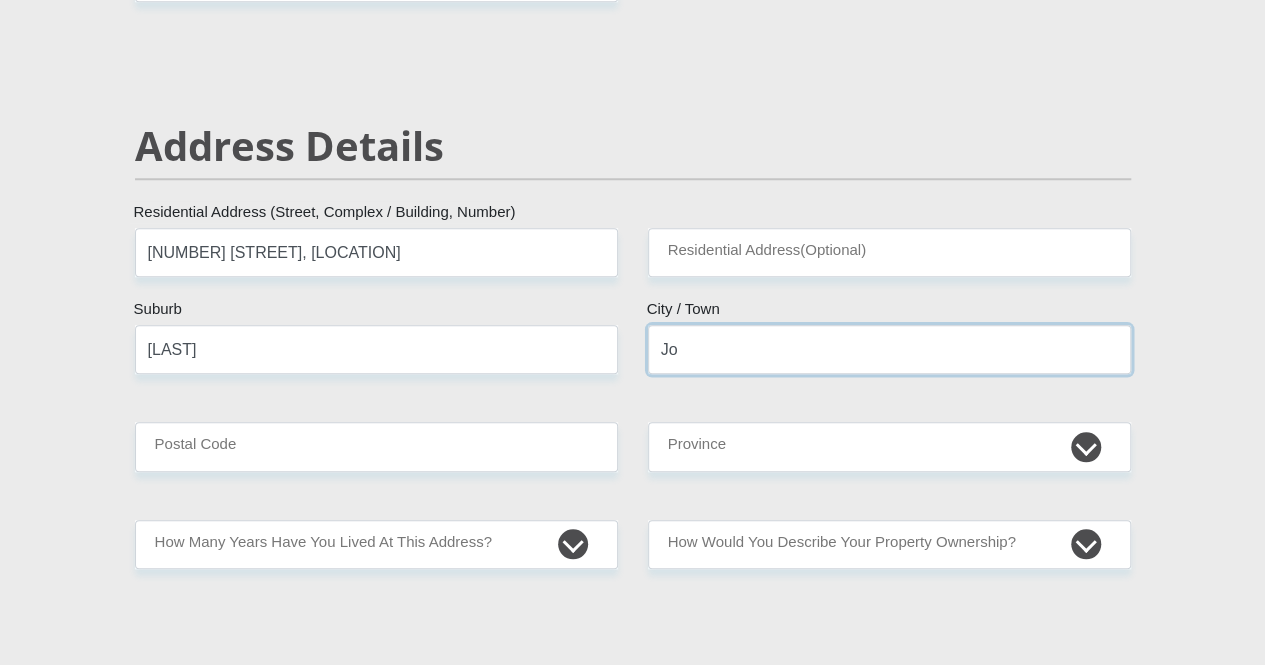 type on "[CITY]" 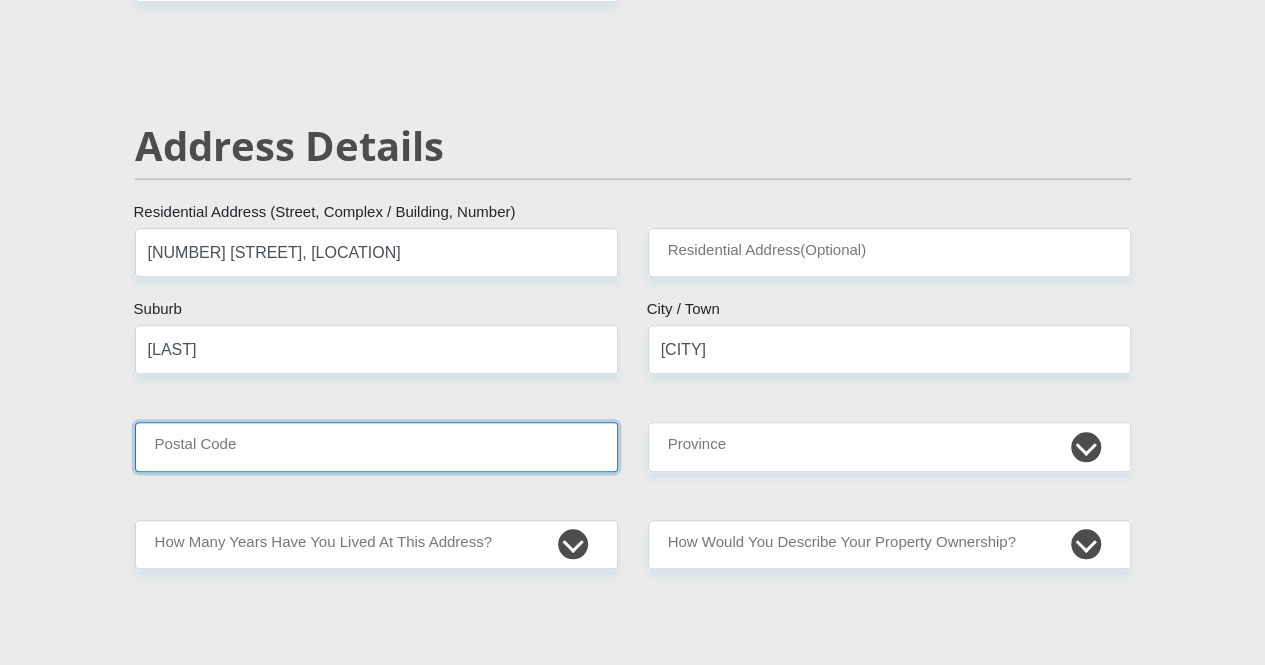 type on "[YEAR]" 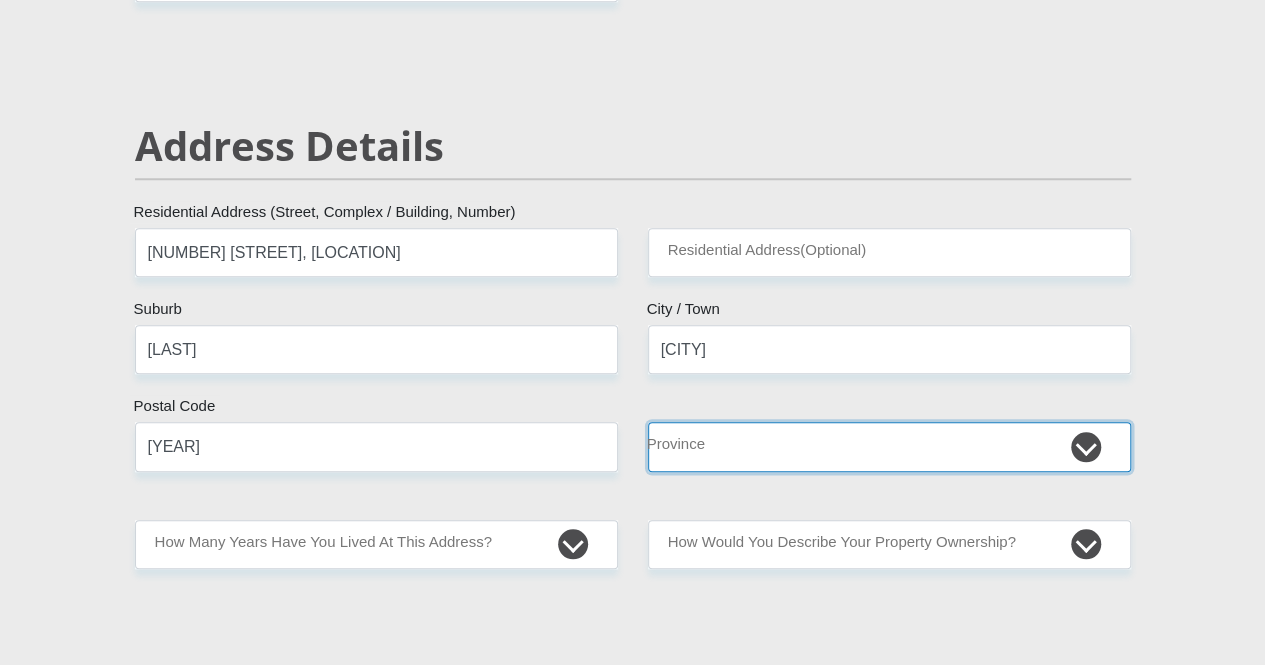 click on "Eastern Cape
Free State
Gauteng
KwaZulu-Natal
Limpopo
Mpumalanga
Northern Cape
North West
Western Cape" at bounding box center (889, 446) 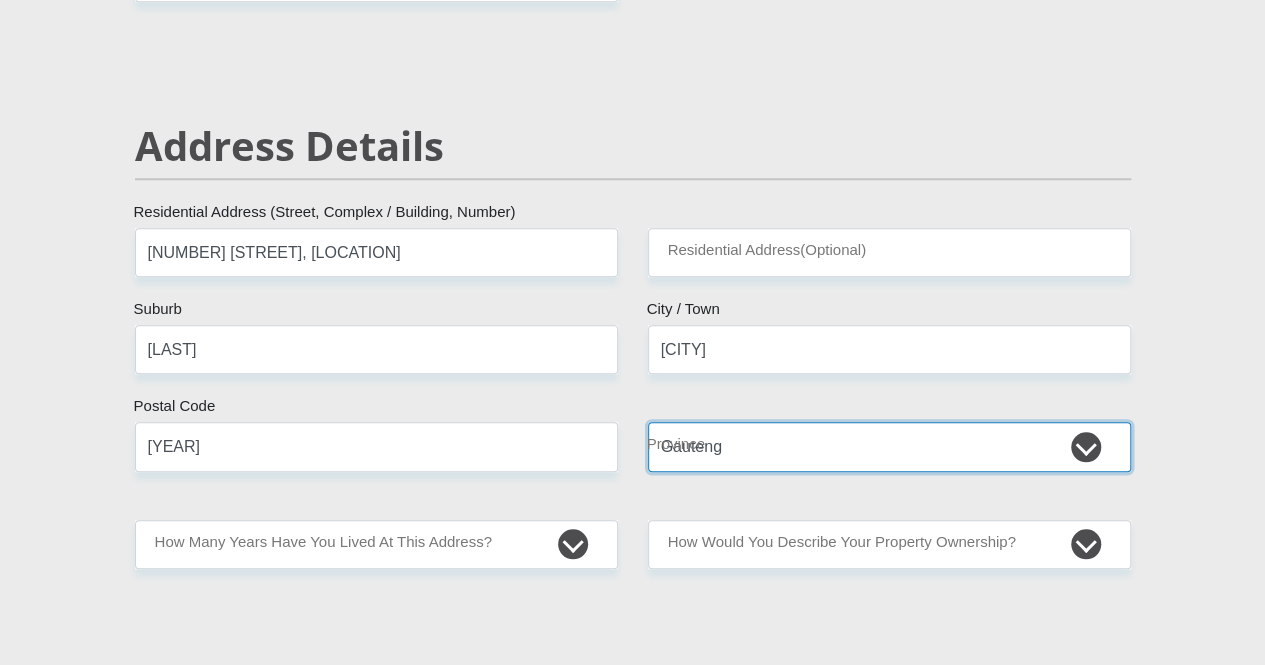 click on "Eastern Cape
Free State
Gauteng
KwaZulu-Natal
Limpopo
Mpumalanga
Northern Cape
North West
Western Cape" at bounding box center [889, 446] 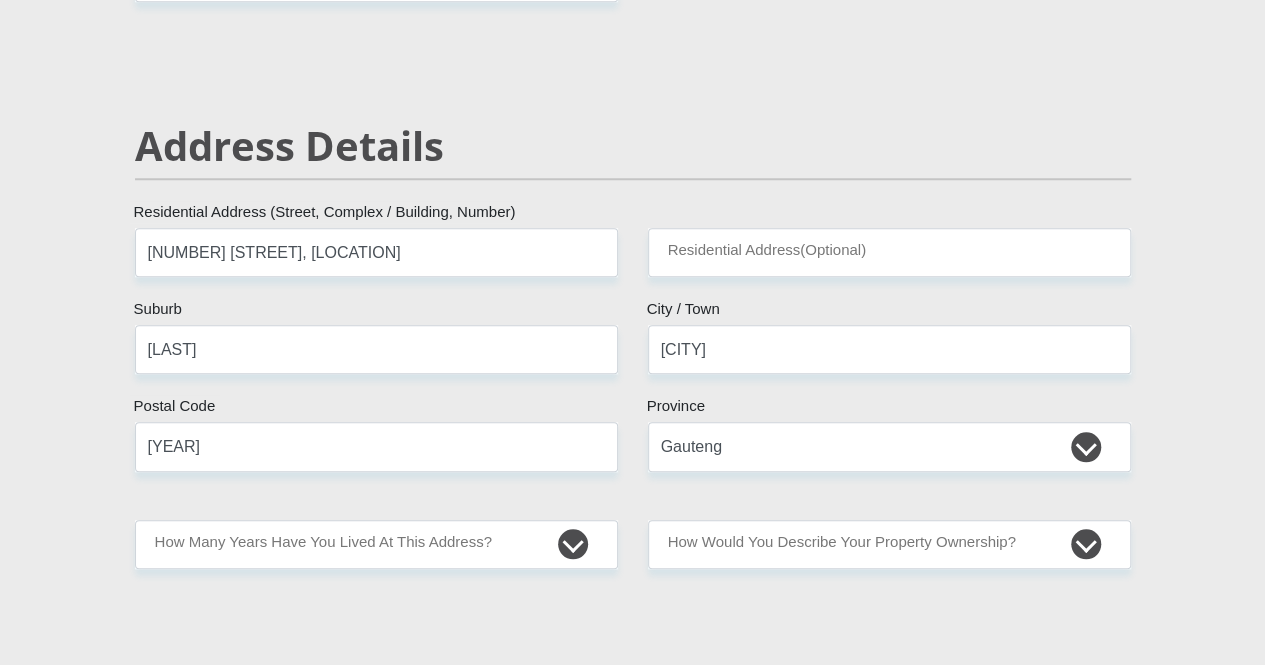 click on "[TITLE]
[FIRST]
[LAST]
[ID_NUMBER]
Please input valid ID number
[COUNTRY]
[COUNTRY]
[COUNTRY]
[COUNTRY]
[COUNTRY]
[COUNTRY]
[COUNTRY]
[COUNTRY]
[COUNTRY]
[COUNTRY]  [COUNTRY]" at bounding box center [633, 2404] 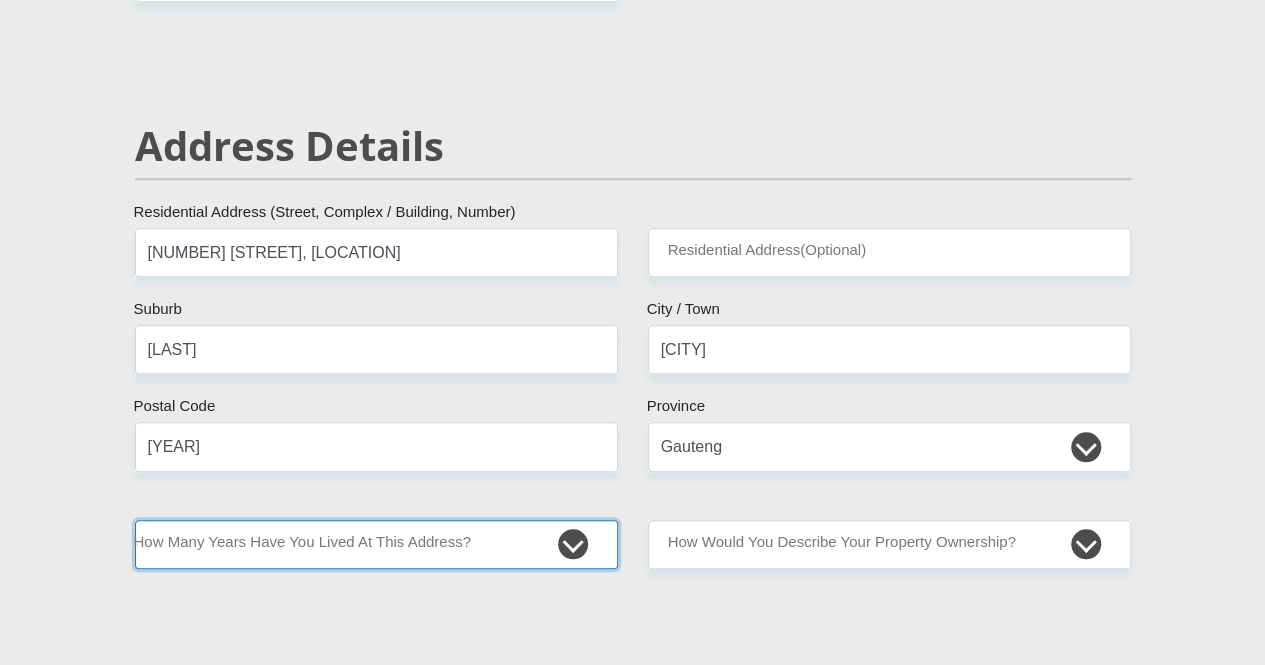 click on "less than 1 year
1-3 years
3-5 years
5+ years" at bounding box center (376, 544) 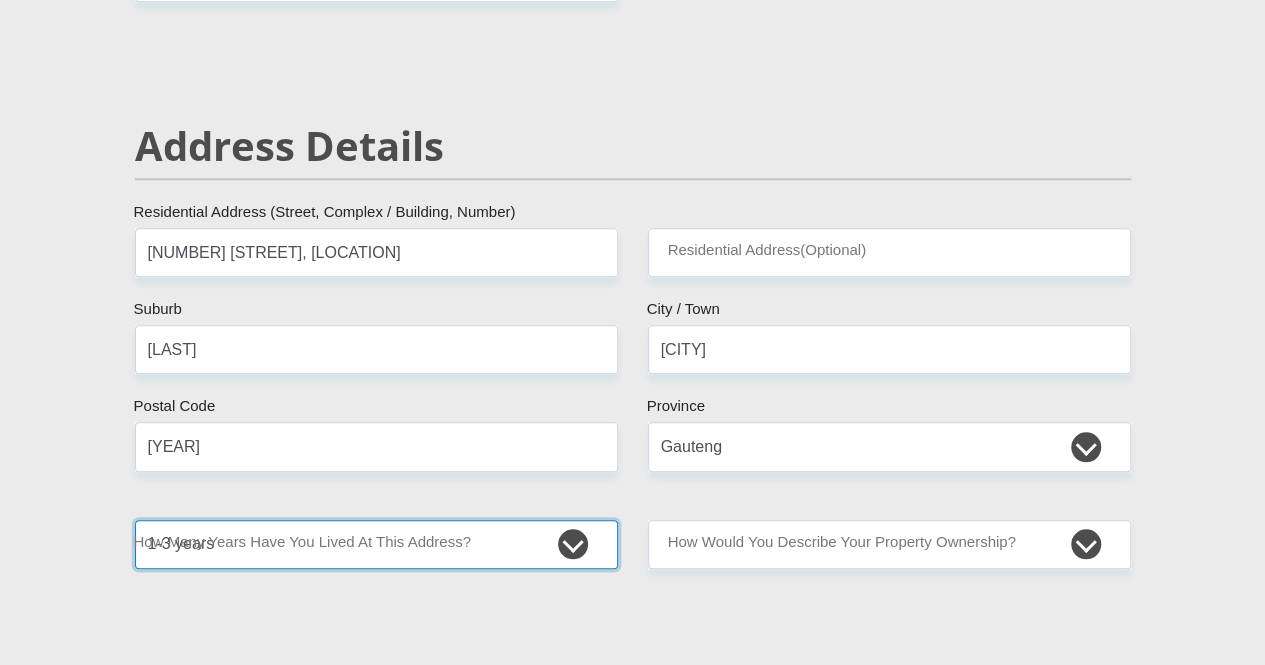 click on "less than 1 year
1-3 years
3-5 years
5+ years" at bounding box center [376, 544] 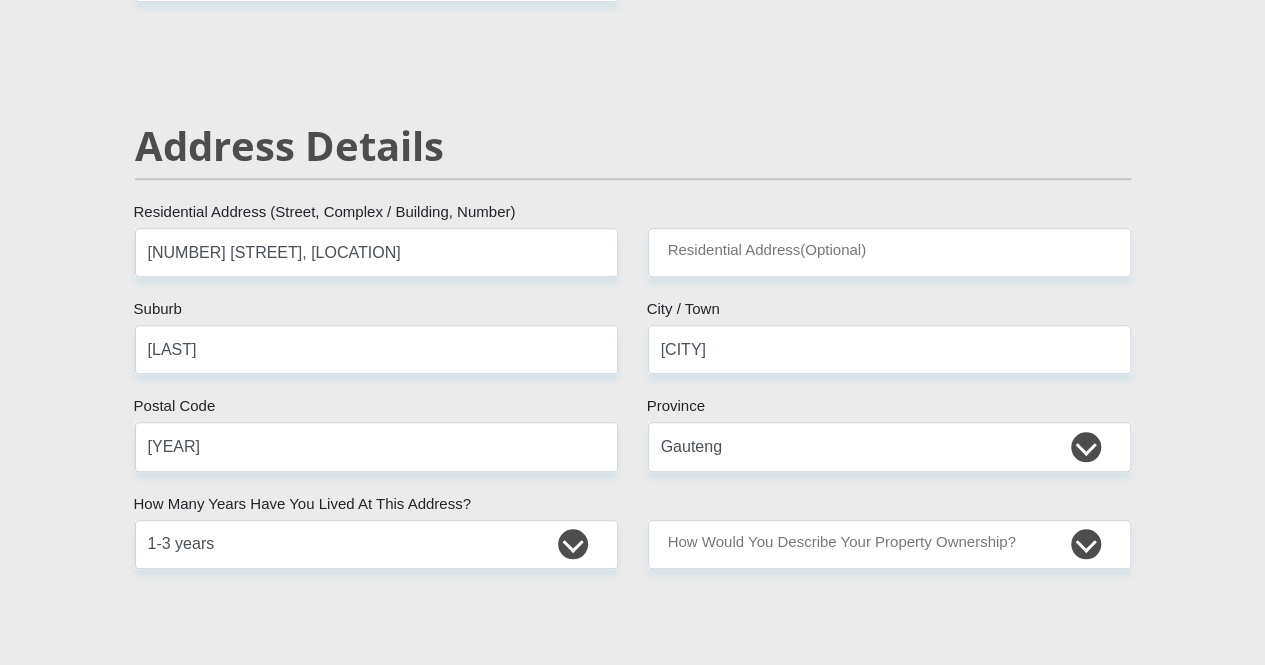 click on "[TITLE]
[FIRST]
[LAST]
[ID_NUMBER]
Please input valid ID number
[COUNTRY]
[COUNTRY]
[COUNTRY]
[COUNTRY]
[COUNTRY]
[COUNTRY]
[COUNTRY]
[COUNTRY]
[COUNTRY]
[COUNTRY]  [COUNTRY]" at bounding box center (633, 2404) 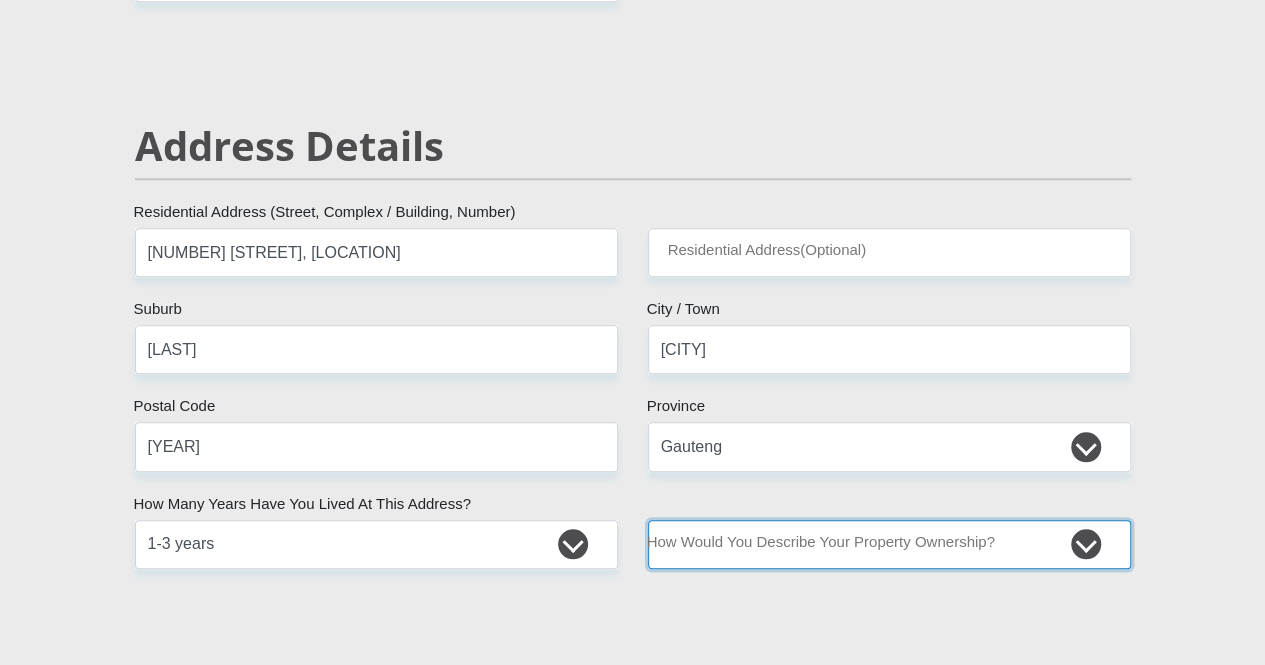click on "Owned
Rented
Family Owned
Company Dwelling" at bounding box center (889, 544) 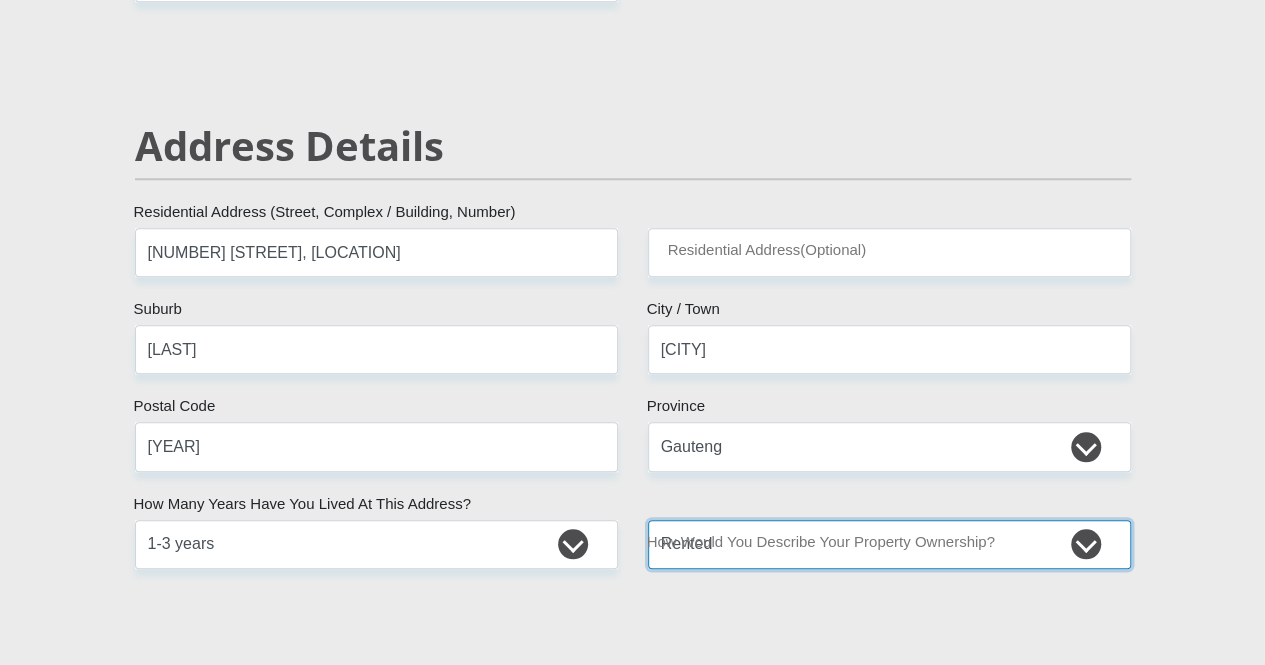 click on "Owned
Rented
Family Owned
Company Dwelling" at bounding box center (889, 544) 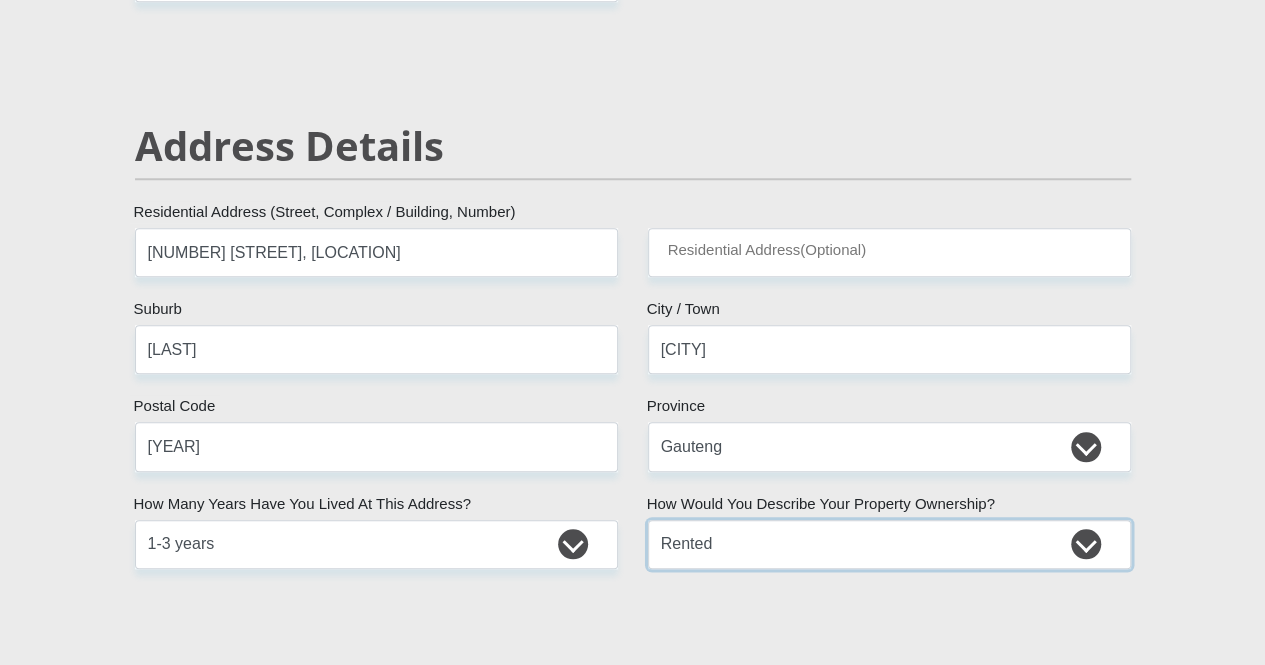 scroll, scrollTop: 1422, scrollLeft: 0, axis: vertical 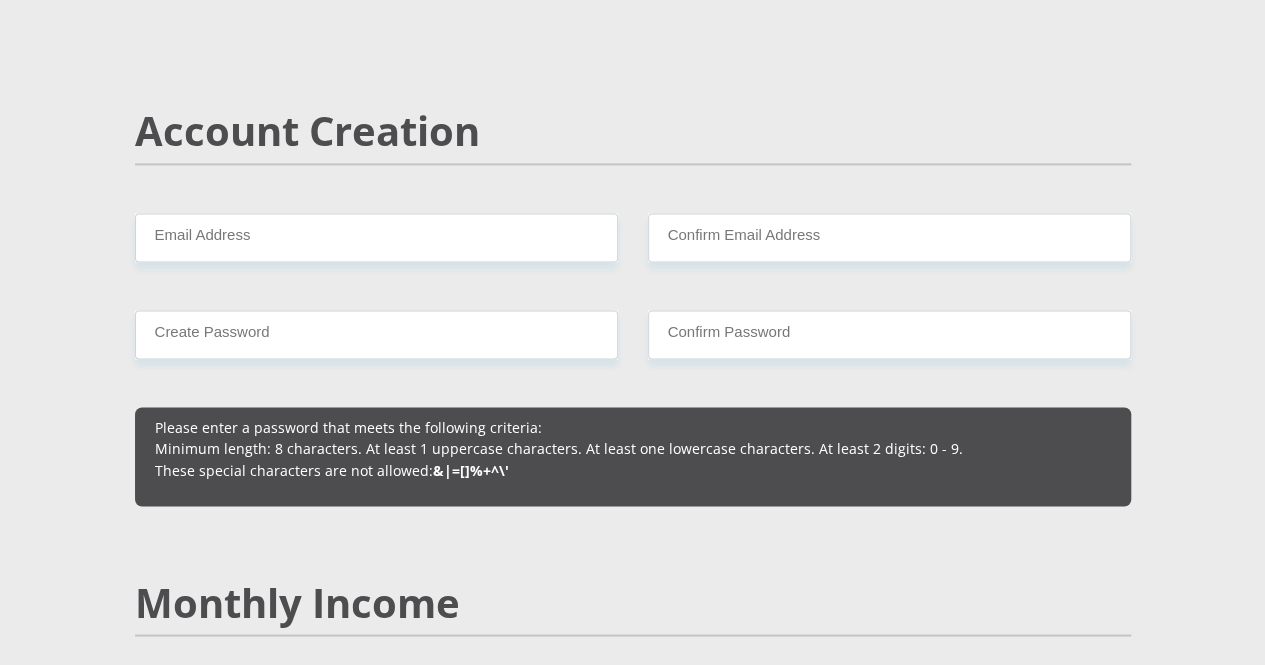 click on "[TITLE]
[FIRST]
[LAST]
[ID_NUMBER]
Please input valid ID number
[COUNTRY]
[COUNTRY]
[COUNTRY]
[COUNTRY]
[COUNTRY]
[COUNTRY]
[COUNTRY]
[COUNTRY]
[COUNTRY]  [COUNTRY]" at bounding box center [633, 1836] 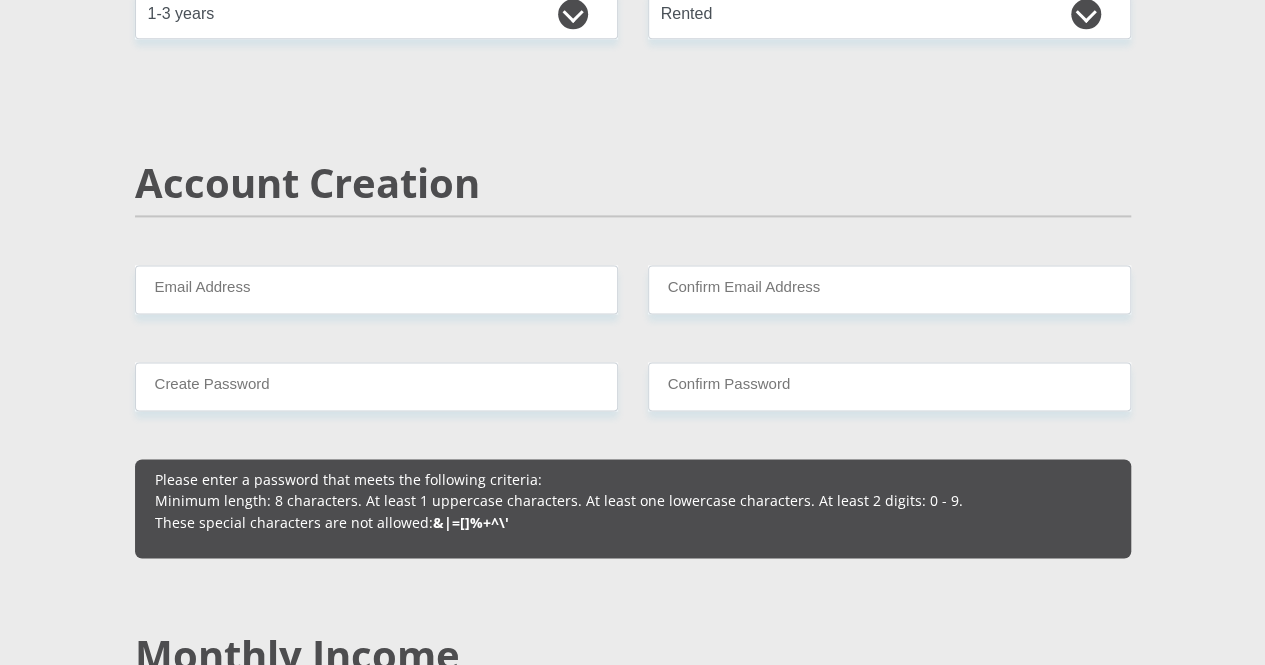 scroll, scrollTop: 1382, scrollLeft: 0, axis: vertical 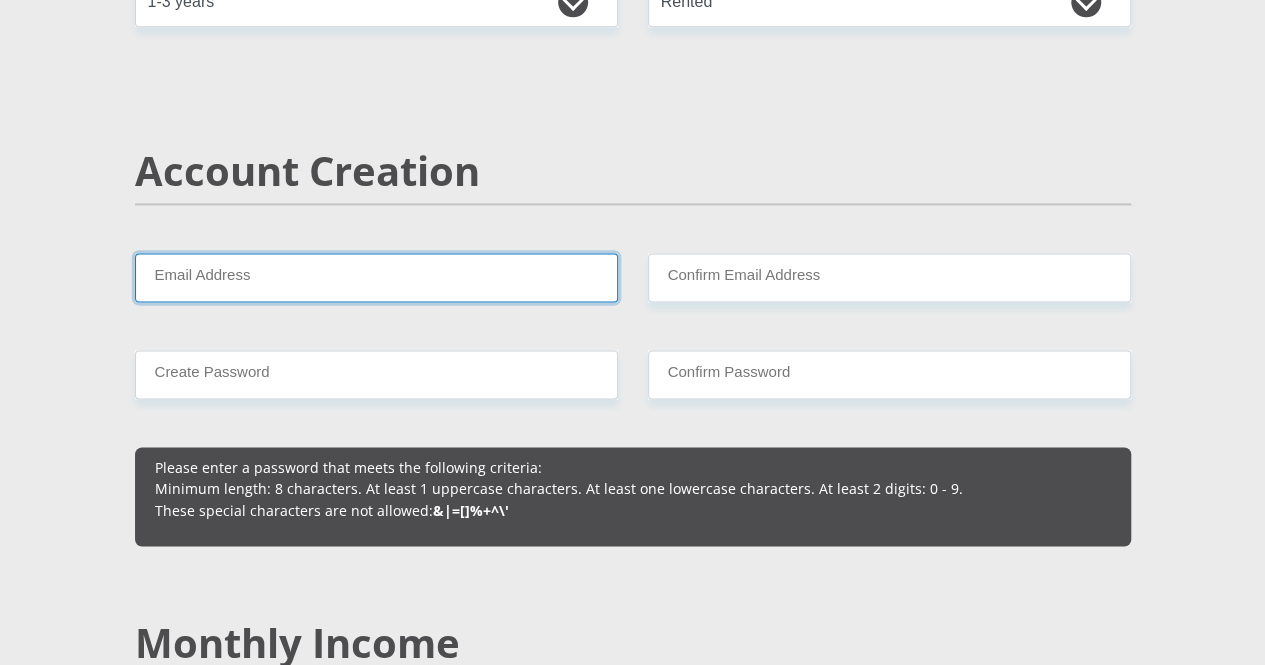 click on "Email Address" at bounding box center [376, 277] 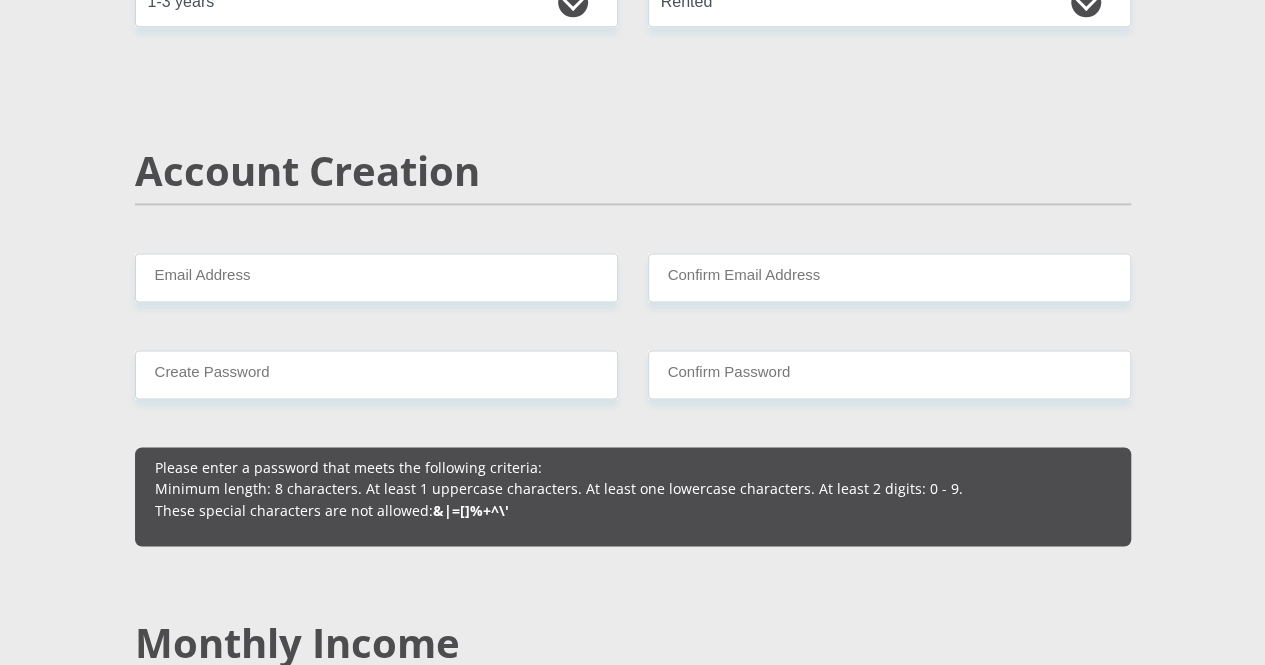 click on "Account Creation" at bounding box center (633, 171) 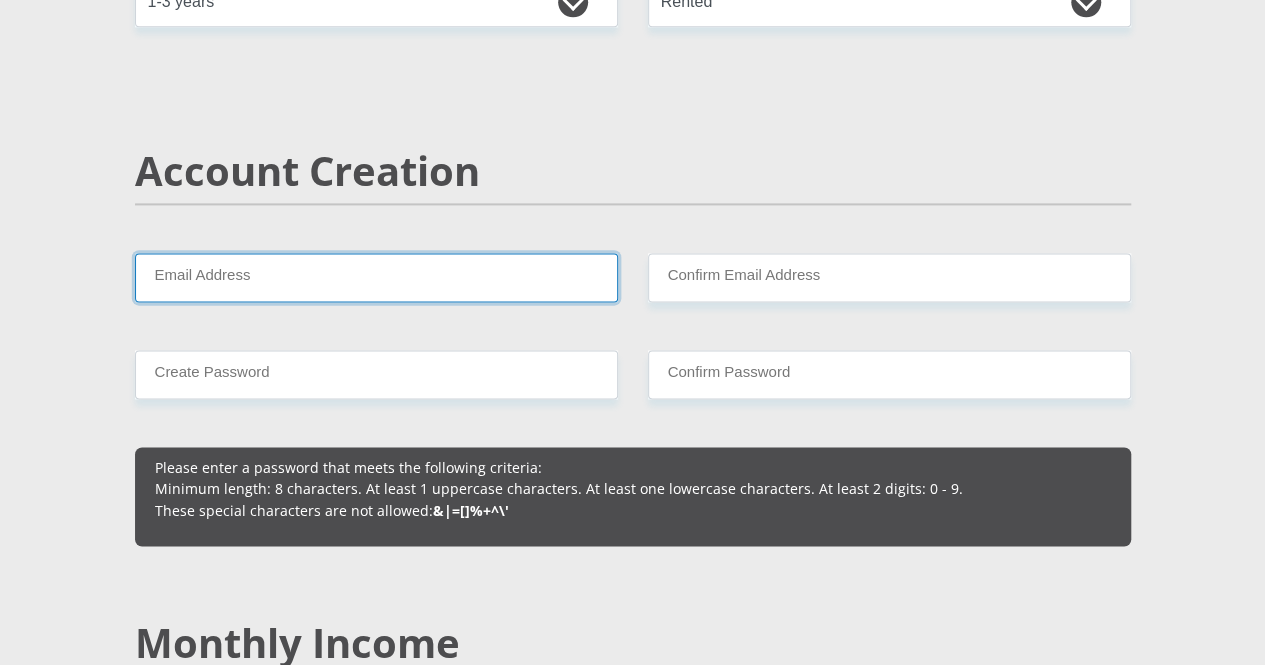 click on "Email Address" at bounding box center (376, 277) 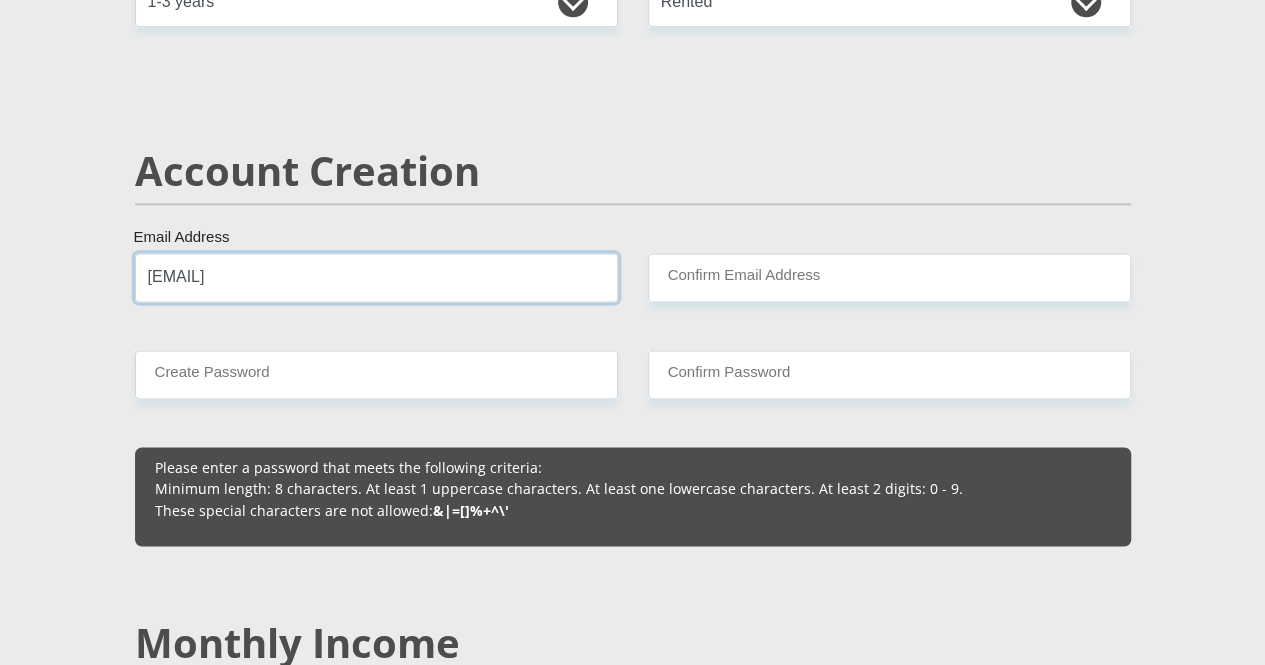 type on "[EMAIL]" 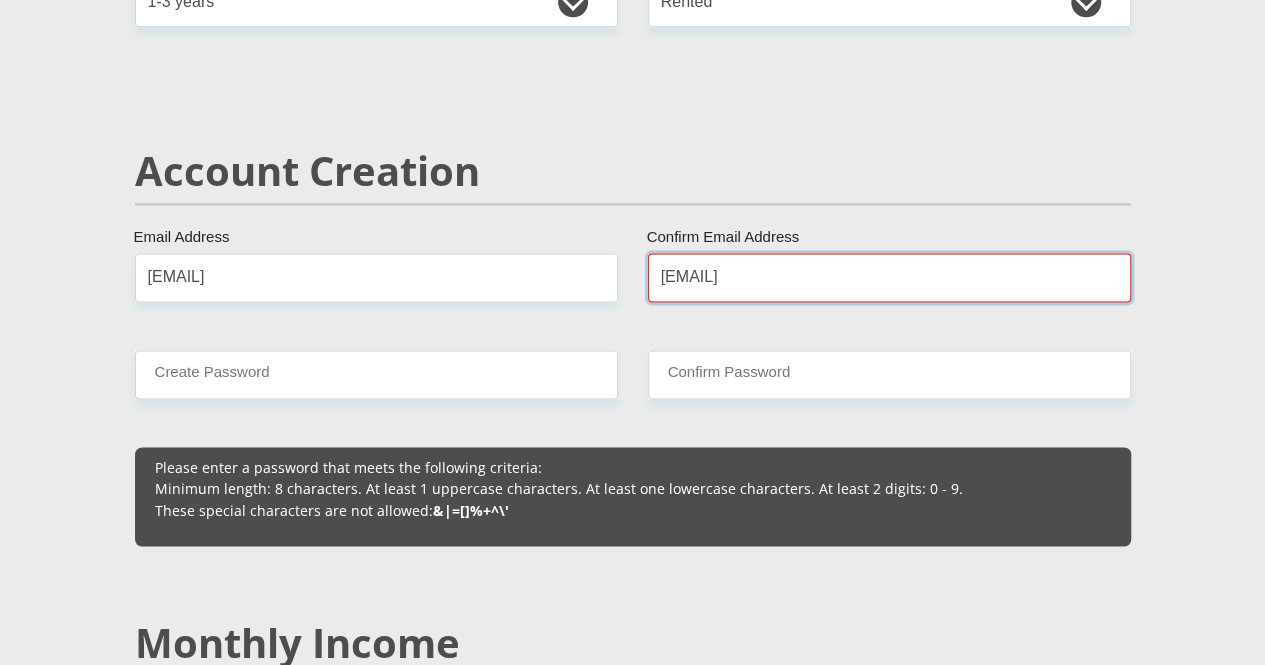 type on "[EMAIL]" 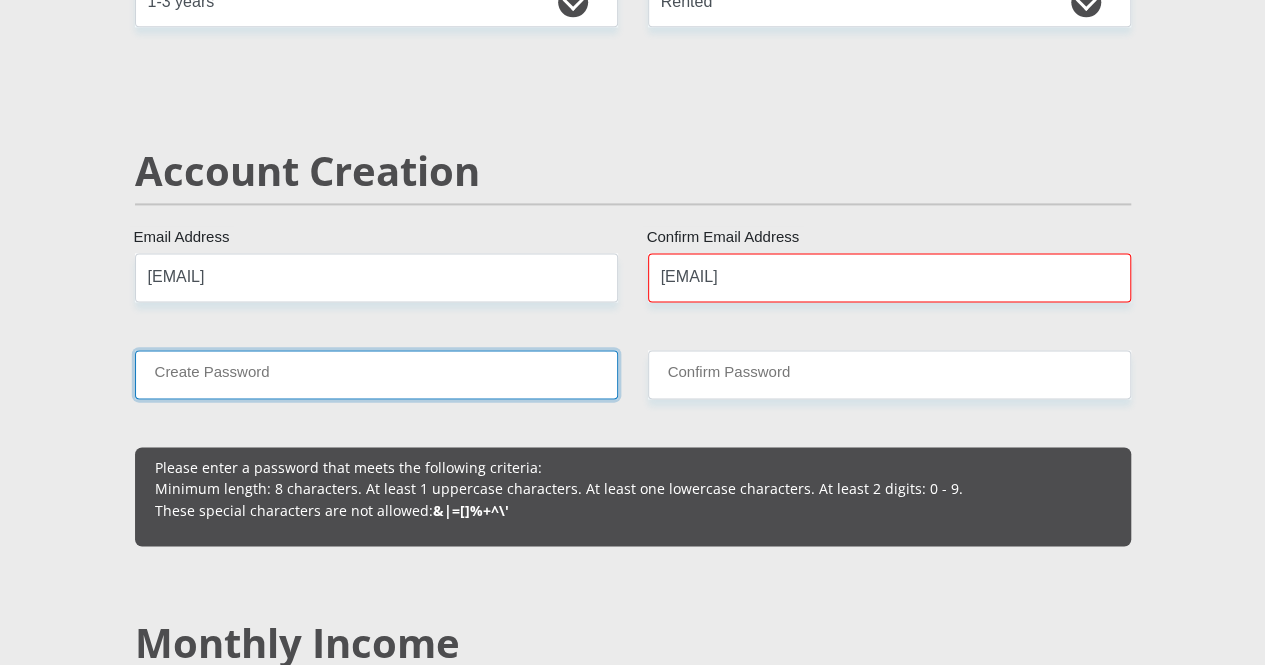 click on "Create Password" at bounding box center [376, 374] 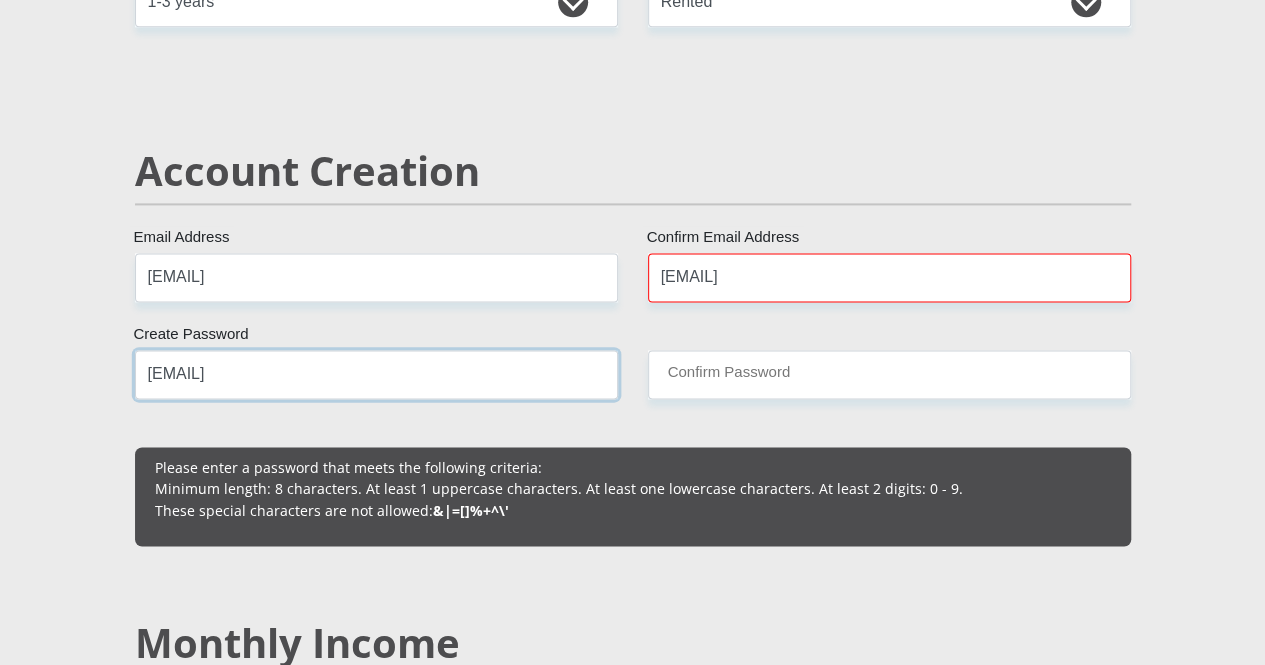 type on "[EMAIL]" 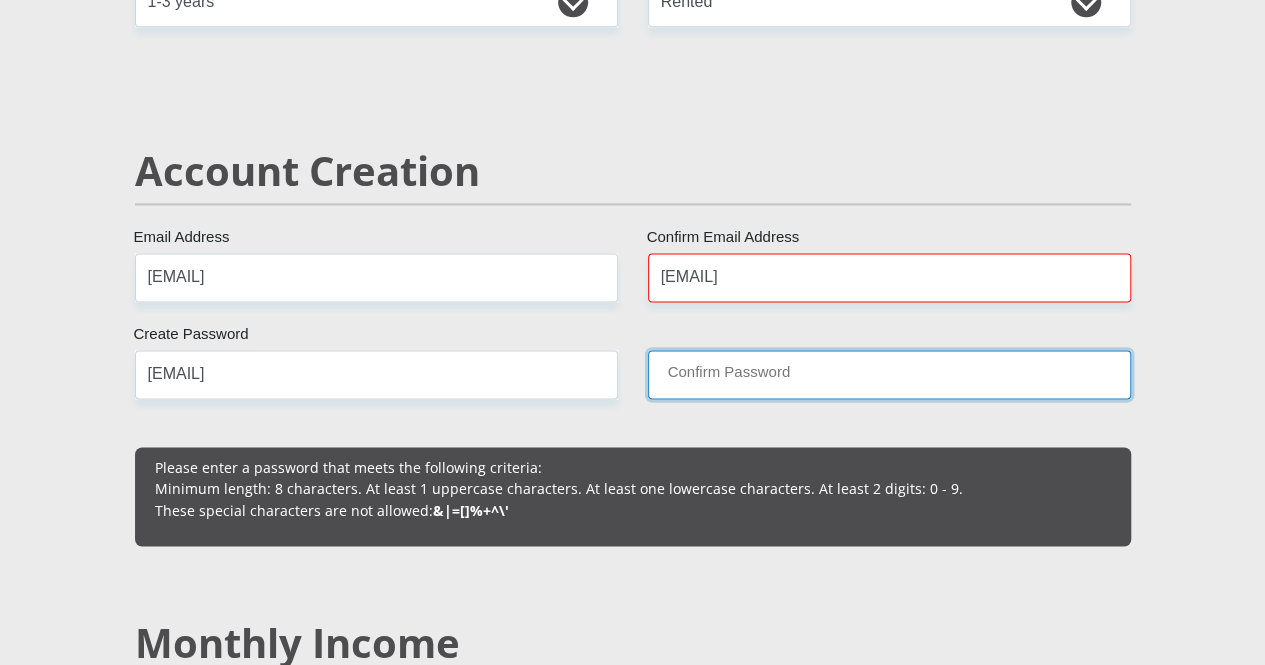 click on "Confirm Password" at bounding box center (889, 374) 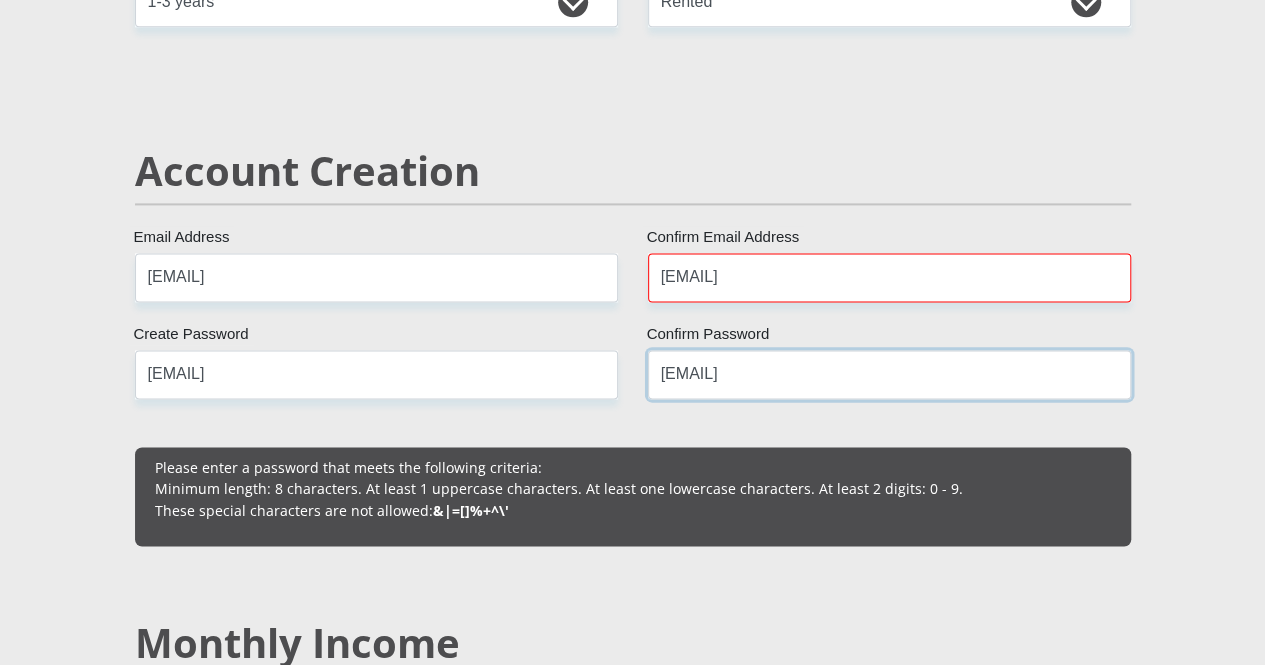 type on "[EMAIL]" 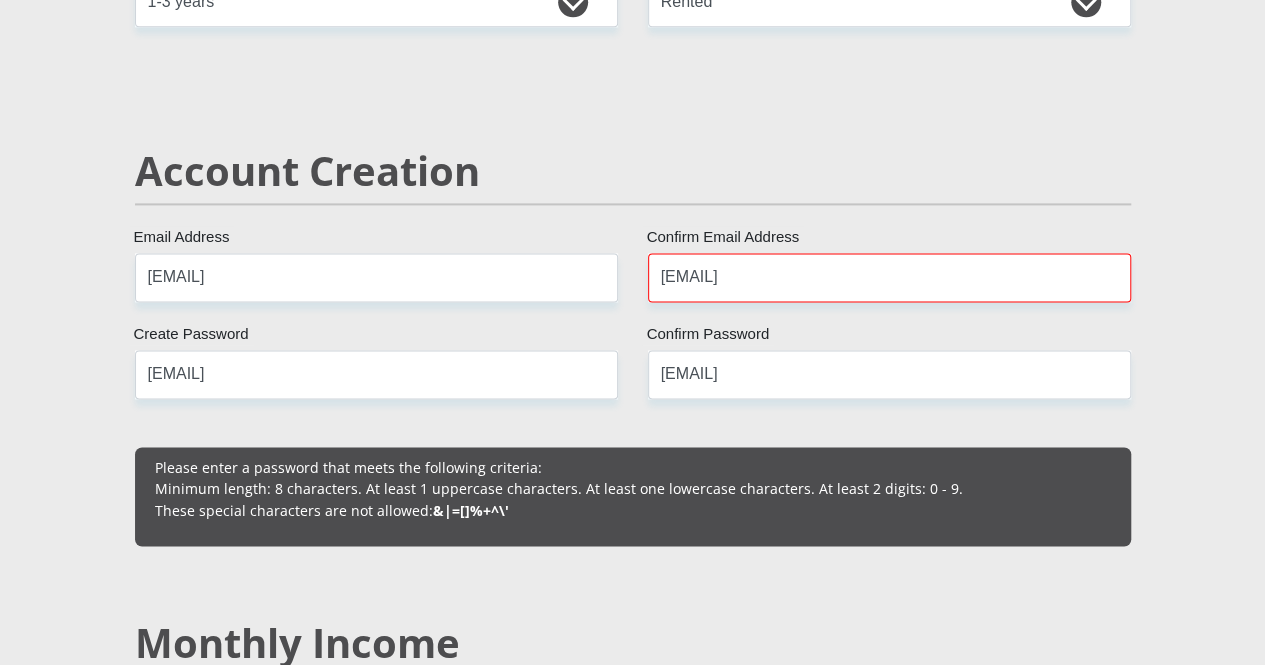 click on "[TITLE]
[FIRST]
[LAST]
[ID_NUMBER]
Please input valid ID number
[COUNTRY]
[COUNTRY]
[COUNTRY]
[COUNTRY]
[COUNTRY]
[COUNTRY]
[COUNTRY]
[COUNTRY]
[COUNTRY]  [COUNTRY]" at bounding box center [633, 1876] 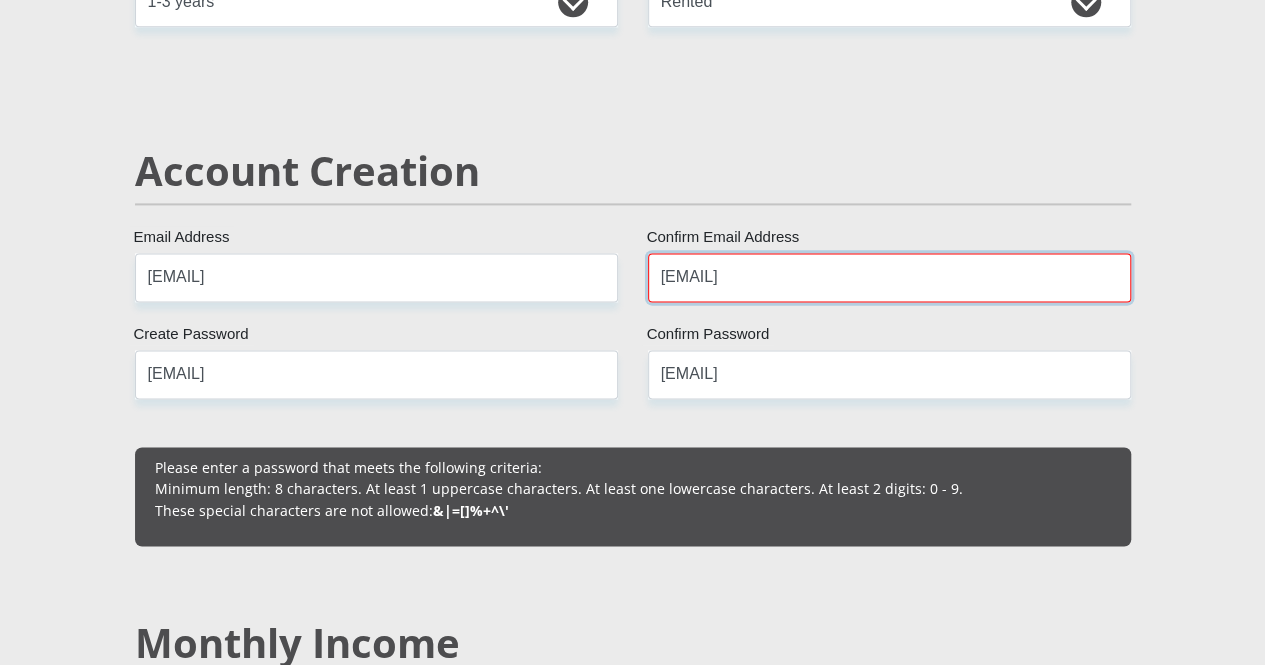 click on "[EMAIL]" at bounding box center (889, 277) 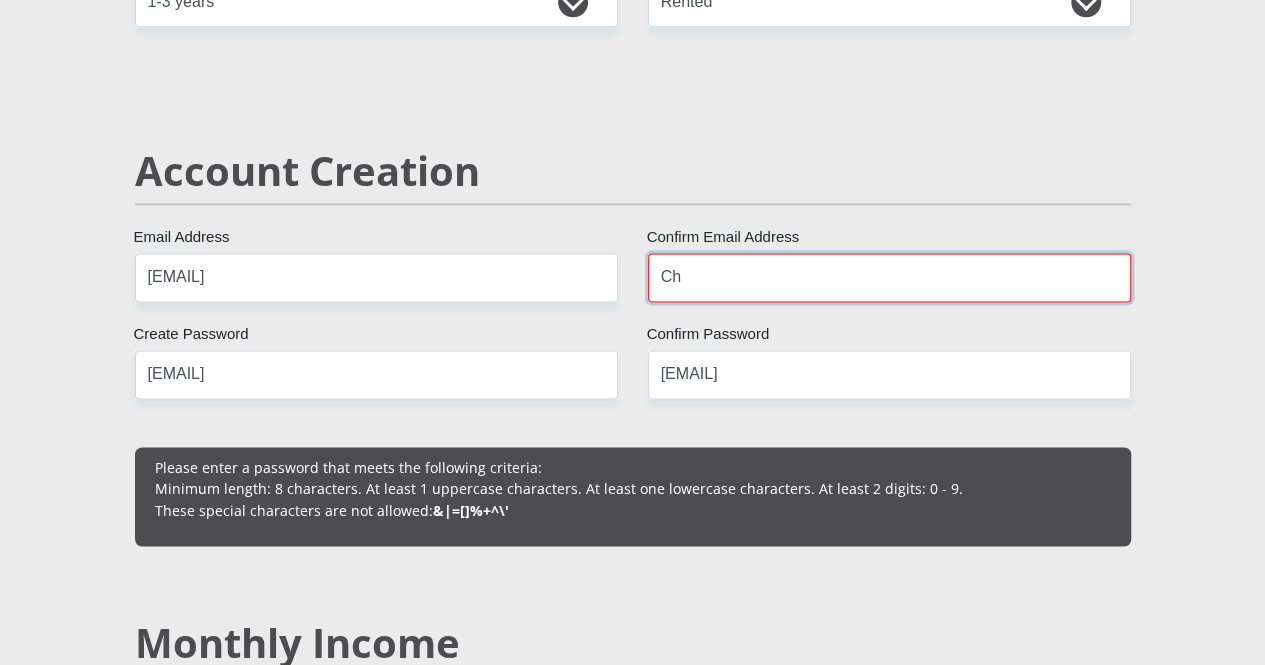 type on "C" 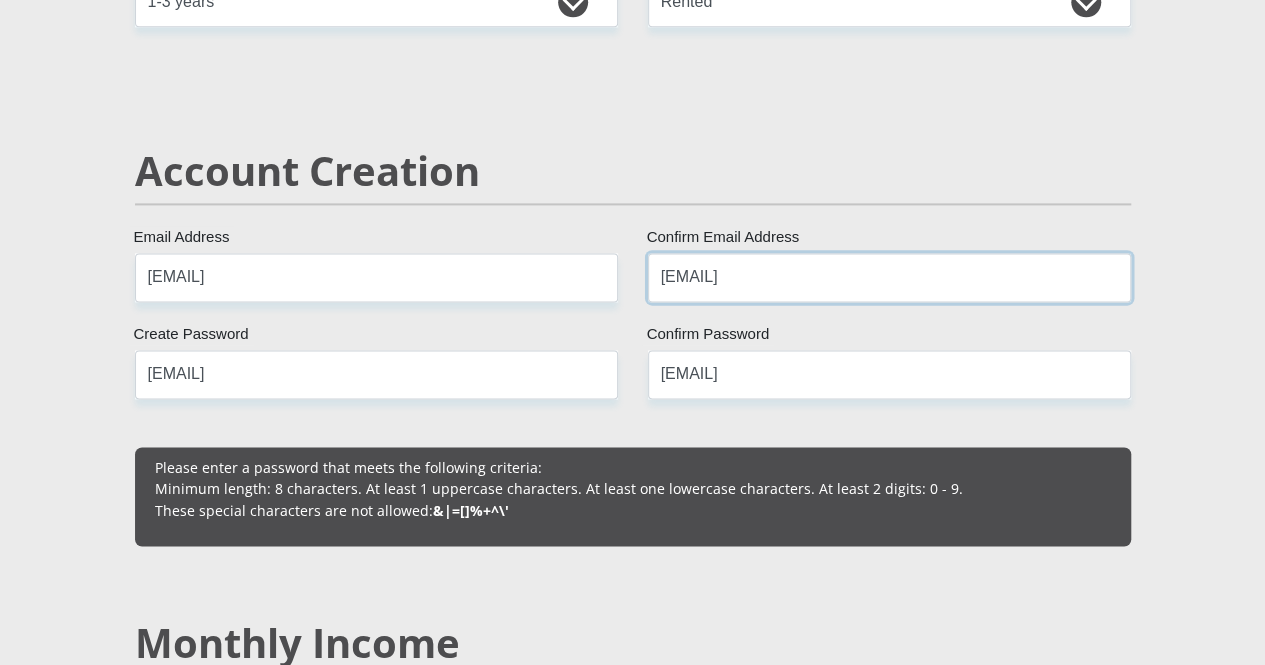 type on "[EMAIL]" 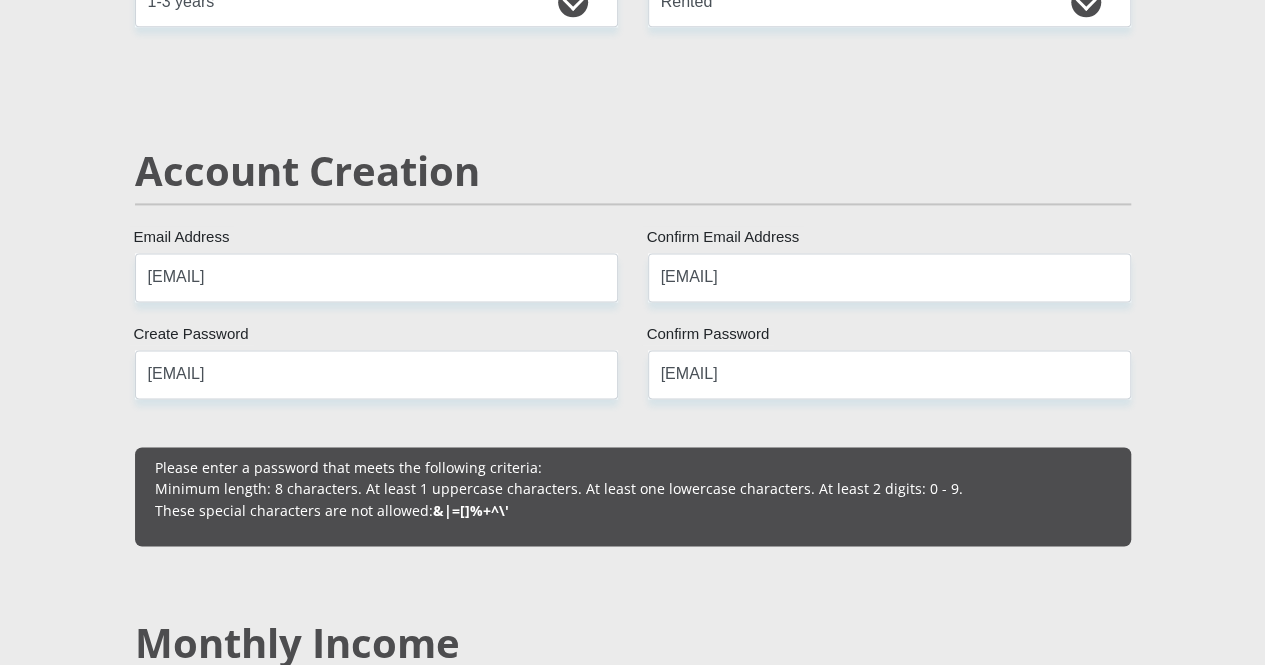 click on "[TITLE]
[FIRST]
[LAST]
[ID_NUMBER]
Please input valid ID number
[COUNTRY]
[COUNTRY]
[COUNTRY]
[COUNTRY]
[COUNTRY]
[COUNTRY]
[COUNTRY]
[COUNTRY]
[COUNTRY]  [COUNTRY]" at bounding box center [633, 1876] 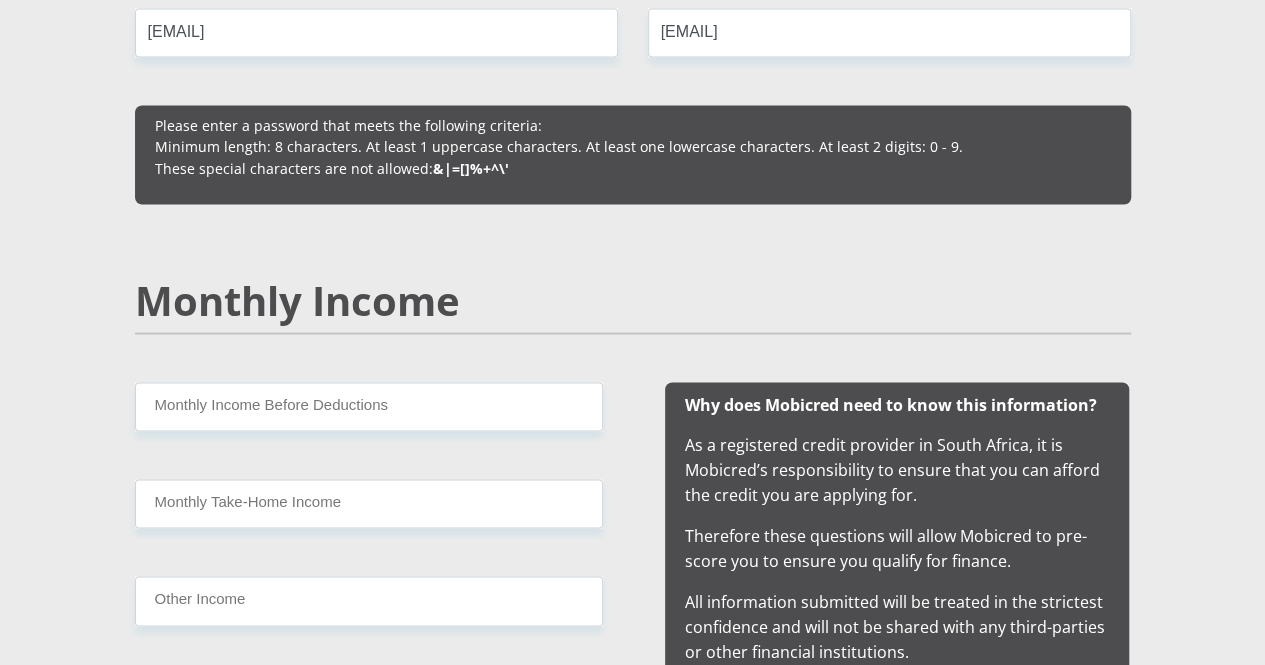 scroll, scrollTop: 1742, scrollLeft: 0, axis: vertical 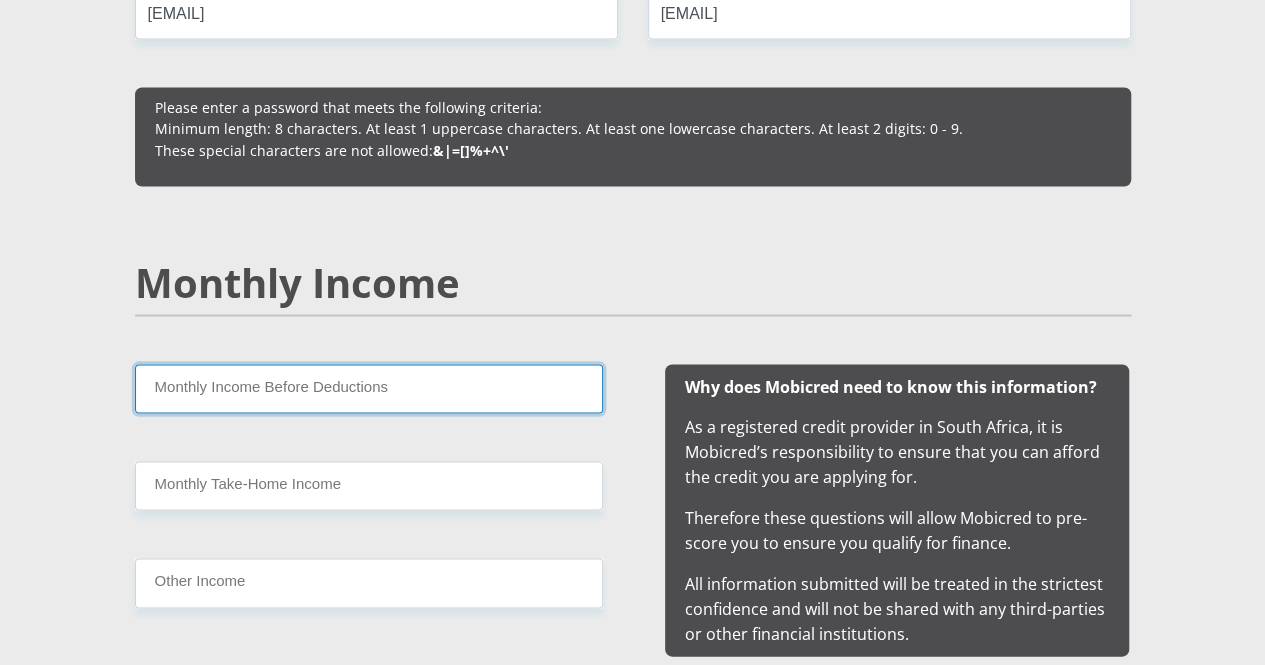 click on "Monthly Income Before Deductions" at bounding box center [369, 388] 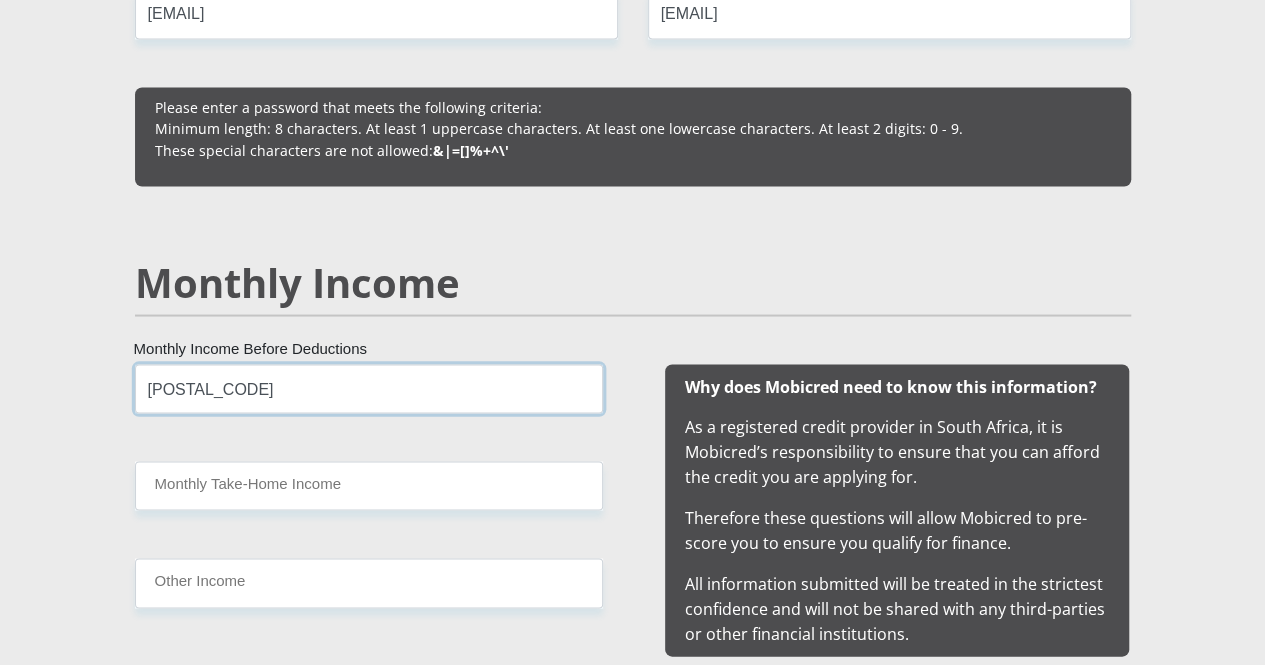type on "[POSTAL_CODE]" 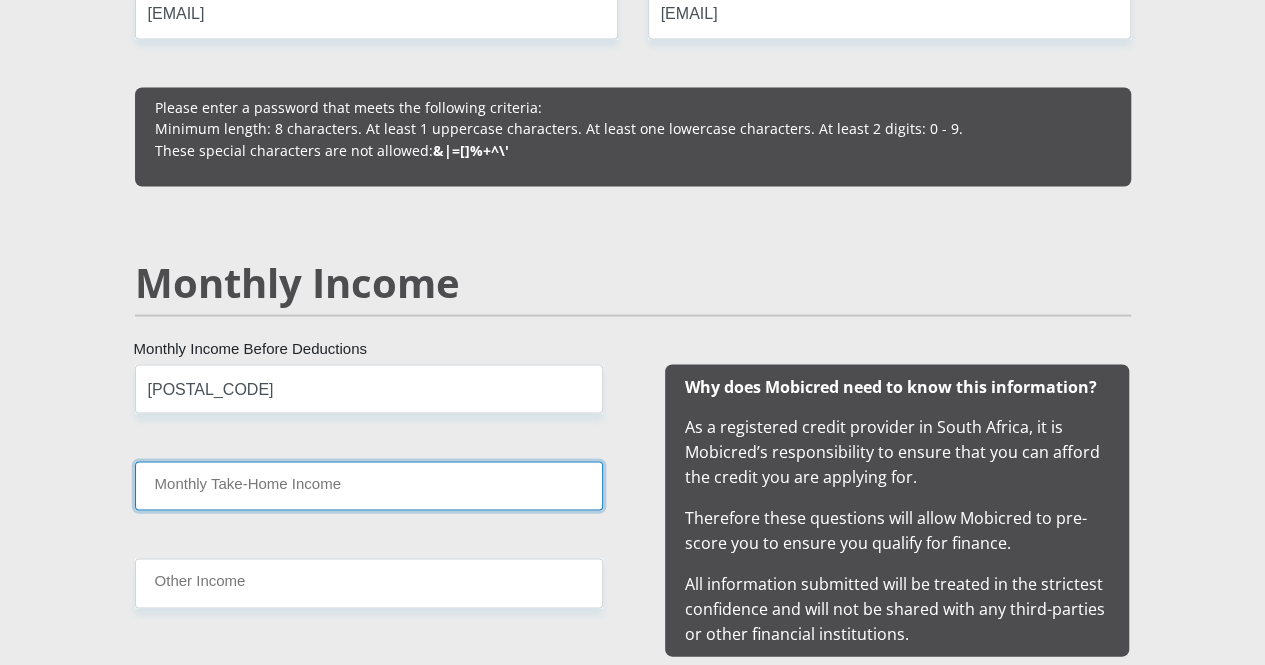 click on "Monthly Take-Home Income" at bounding box center (369, 485) 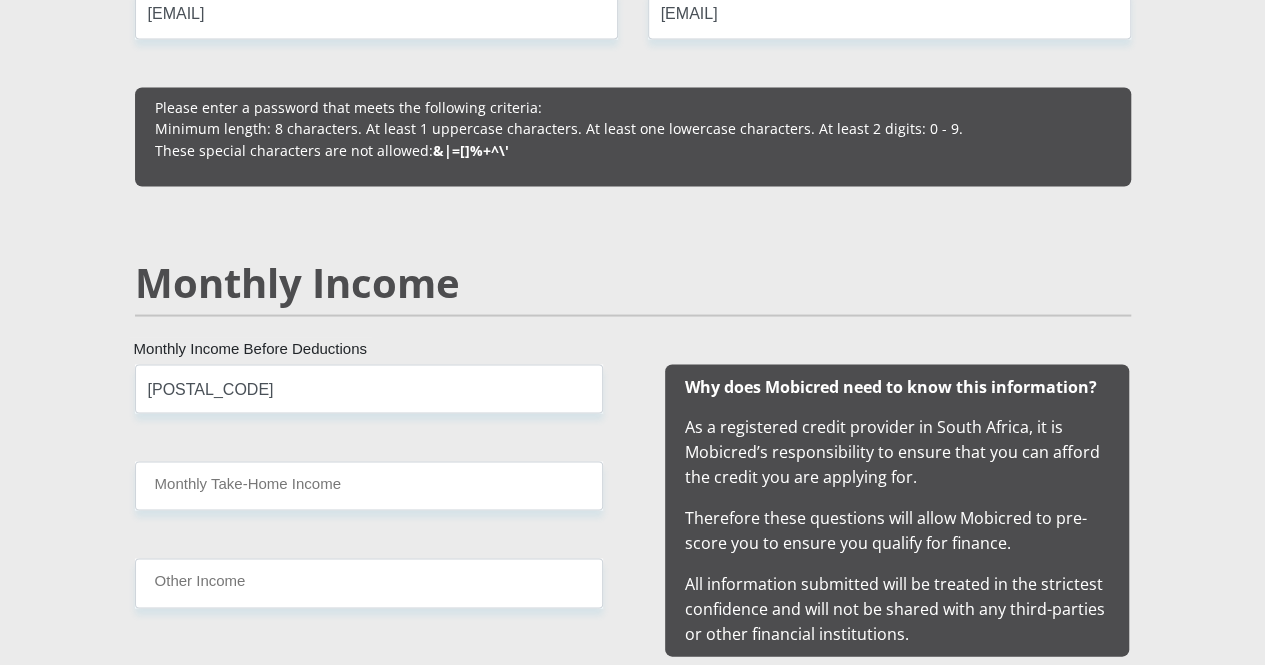 click on "Monthly Income" at bounding box center (633, 311) 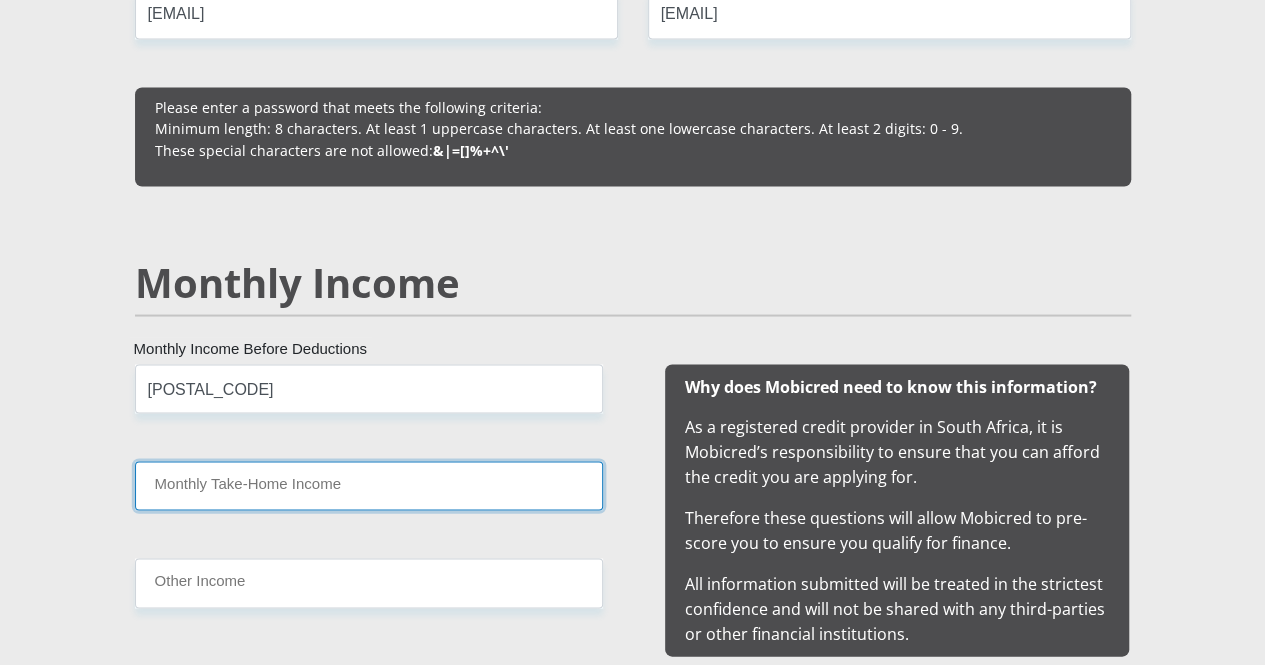 click on "Monthly Take-Home Income" at bounding box center [369, 485] 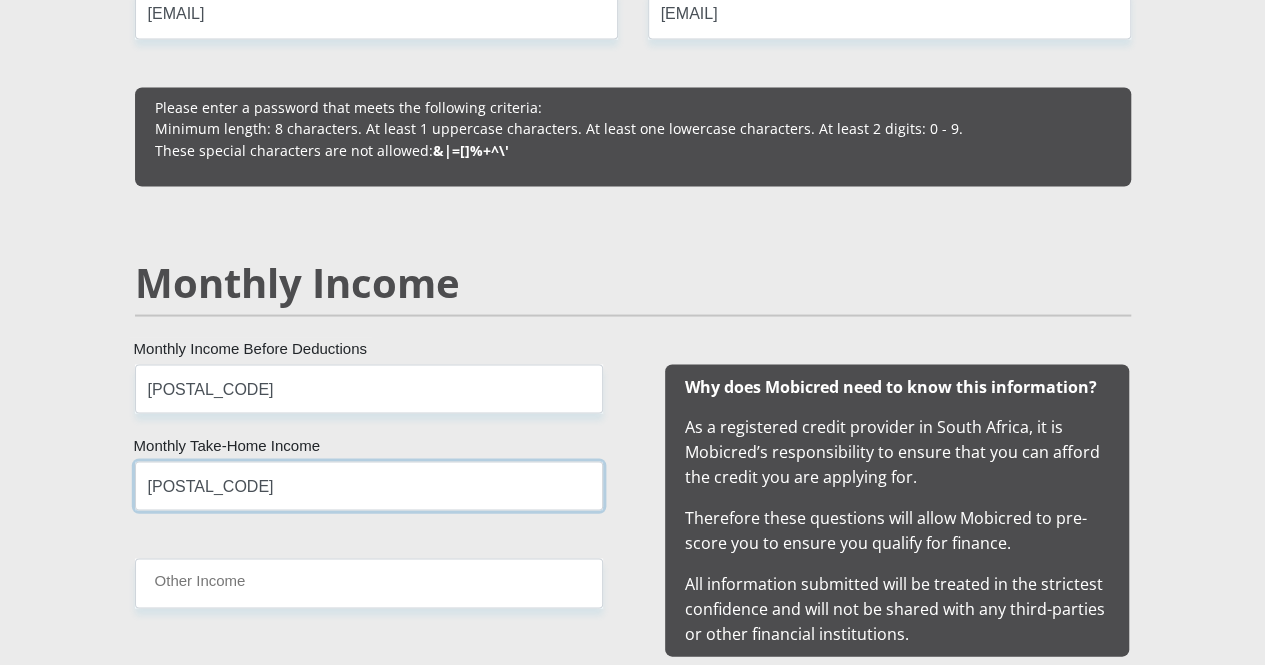 type on "[POSTAL_CODE]" 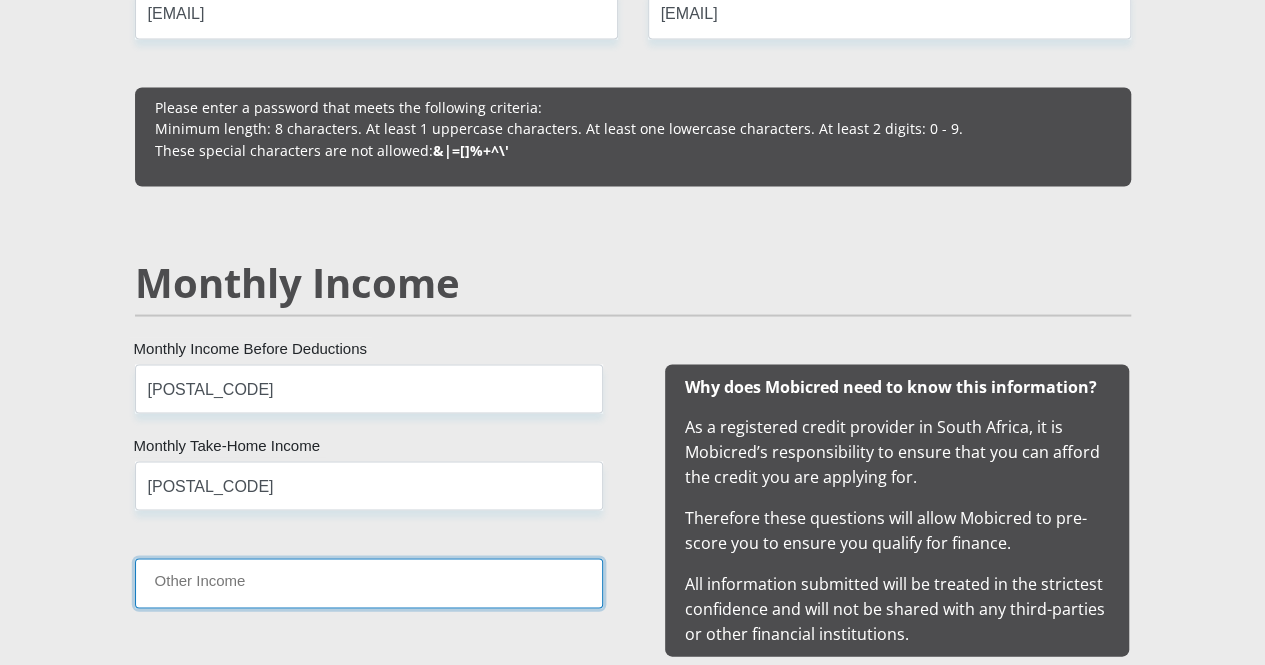 click on "Other Income" at bounding box center (369, 582) 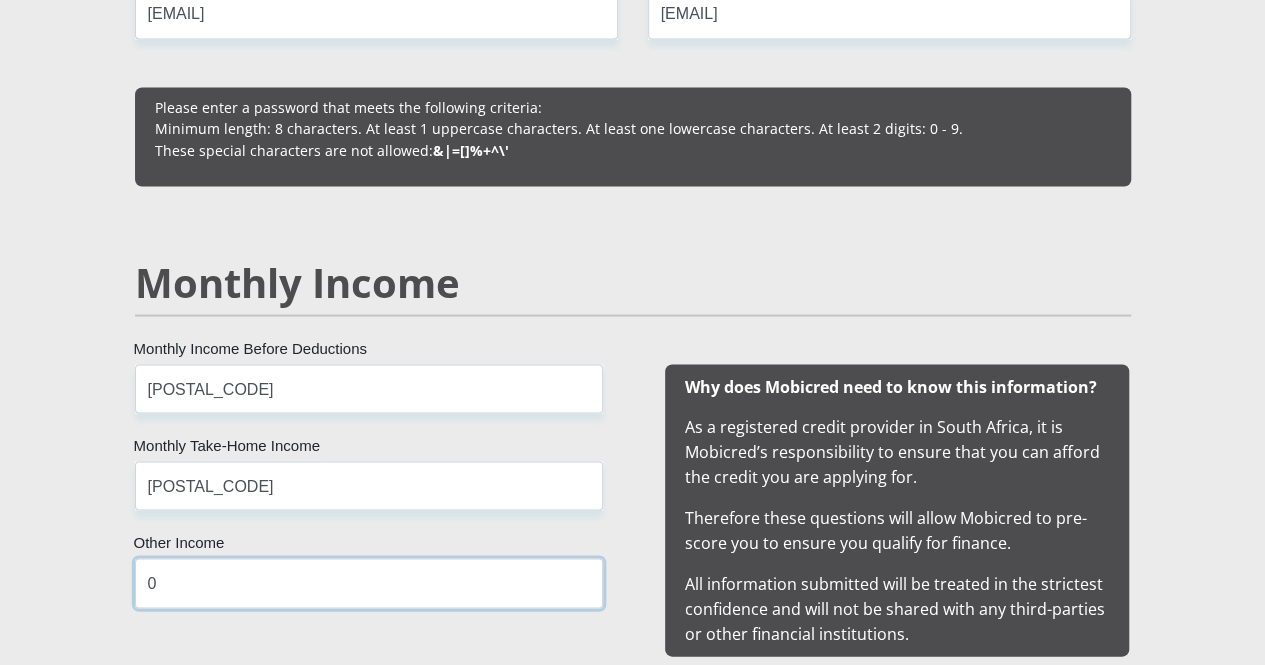 type on "0" 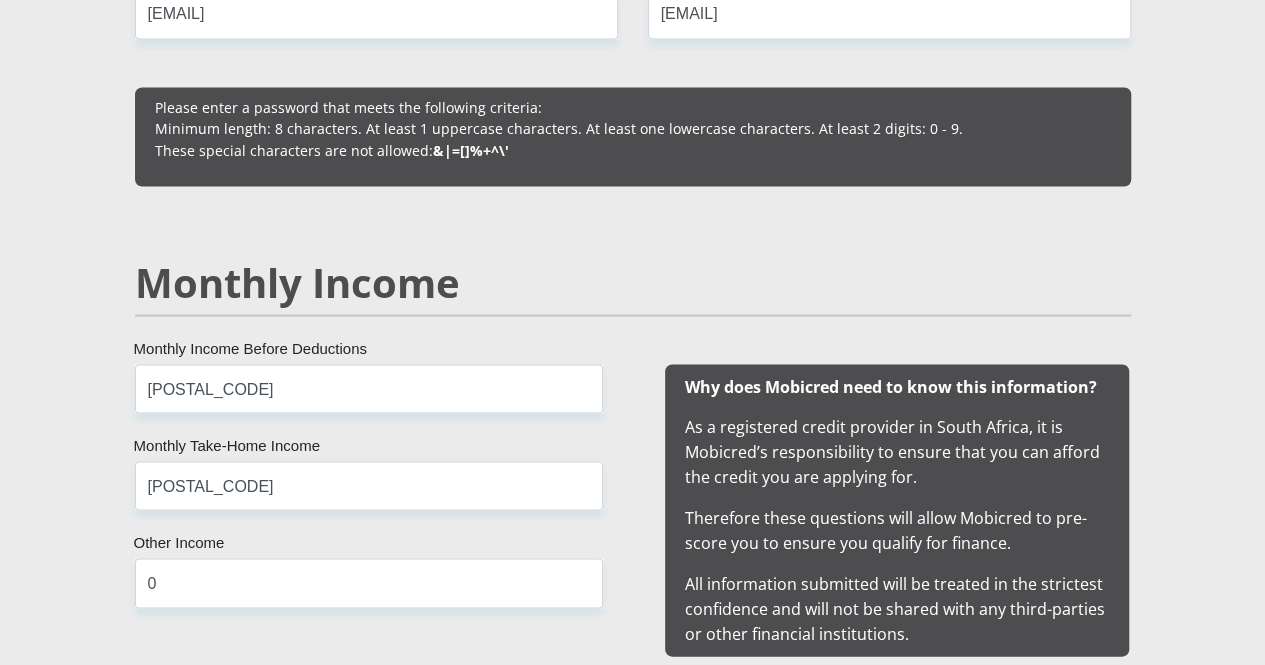 click on "[TITLE]
[FIRST]
[LAST]
[ID_NUMBER]
Please input valid ID number
[COUNTRY]
[COUNTRY]
[COUNTRY]
[COUNTRY]
[COUNTRY]
[COUNTRY]
[COUNTRY]
[COUNTRY]
[COUNTRY]  [COUNTRY]" at bounding box center [632, 1516] 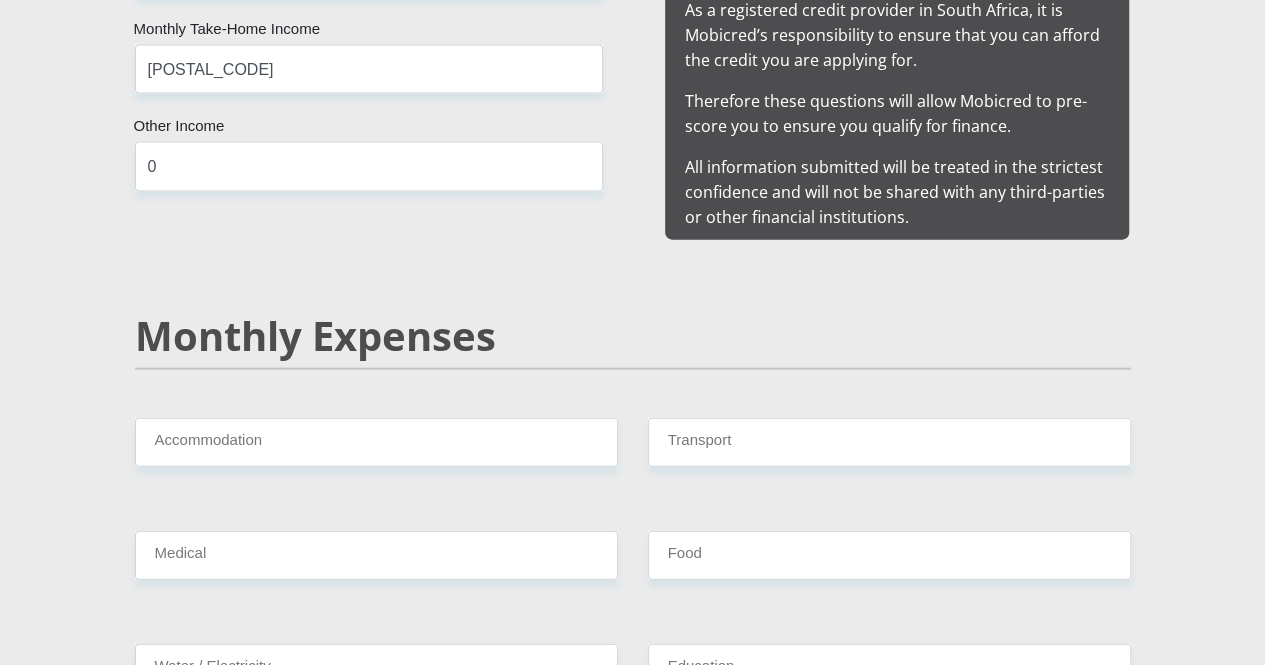 scroll, scrollTop: 2182, scrollLeft: 0, axis: vertical 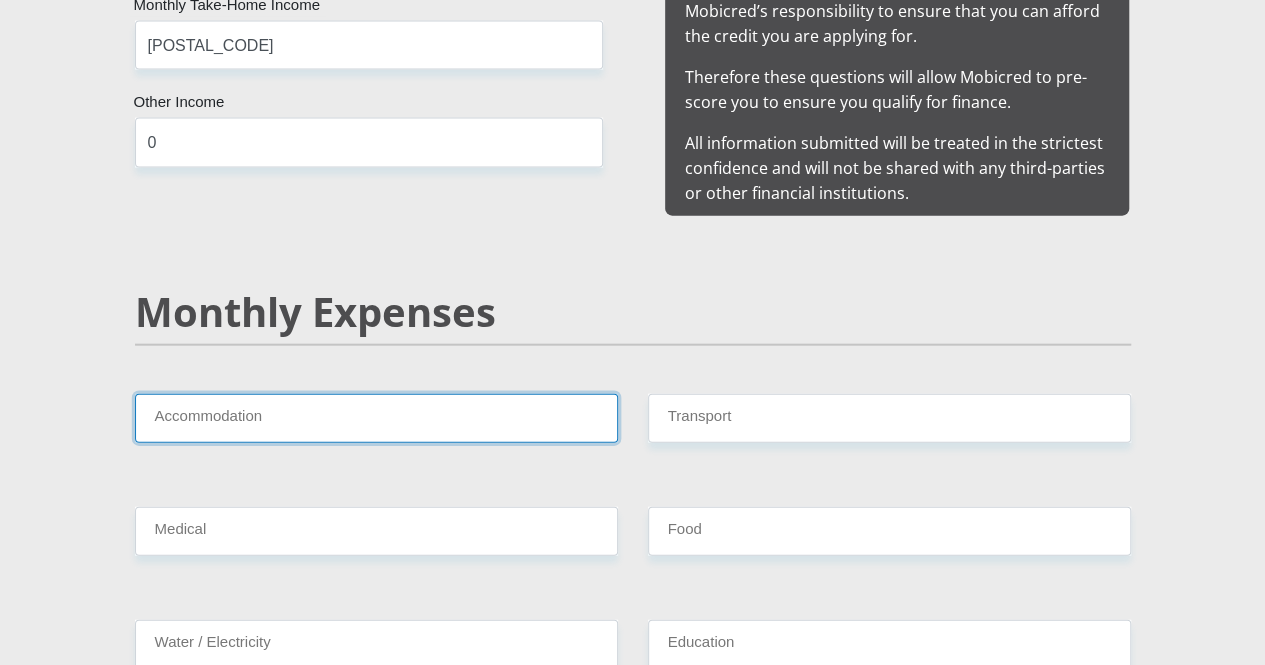 click on "Accommodation" at bounding box center (376, 418) 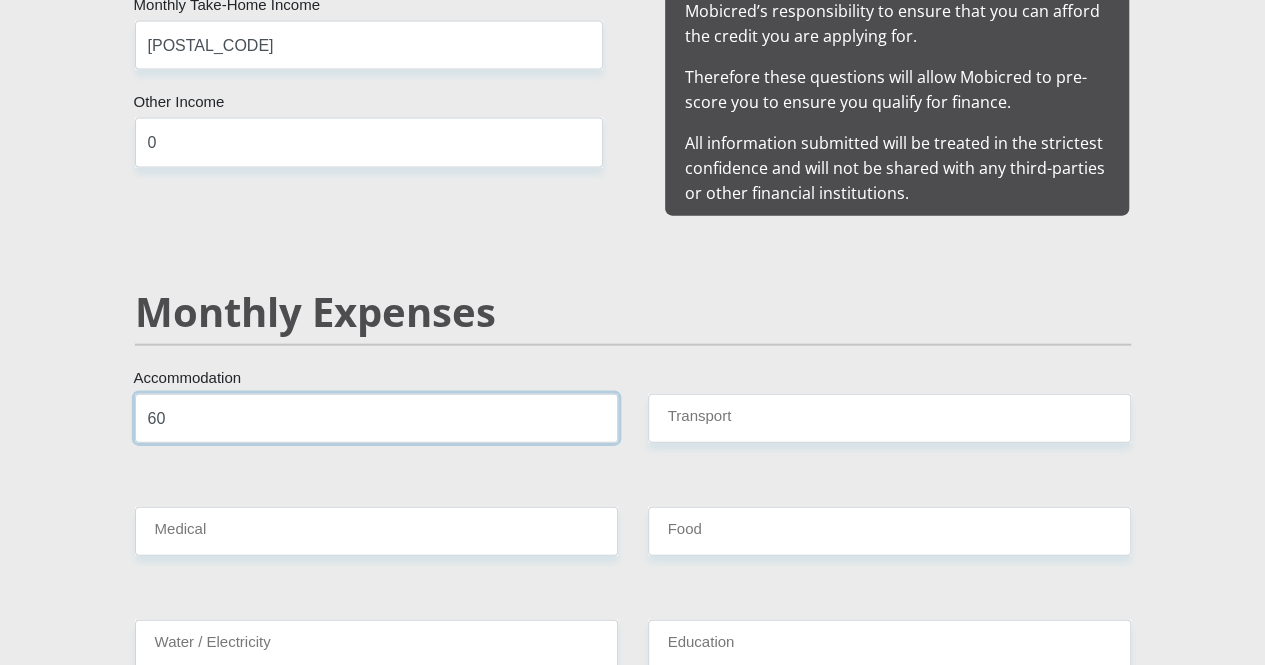 type on "6" 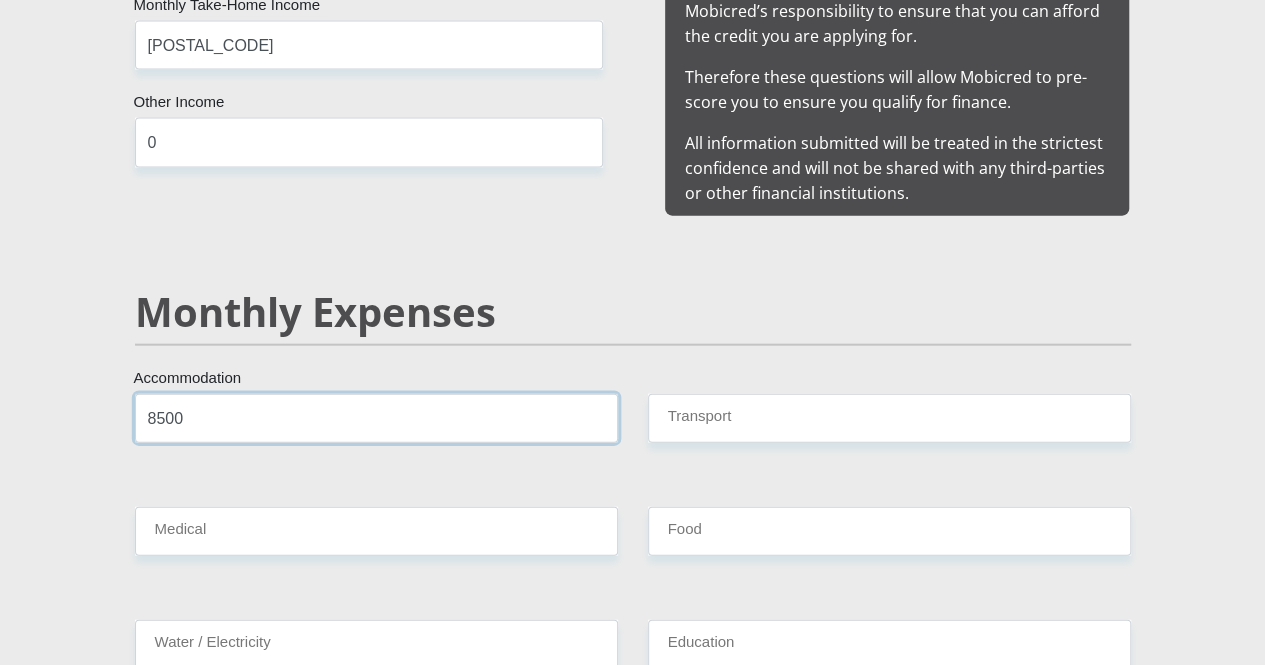 type on "8500" 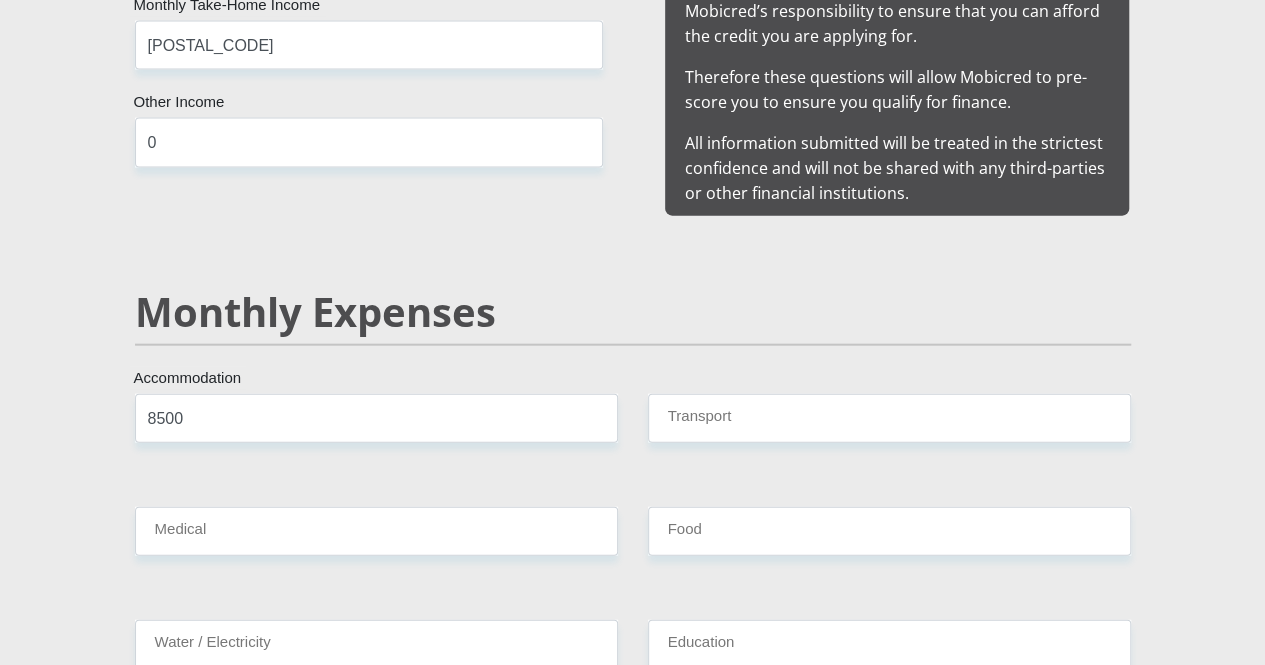 click on "Monthly Expenses" at bounding box center [633, 341] 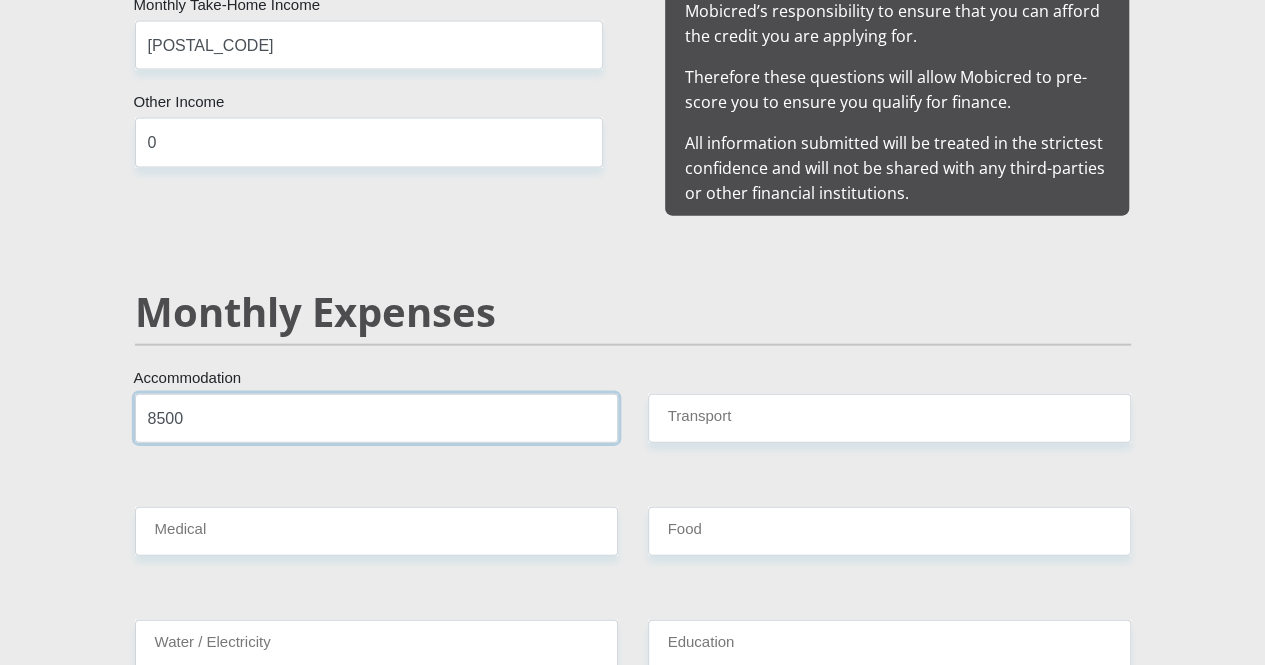 click on "8500" at bounding box center [376, 418] 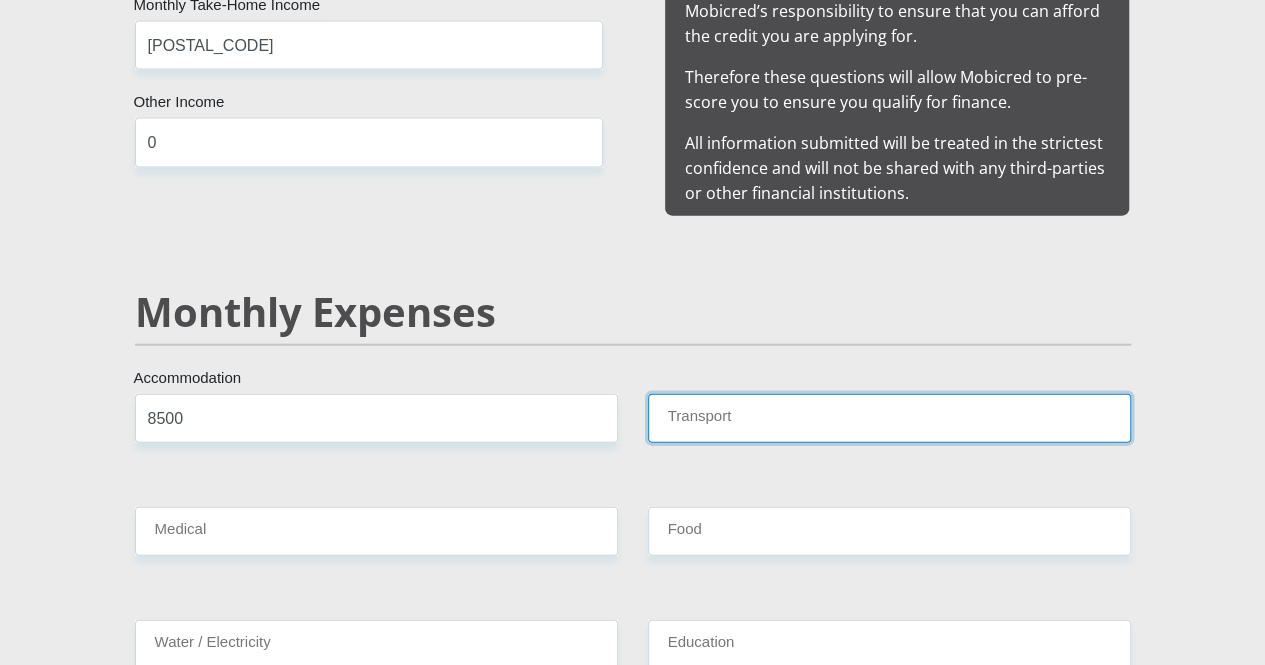 click on "Transport" at bounding box center (889, 418) 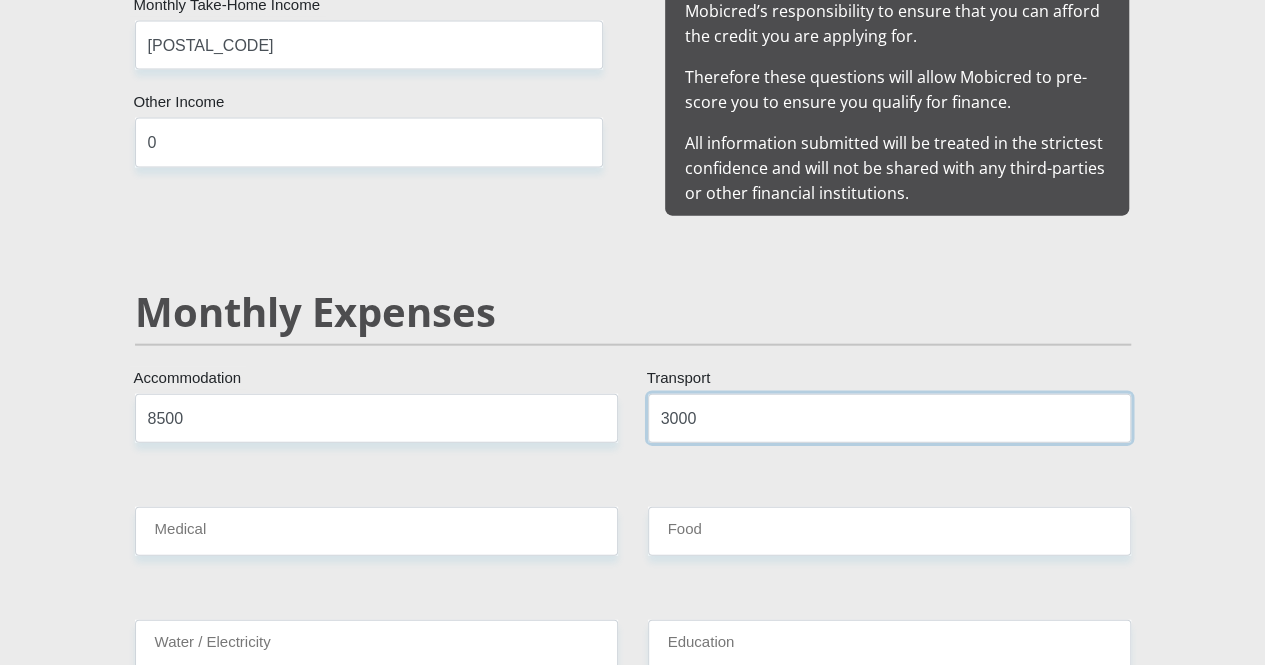 type on "3000" 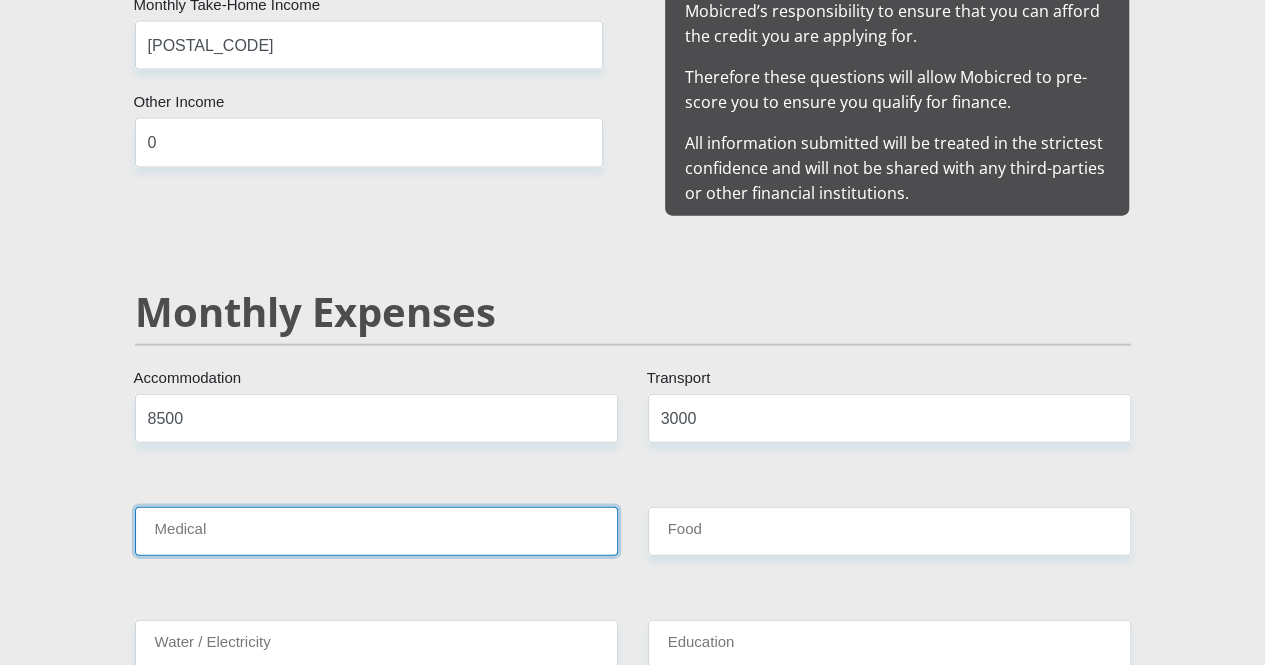click on "Medical" at bounding box center [376, 531] 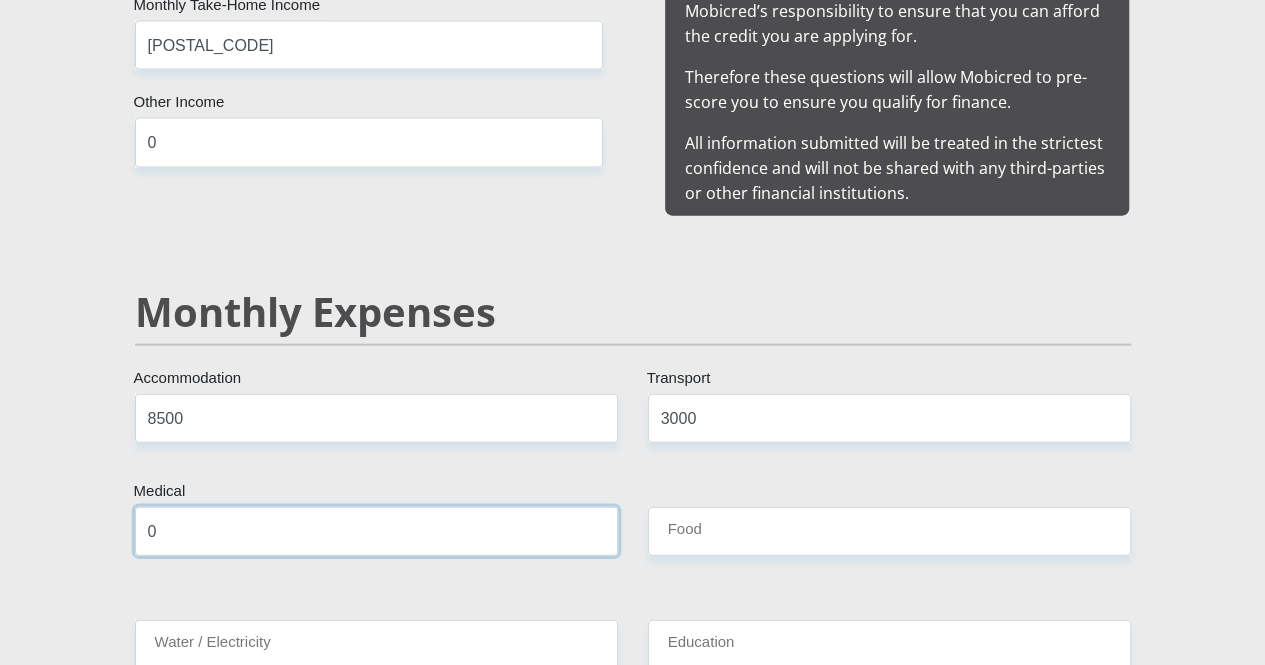 type on "0" 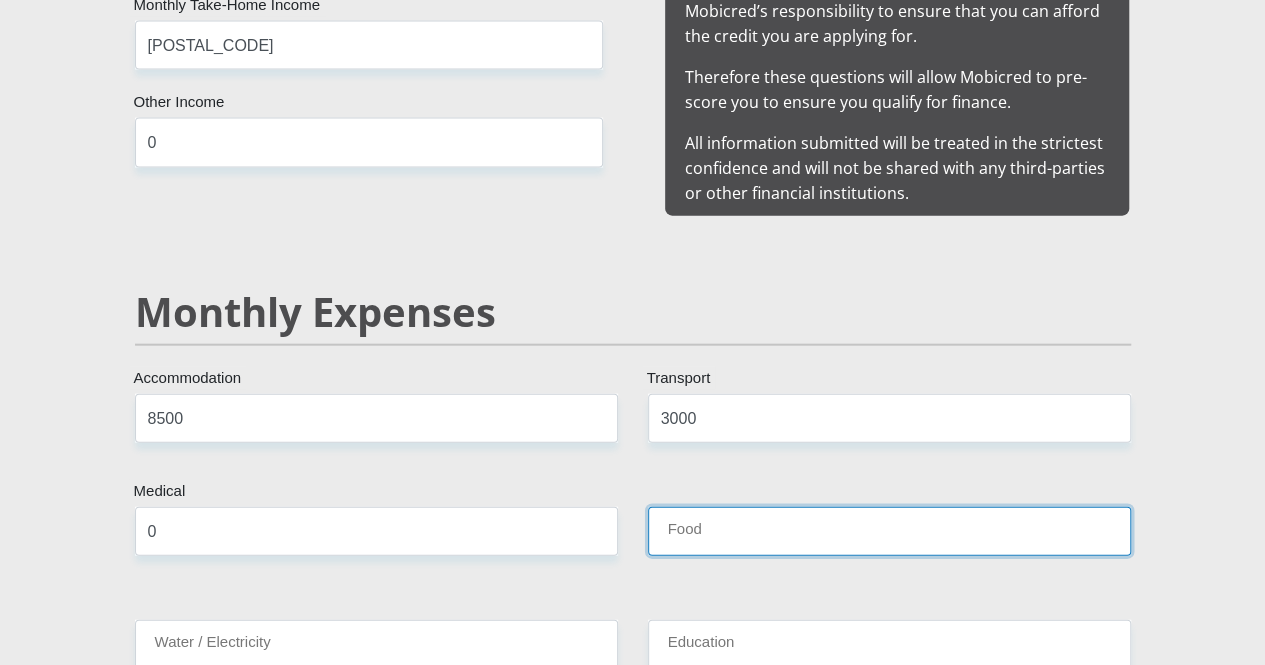 click on "Food" at bounding box center [889, 531] 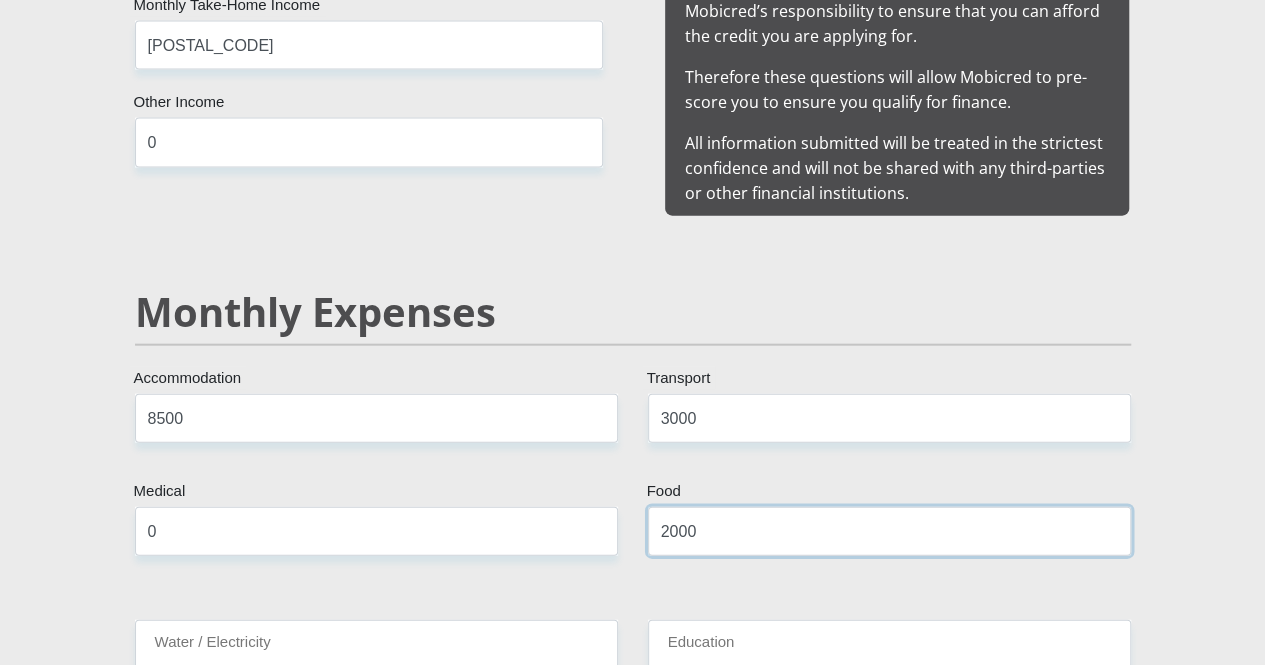type on "2000" 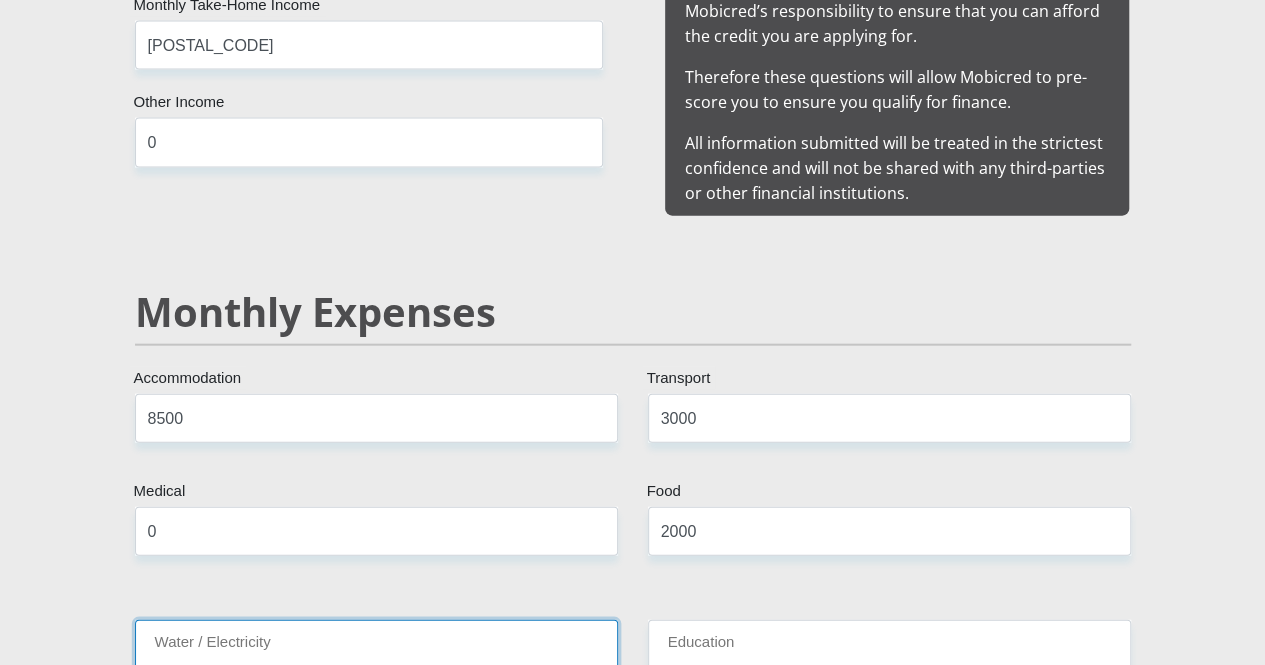 click on "Water / Electricity" at bounding box center (376, 644) 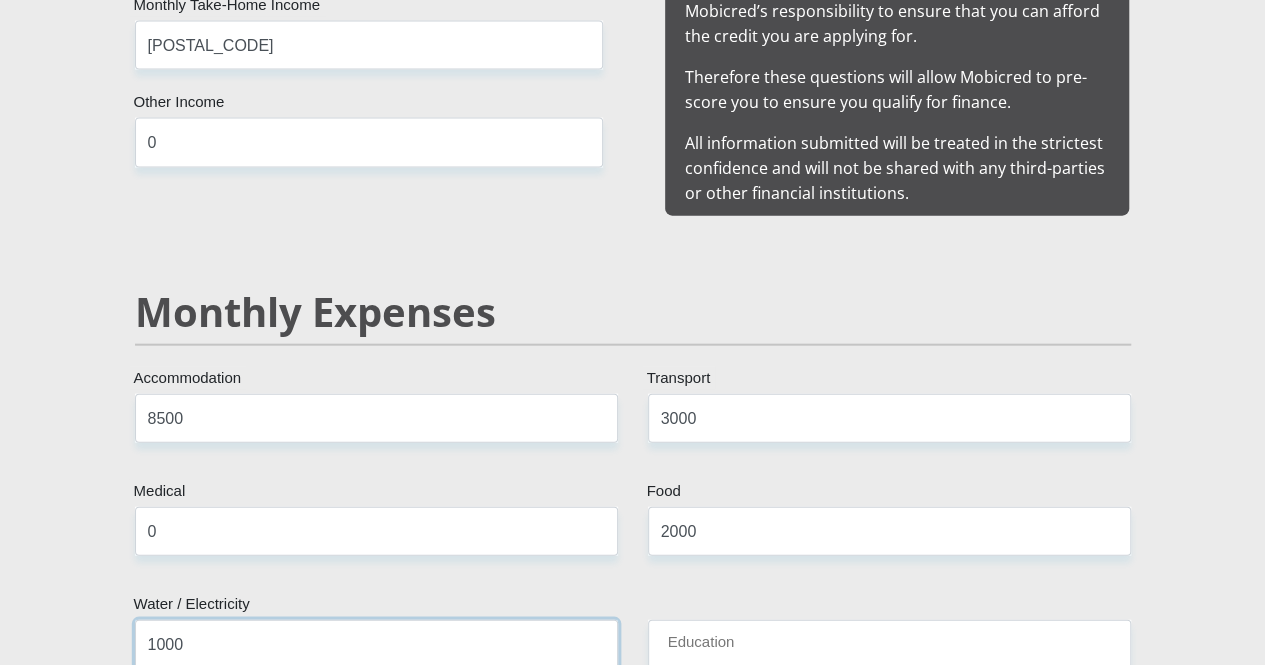 type on "1000" 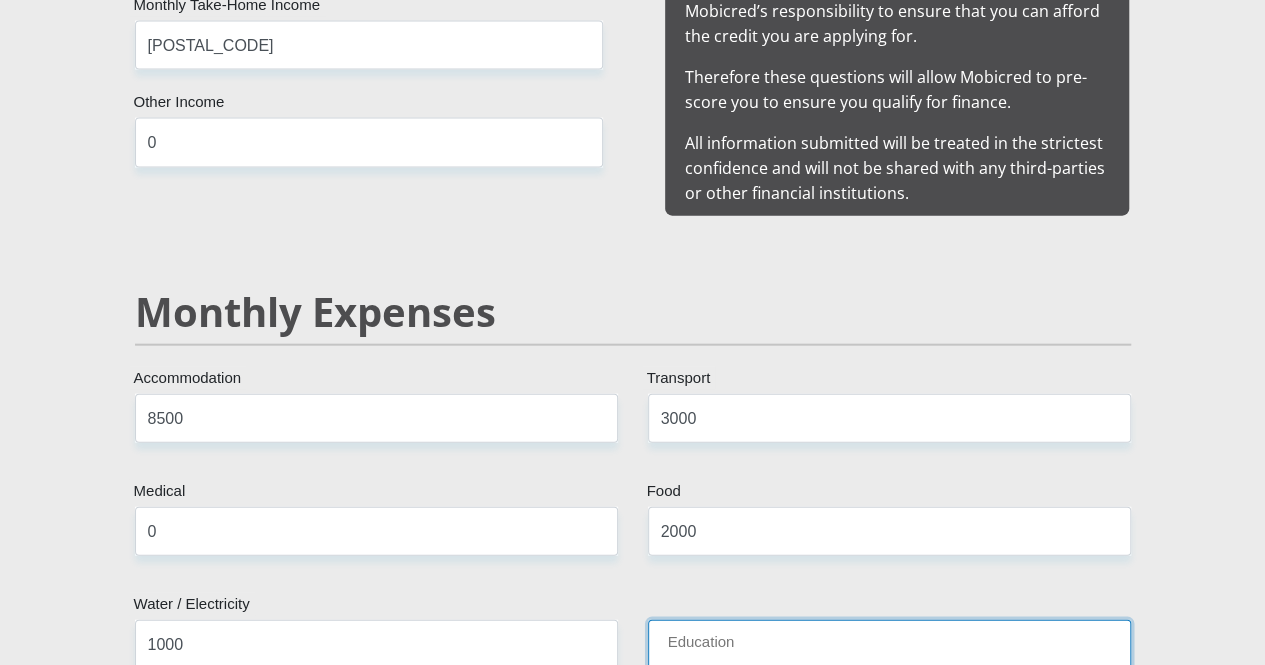 click on "Education" at bounding box center (889, 644) 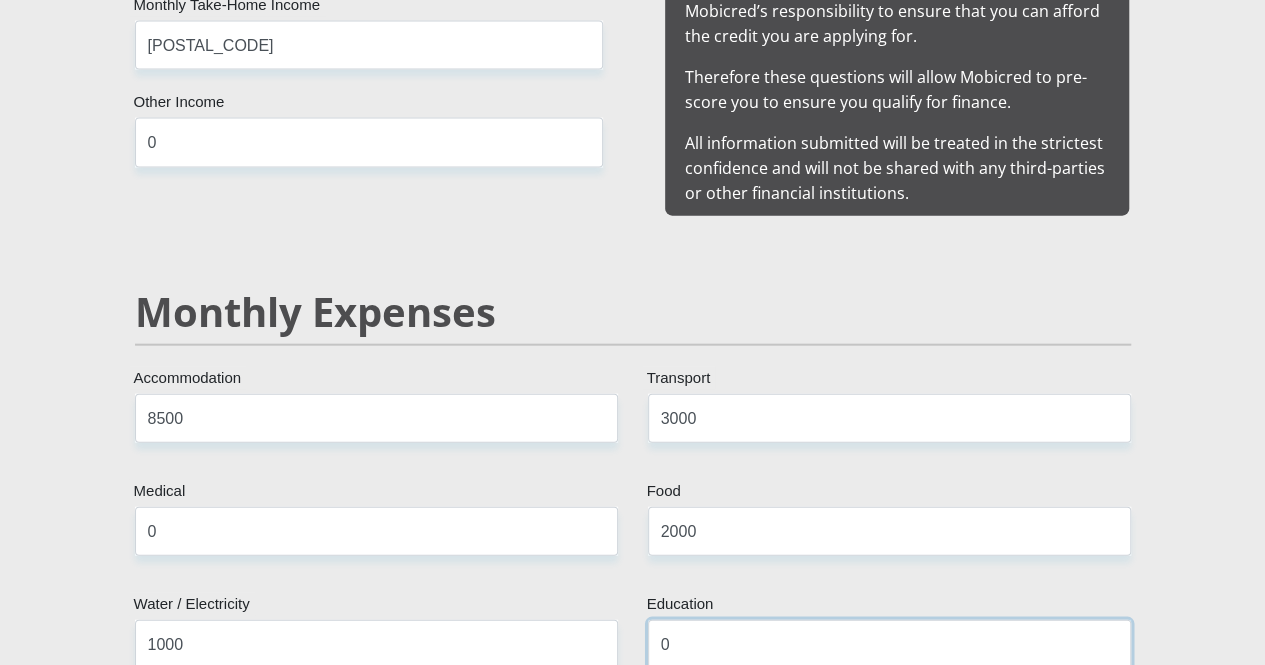 type on "0" 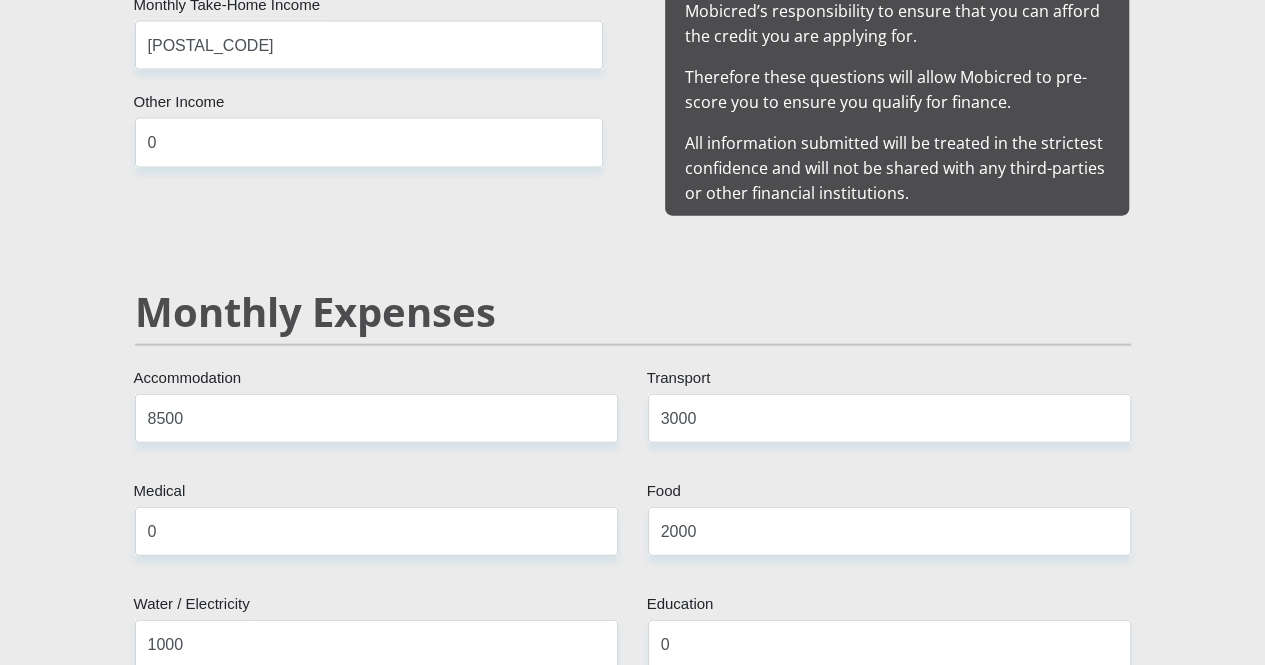 click on "[TITLE]
[FIRST]
[LAST]
[ID_NUMBER]
Please input valid ID number
[COUNTRY]
[COUNTRY]
[COUNTRY]
[COUNTRY]
[COUNTRY]
[COUNTRY]
[COUNTRY]
[COUNTRY]
[COUNTRY]  [COUNTRY]" at bounding box center [633, 1076] 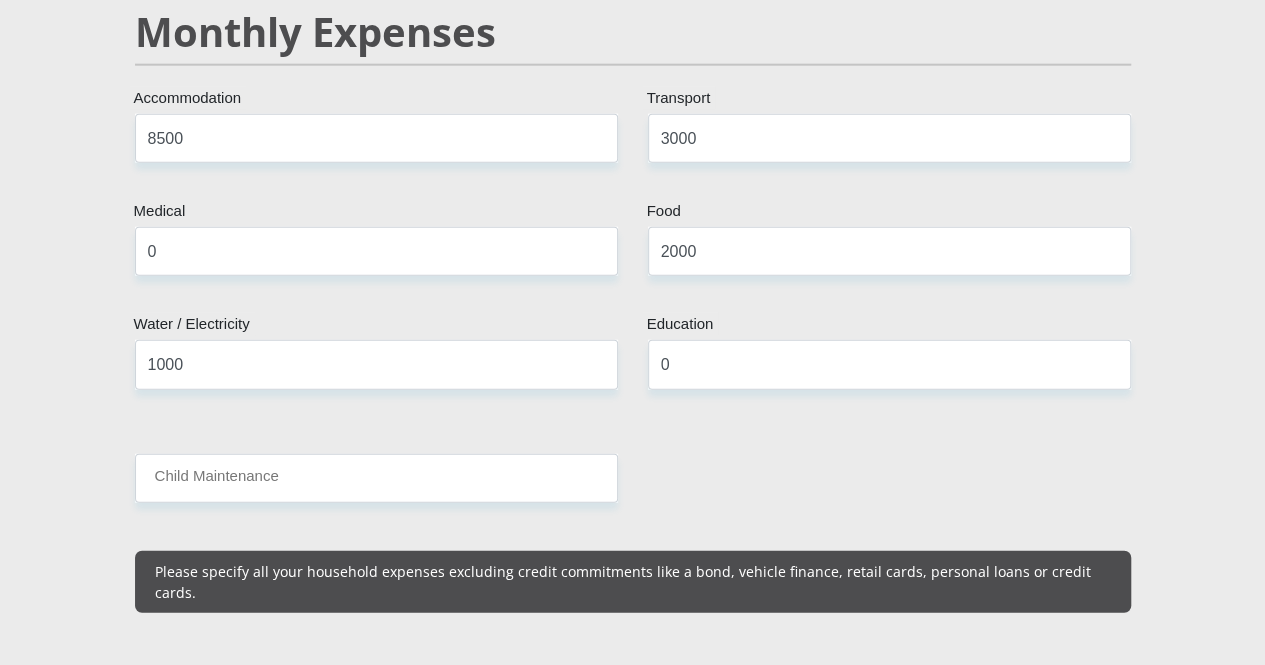 scroll, scrollTop: 2502, scrollLeft: 0, axis: vertical 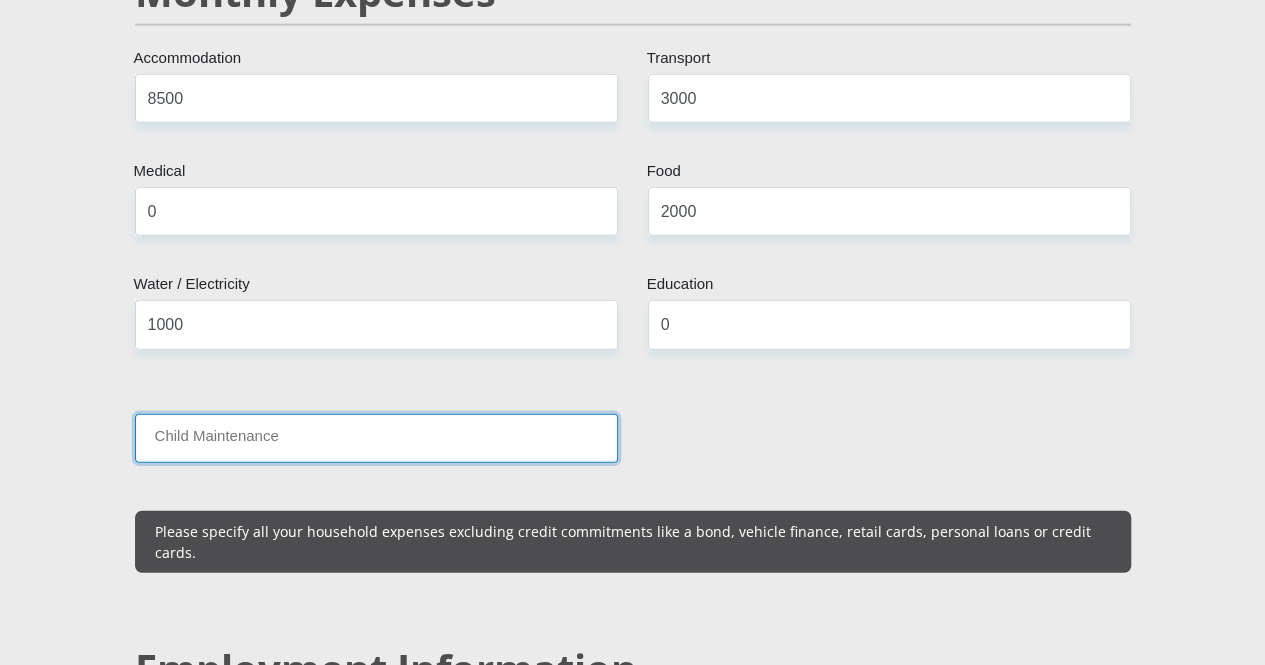 click on "Child Maintenance" at bounding box center [376, 438] 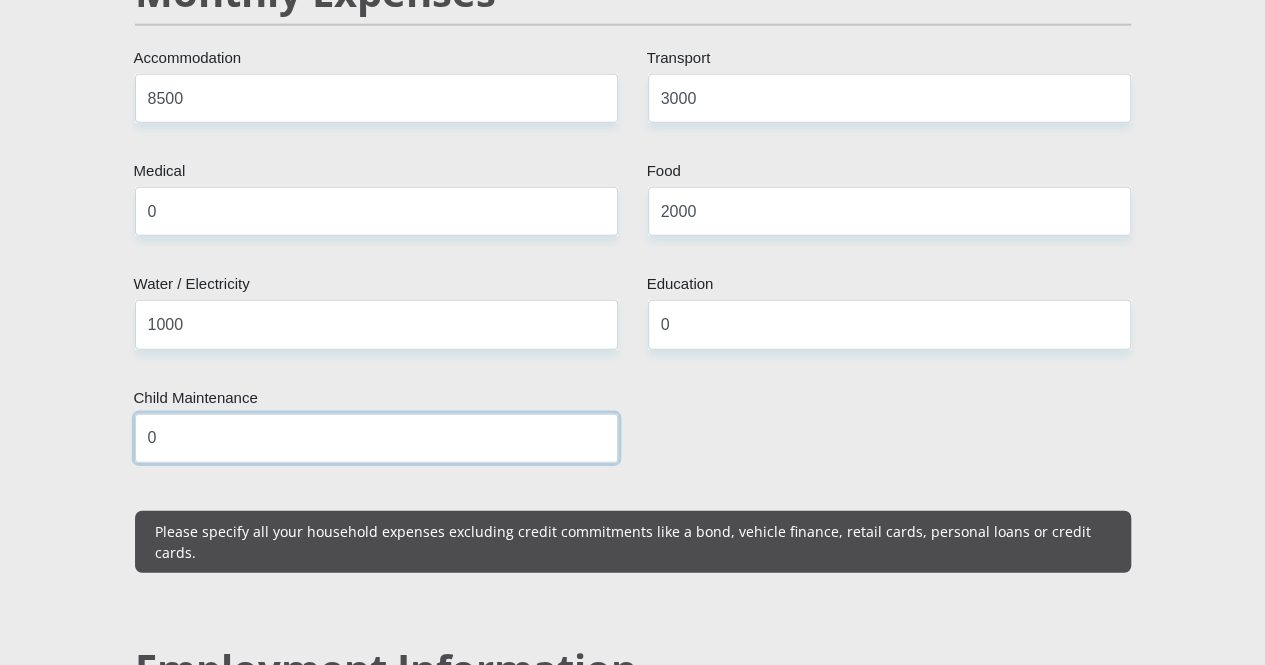 type on "0" 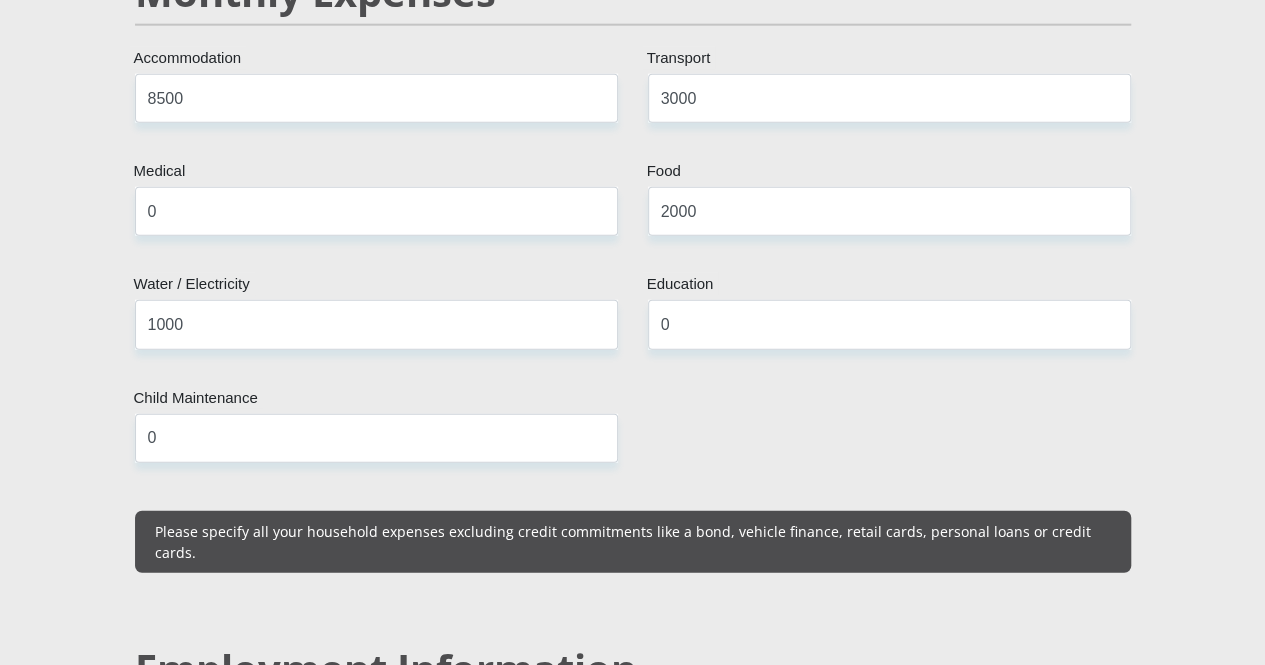 click on "[TITLE]
[FIRST]
[LAST]
[ID_NUMBER]
Please input valid ID number
[COUNTRY]
[COUNTRY]
[COUNTRY]
[COUNTRY]
[COUNTRY]
[COUNTRY]
[COUNTRY]
[COUNTRY]
[COUNTRY]
[COUNTRY]  [COUNTRY]" at bounding box center (633, 742) 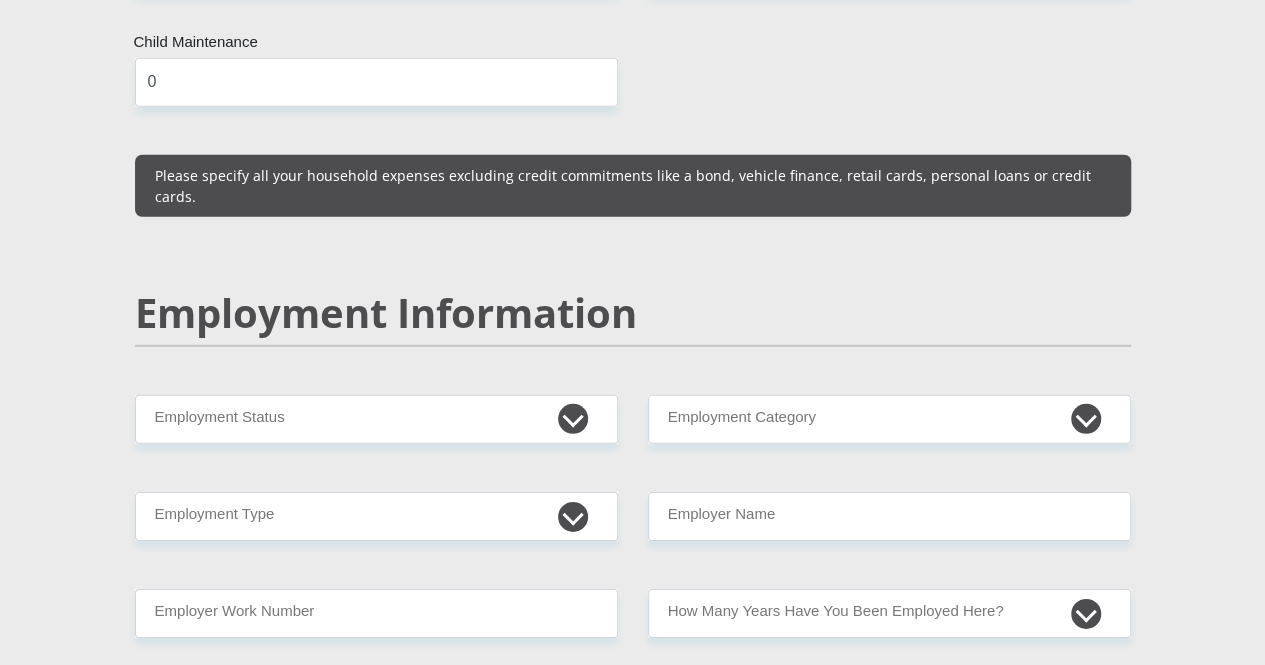scroll, scrollTop: 2862, scrollLeft: 0, axis: vertical 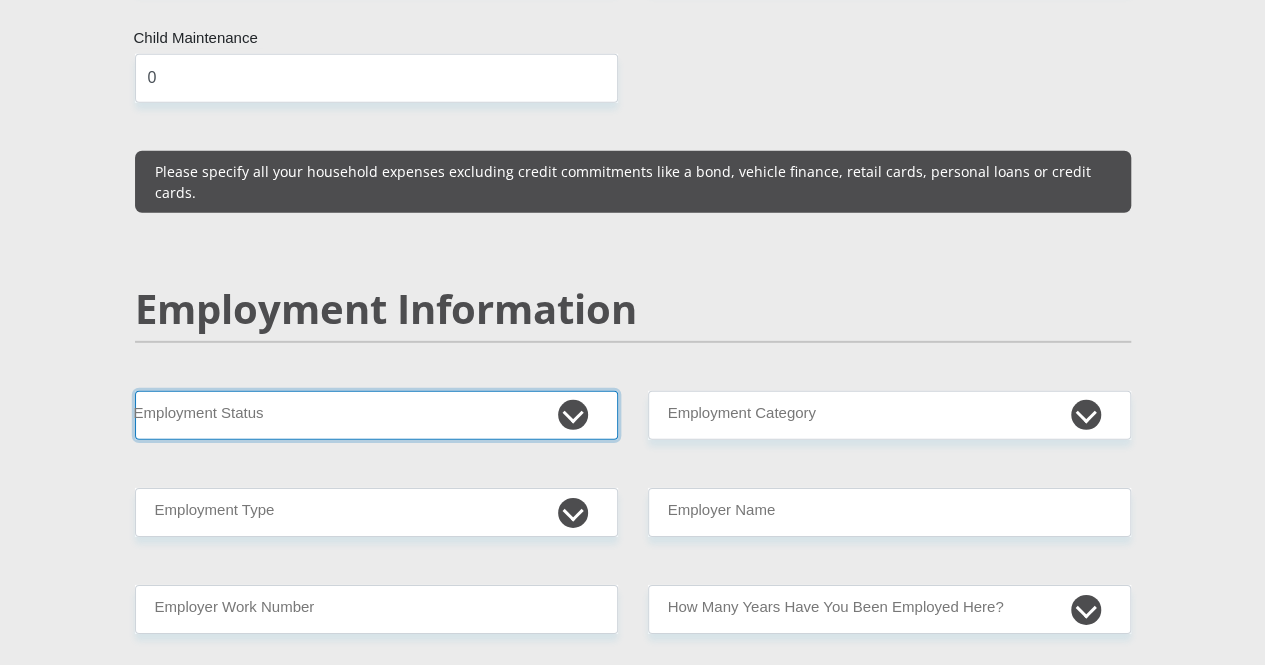 click on "Permanent/Full-time
Part-time/Casual
Contract Worker
Self-Employed
Housewife
Retired
Student
Medically Boarded
Disability
Unemployed" at bounding box center [376, 415] 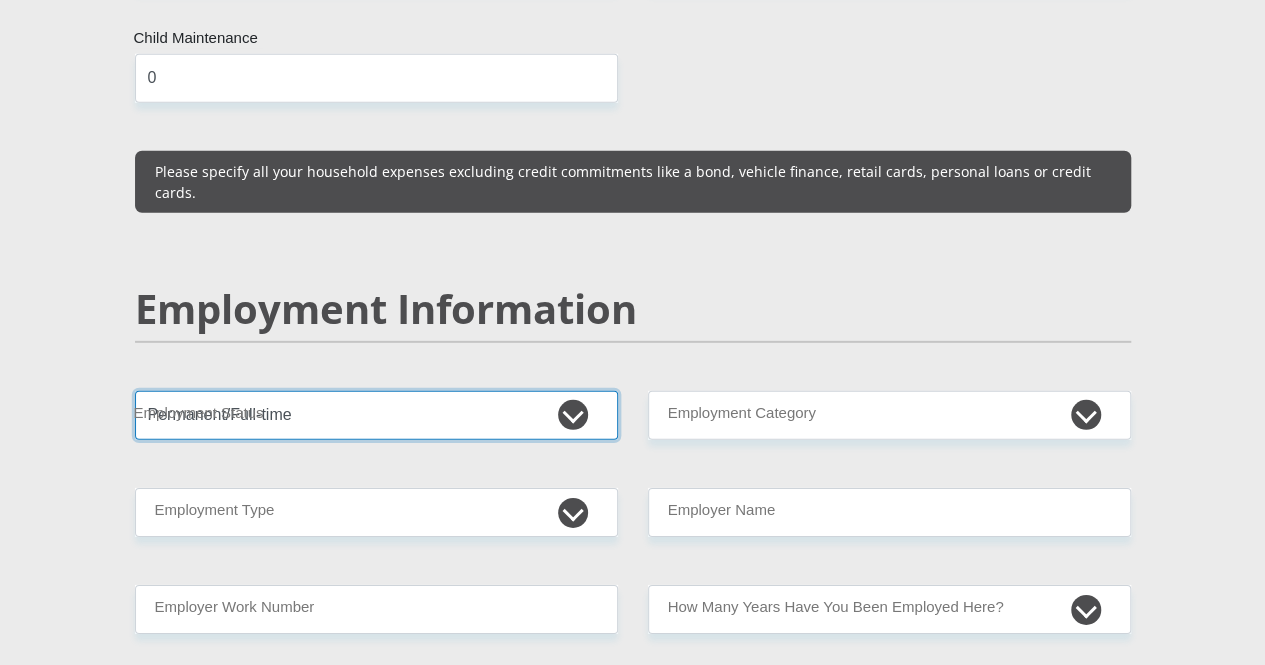 click on "Permanent/Full-time
Part-time/Casual
Contract Worker
Self-Employed
Housewife
Retired
Student
Medically Boarded
Disability
Unemployed" at bounding box center [376, 415] 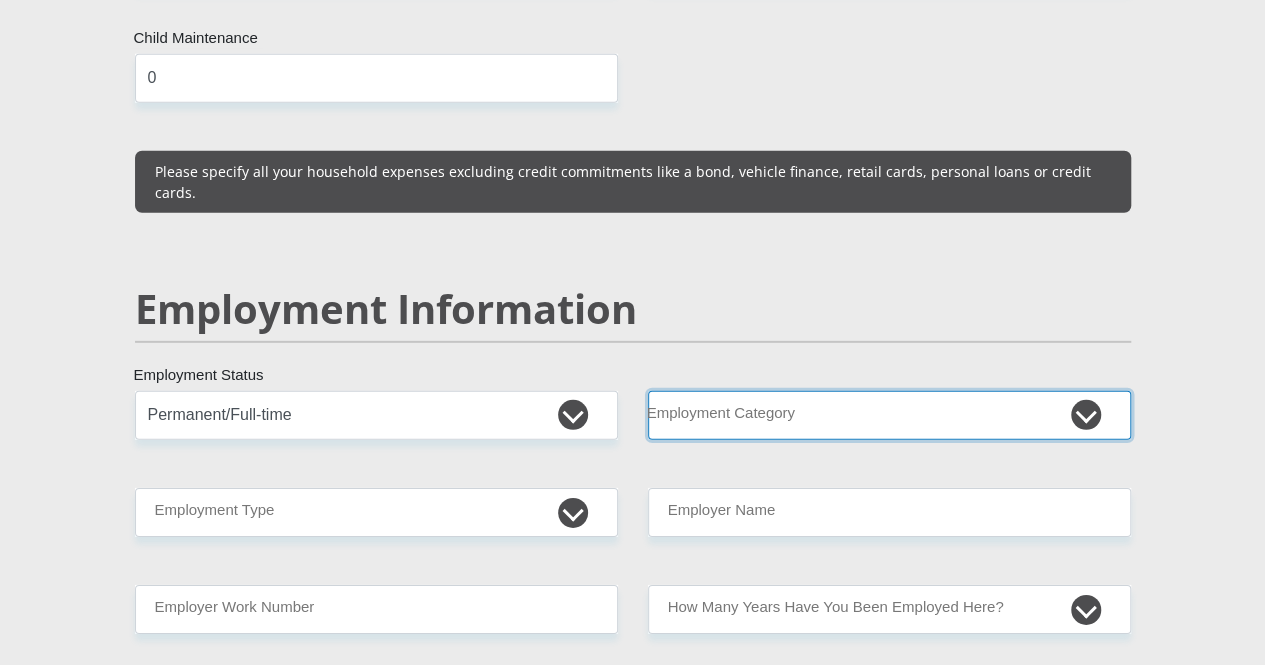 click on "AGRICULTURE
ALCOHOL & TOBACCO
CONSTRUCTION MATERIALS
METALLURGY
EQUIPMENT FOR RENEWABLE ENERGY
SPECIALIZED CONTRACTORS
CAR
GAMING (INCL. INTERNET
OTHER WHOLESALE
UNLICENSED PHARMACEUTICALS
CURRENCY EXCHANGE HOUSES
OTHER FINANCIAL INSTITUTIONS & INSURANCE
REAL ESTATE AGENTS
OIL & GAS
OTHER MATERIALS (E.G. IRON ORE)
PRECIOUS STONES & PRECIOUS METALS
POLITICAL ORGANIZATIONS
RELIGIOUS ORGANIZATIONS(NOT SECTS)
ACTI. HAVING BUSINESS DEAL WITH PUBLIC ADMINISTRATION
LAUNDROMATS" at bounding box center [889, 415] 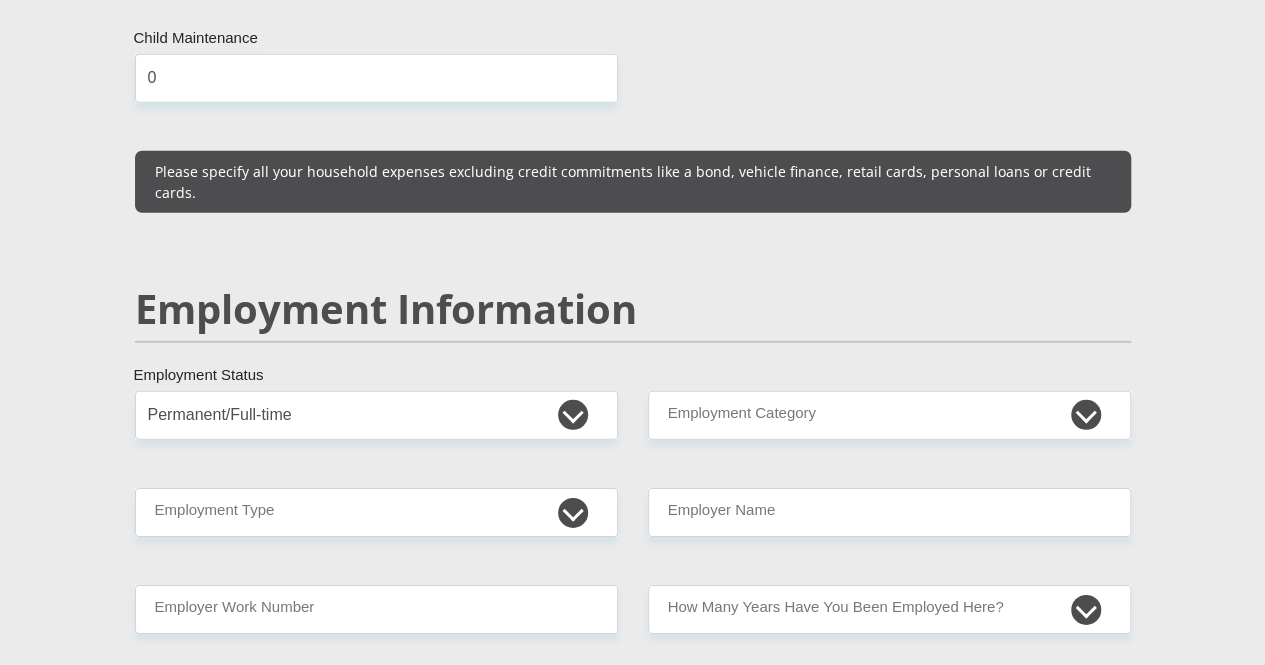 click on "[TITLE]
[FIRST]
[LAST]
[ID_NUMBER]
Please input valid ID number
[COUNTRY]
[COUNTRY]
[COUNTRY]
[COUNTRY]
[COUNTRY]
[COUNTRY]
[COUNTRY]
[COUNTRY]
[COUNTRY]  [COUNTRY]" at bounding box center [633, 396] 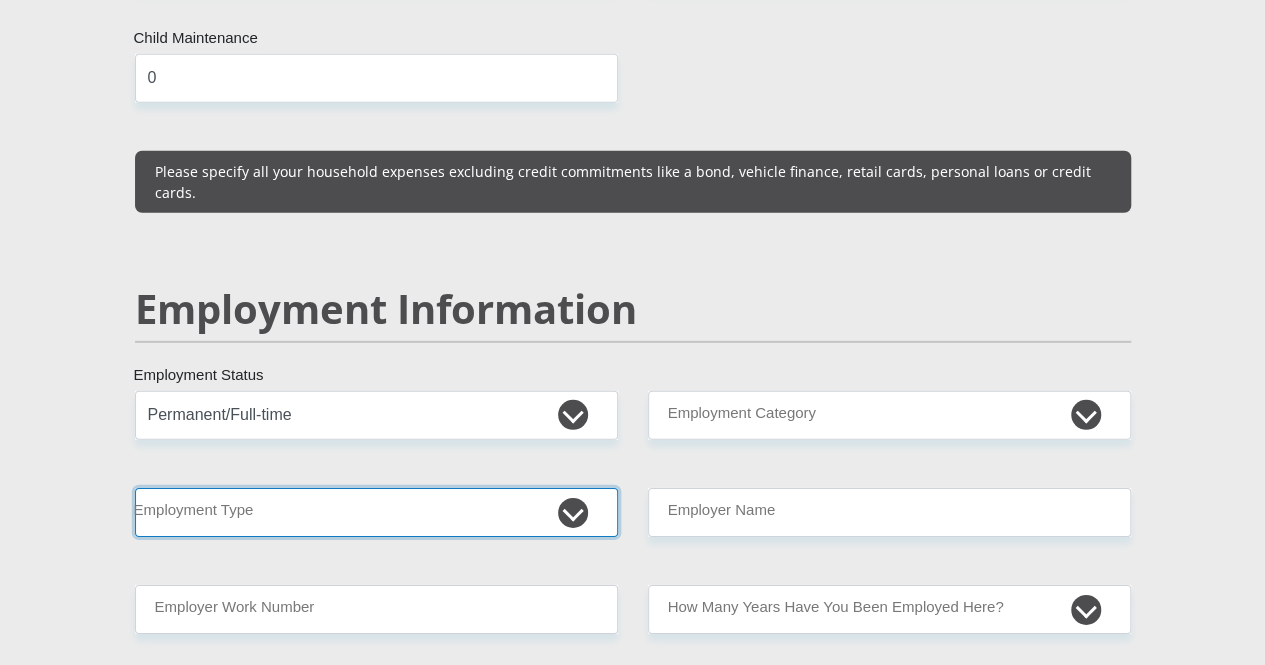 click on "College/Lecturer
Craft Seller
Creative
Driver
Executive
Farmer
Forces - Non Commissioned
Forces - Officer
Hawker
Housewife
Labourer
Licenced Professional
Manager
Miner
Non Licenced Professional
Office Staff/Clerk
Outside Worker
Pensioner
Permanent Teacher
Production/Manufacturing
Sales
Self-Employed
Semi-Professional Worker
Service Industry  Social Worker  Student" at bounding box center [376, 512] 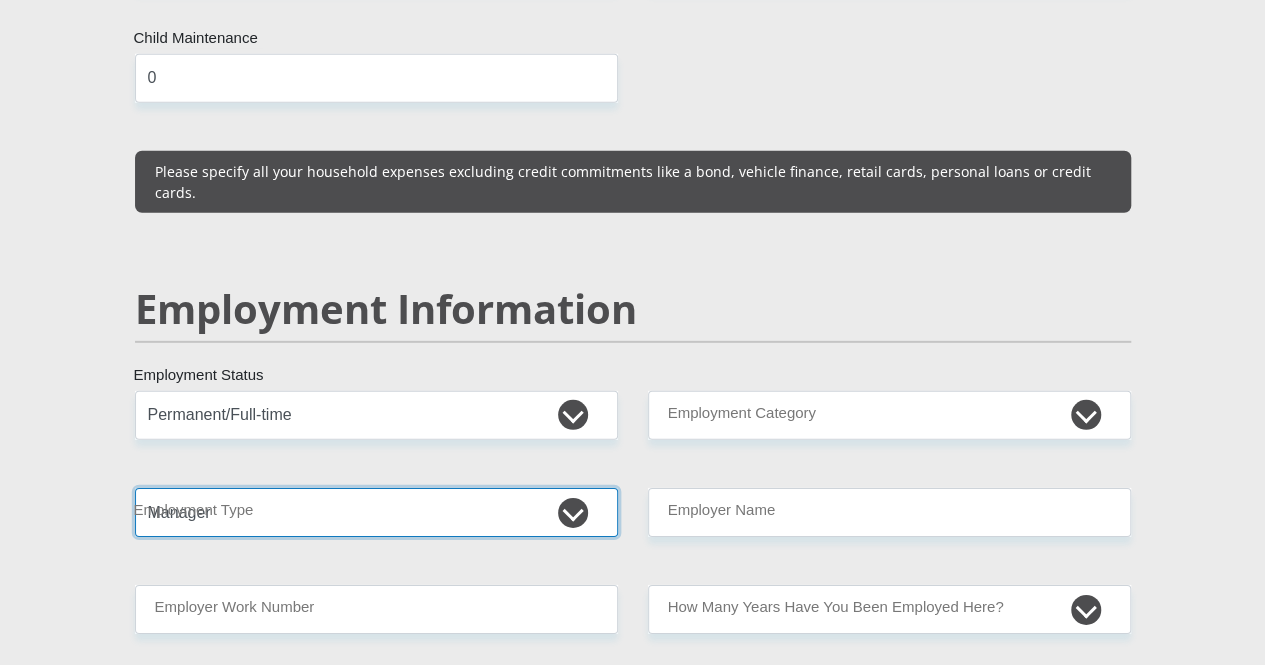 click on "College/Lecturer
Craft Seller
Creative
Driver
Executive
Farmer
Forces - Non Commissioned
Forces - Officer
Hawker
Housewife
Labourer
Licenced Professional
Manager
Miner
Non Licenced Professional
Office Staff/Clerk
Outside Worker
Pensioner
Permanent Teacher
Production/Manufacturing
Sales
Self-Employed
Semi-Professional Worker
Service Industry  Social Worker  Student" at bounding box center (376, 512) 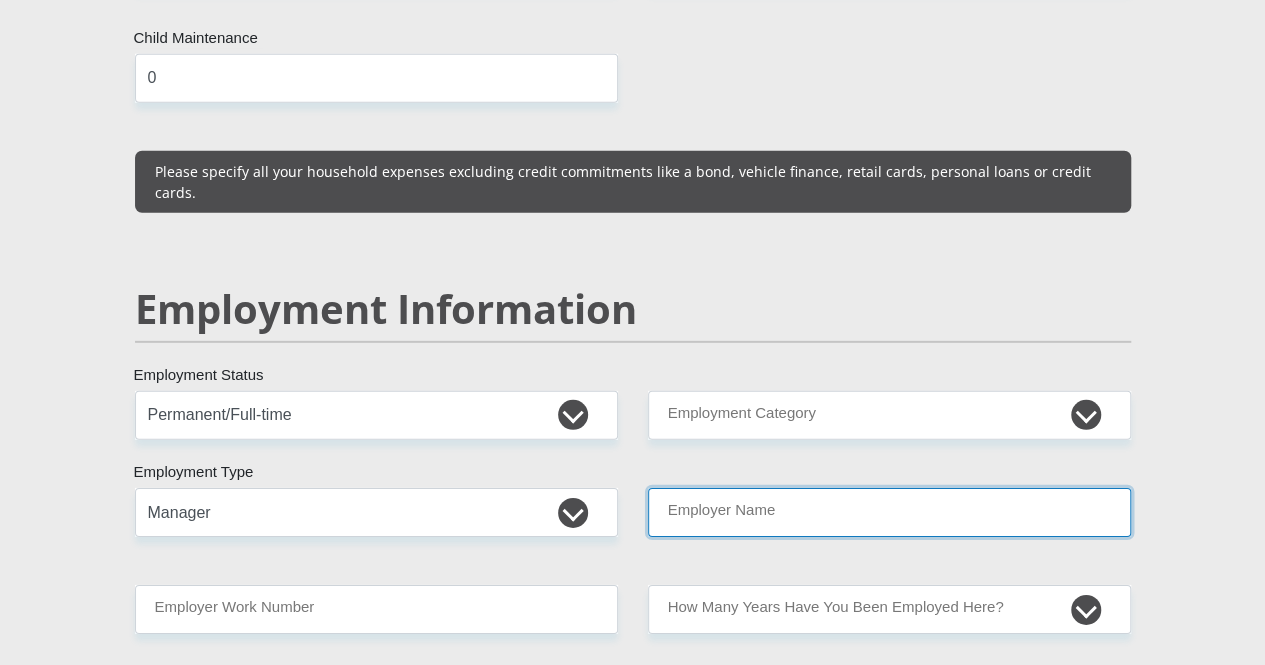 click on "Employer Name" at bounding box center [889, 512] 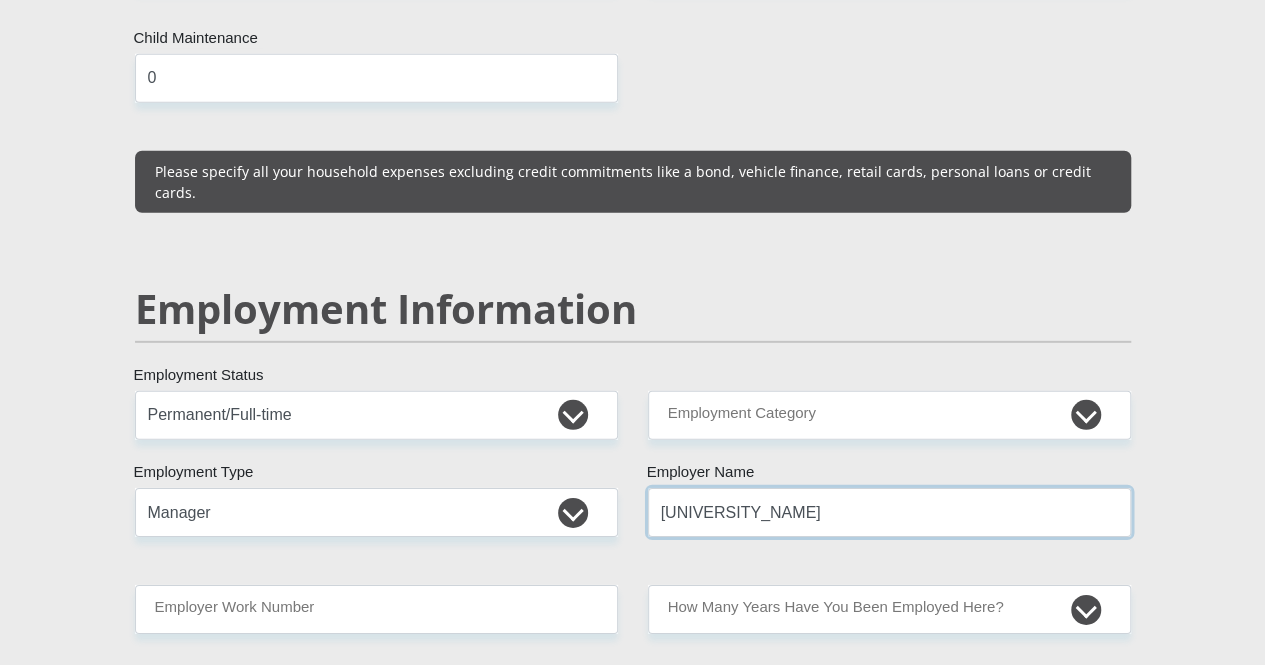 click on "[UNIVERSITY_NAME]" at bounding box center (889, 512) 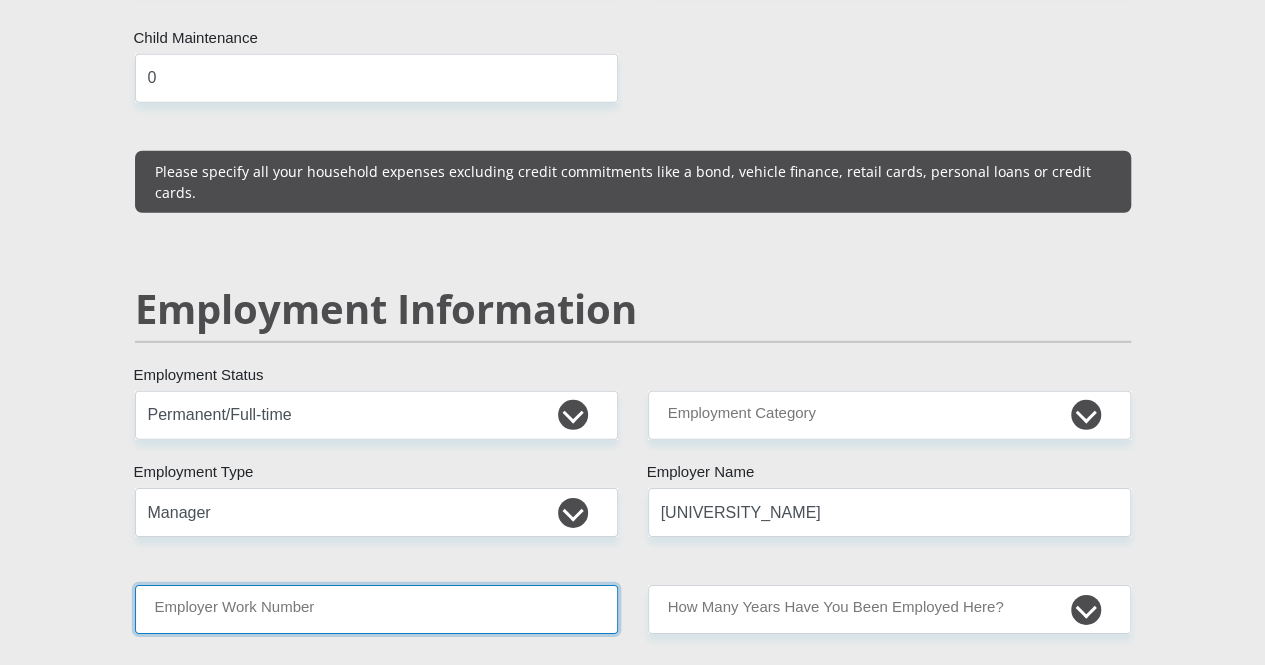 drag, startPoint x: 798, startPoint y: 421, endPoint x: 368, endPoint y: 509, distance: 438.9123 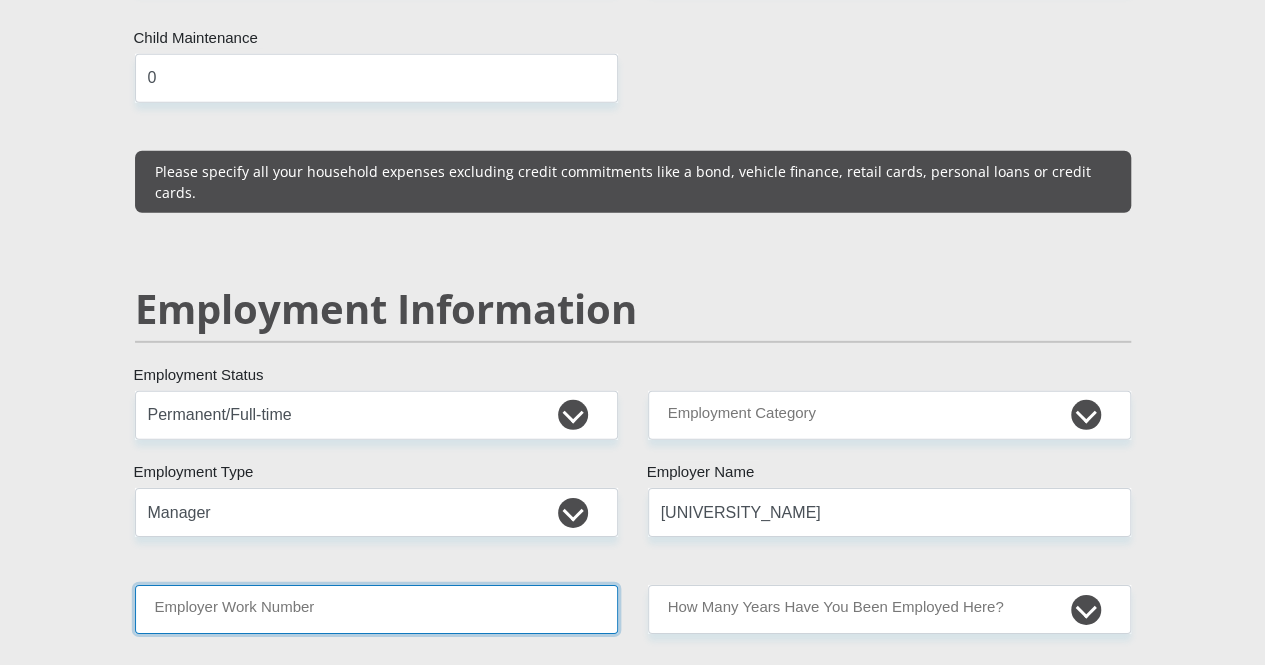 click on "Employer Work Number" at bounding box center (376, 609) 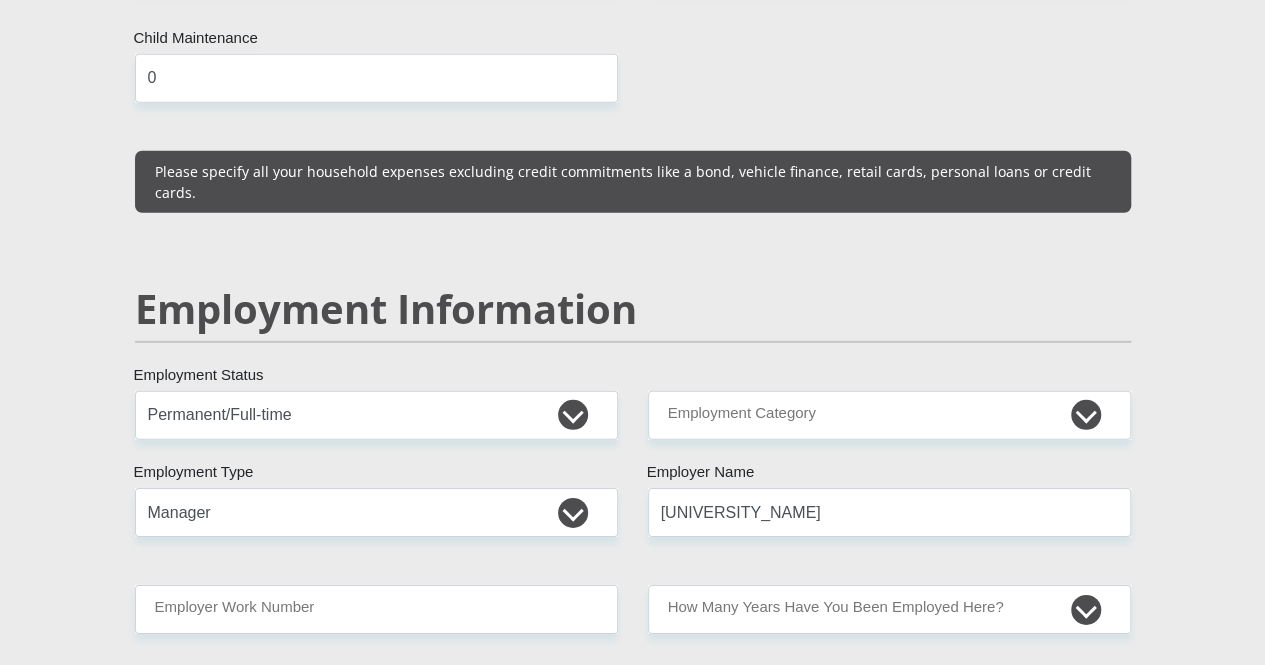 click on "[TITLE]
[FIRST]
[LAST]
[ID_NUMBER]
Please input valid ID number
[COUNTRY]
[COUNTRY]
[COUNTRY]
[COUNTRY]
[COUNTRY]
[COUNTRY]
[COUNTRY]
[COUNTRY]
[COUNTRY]
[COUNTRY]  [COUNTRY]" at bounding box center [633, 382] 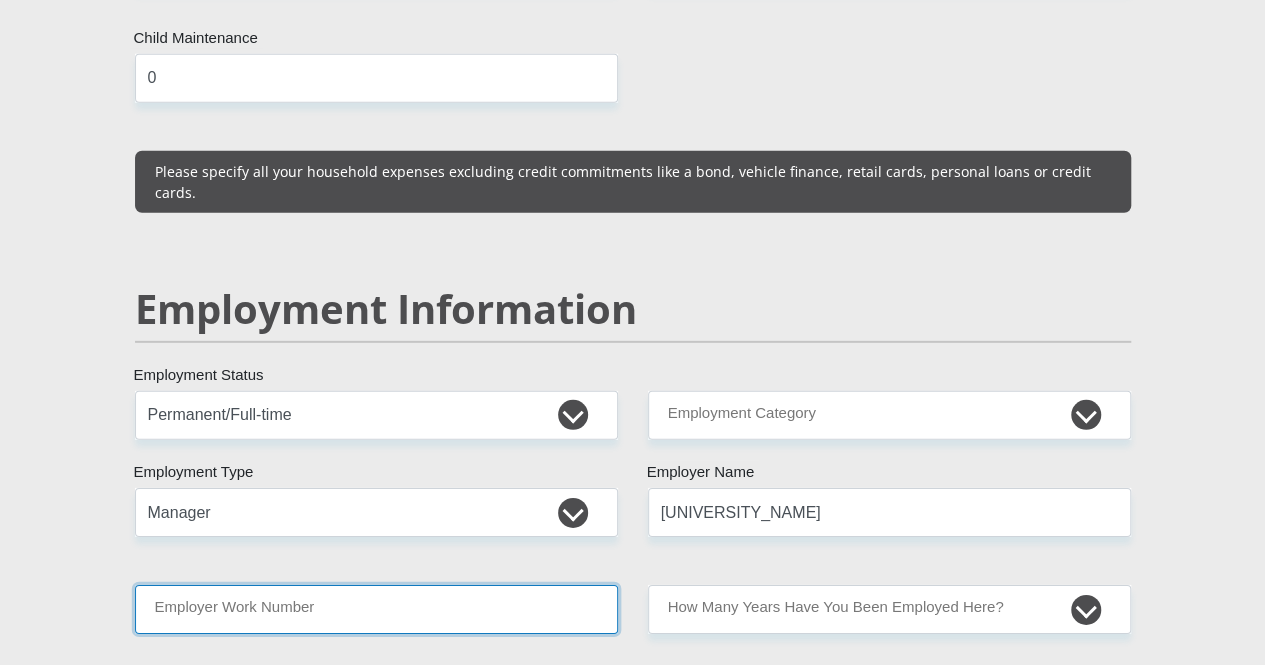 click on "Employer Work Number" at bounding box center [376, 609] 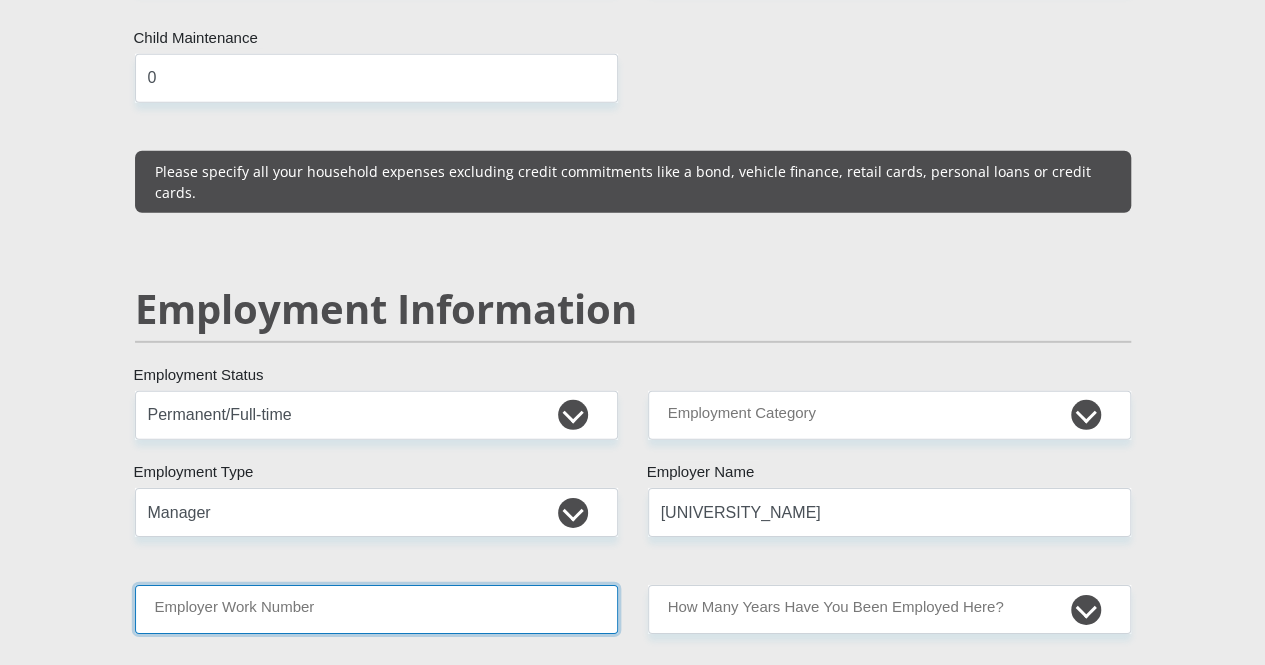 type on "[PHONE_NUMBER]" 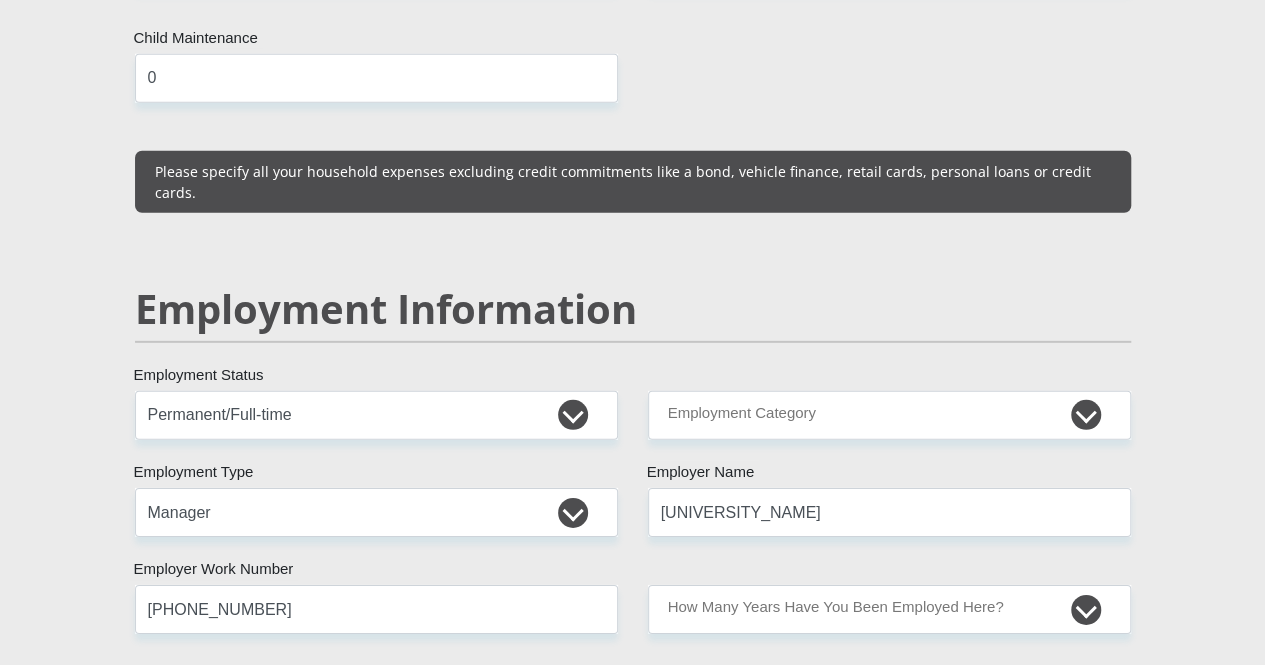 type on "[FIRST]" 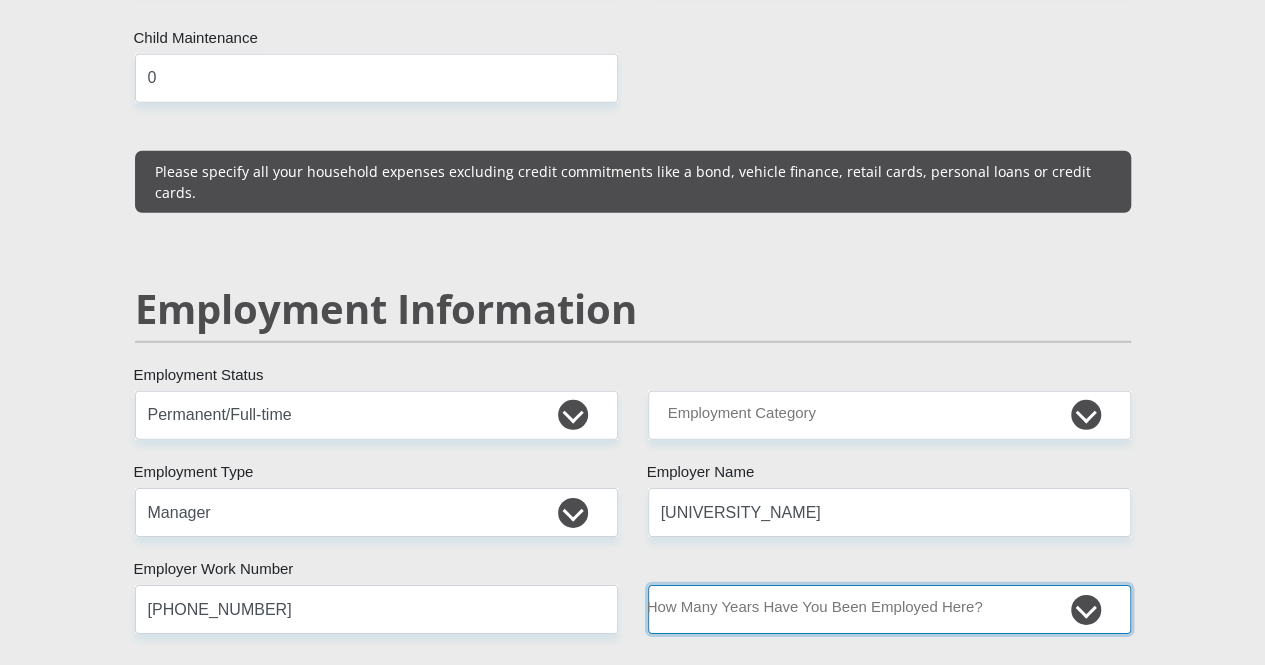 click on "less than 1 year
1-3 years
3-5 years
5+ years" at bounding box center [889, 609] 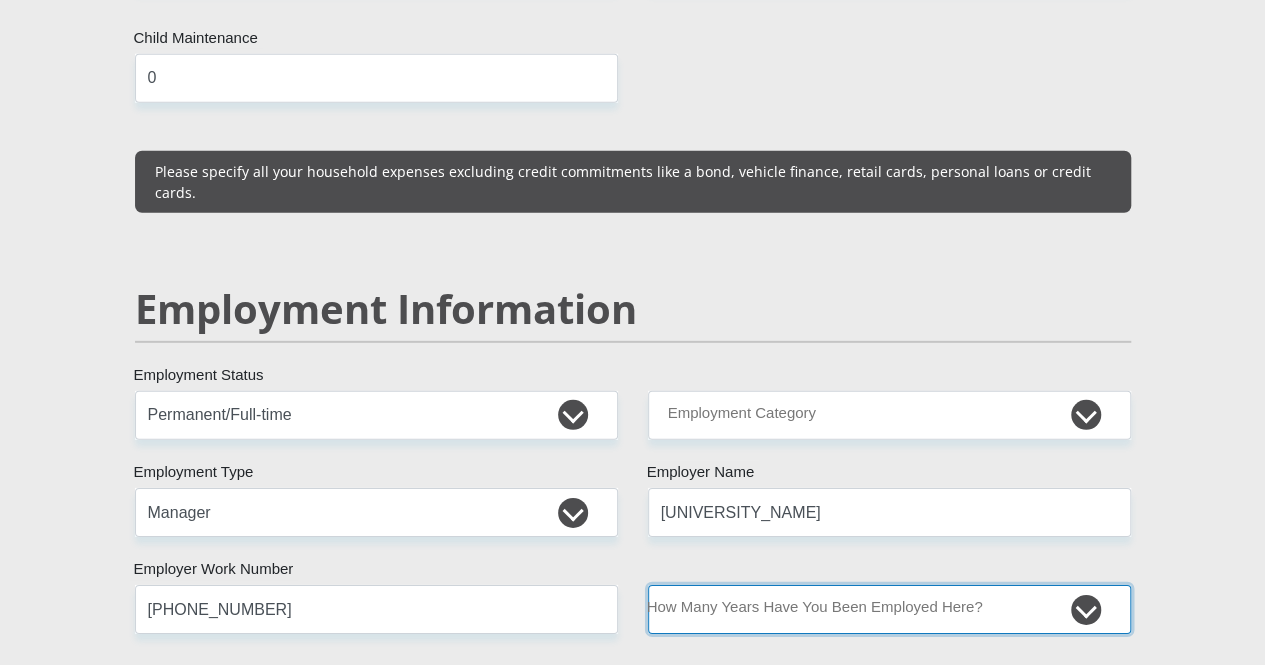 select on "24" 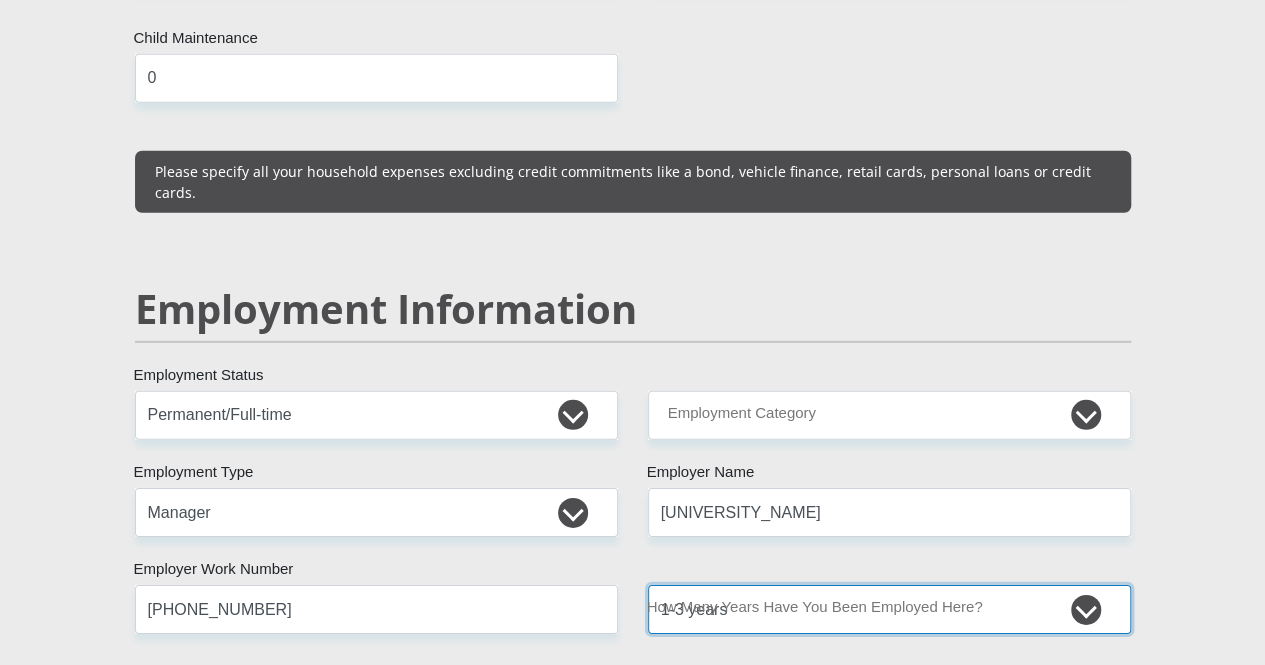 click on "less than 1 year
1-3 years
3-5 years
5+ years" at bounding box center (889, 609) 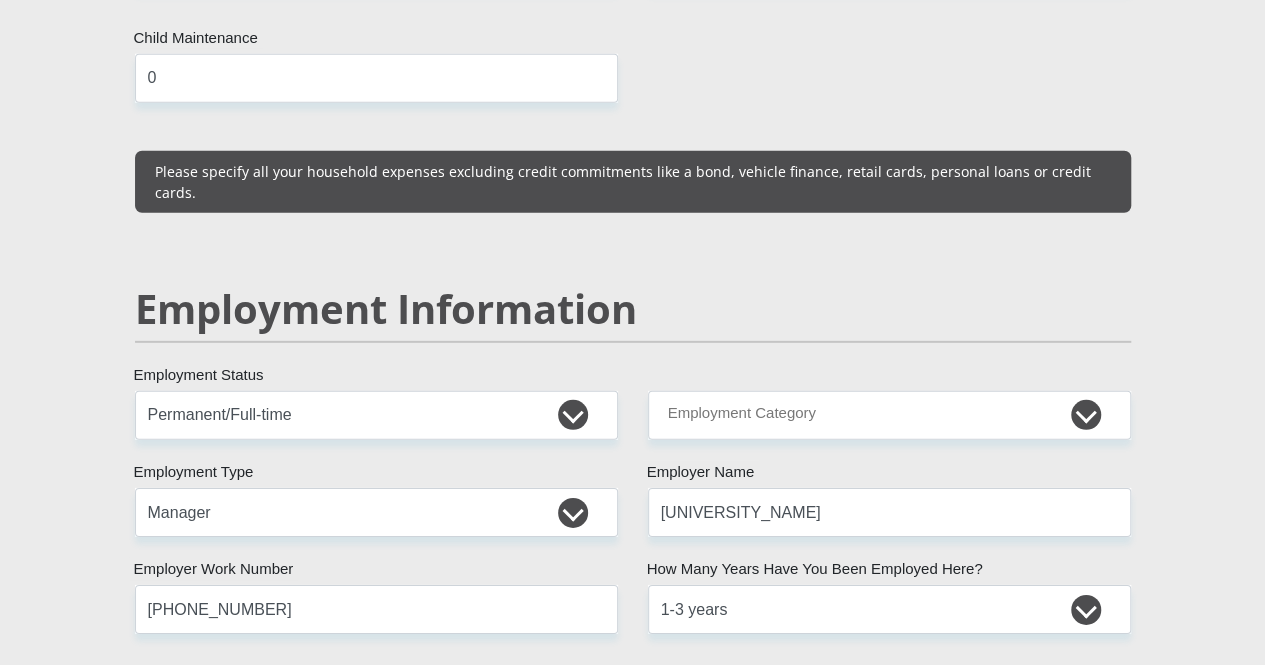 click on "[TITLE]
[FIRST]
[LAST]
[ID_NUMBER]
Please input valid ID number
[COUNTRY]
[COUNTRY]
[COUNTRY]
[COUNTRY]
[COUNTRY]
[COUNTRY]
[COUNTRY]
[COUNTRY]
[COUNTRY]  [COUNTRY]" at bounding box center (632, 396) 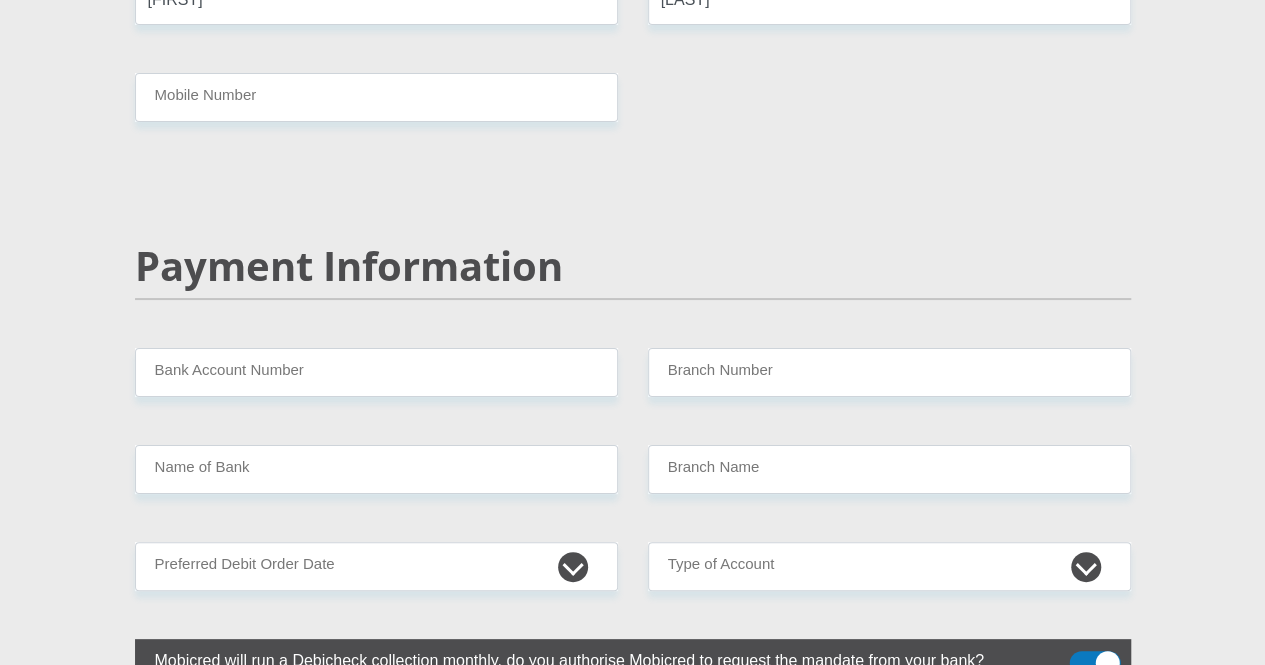 scroll, scrollTop: 3815, scrollLeft: 0, axis: vertical 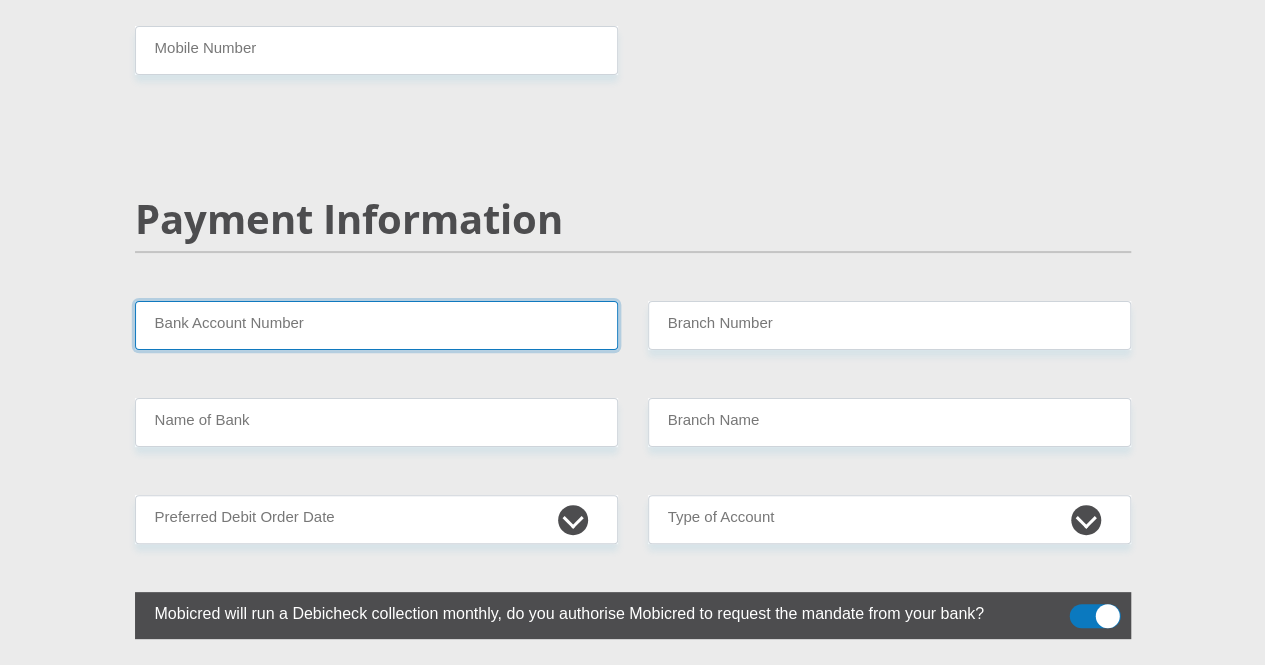 click on "Bank Account Number" at bounding box center (376, 325) 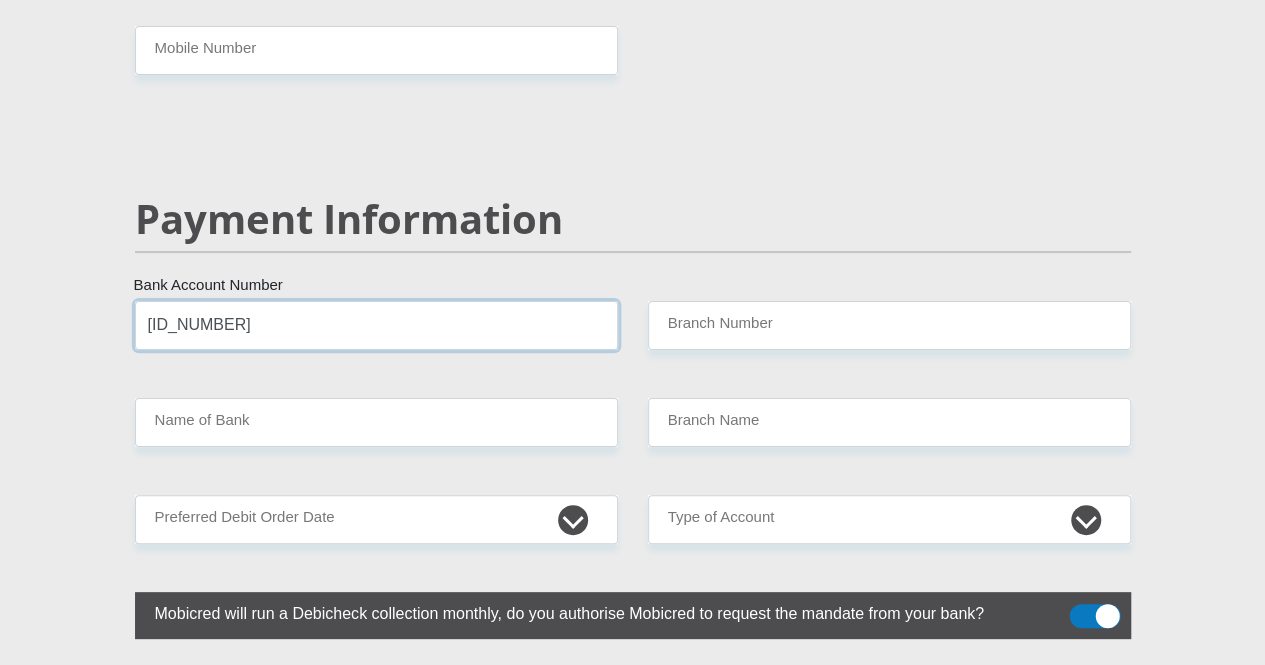 type on "[ID_NUMBER]" 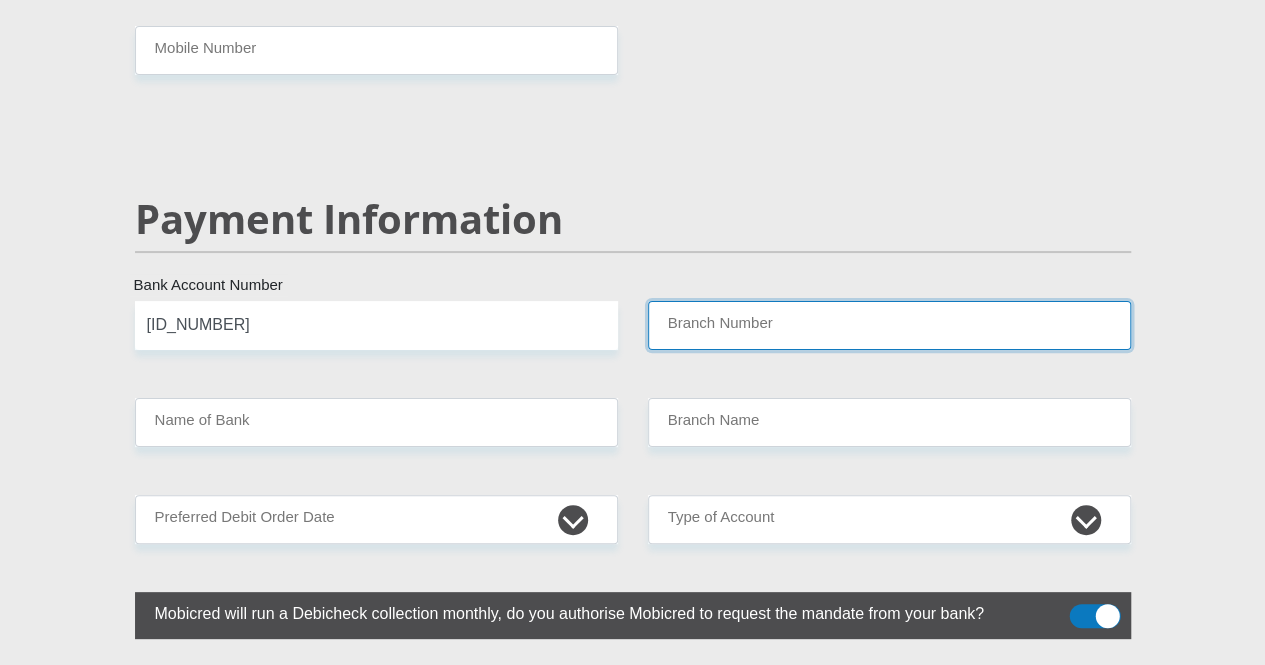 click on "Branch Number" at bounding box center [889, 325] 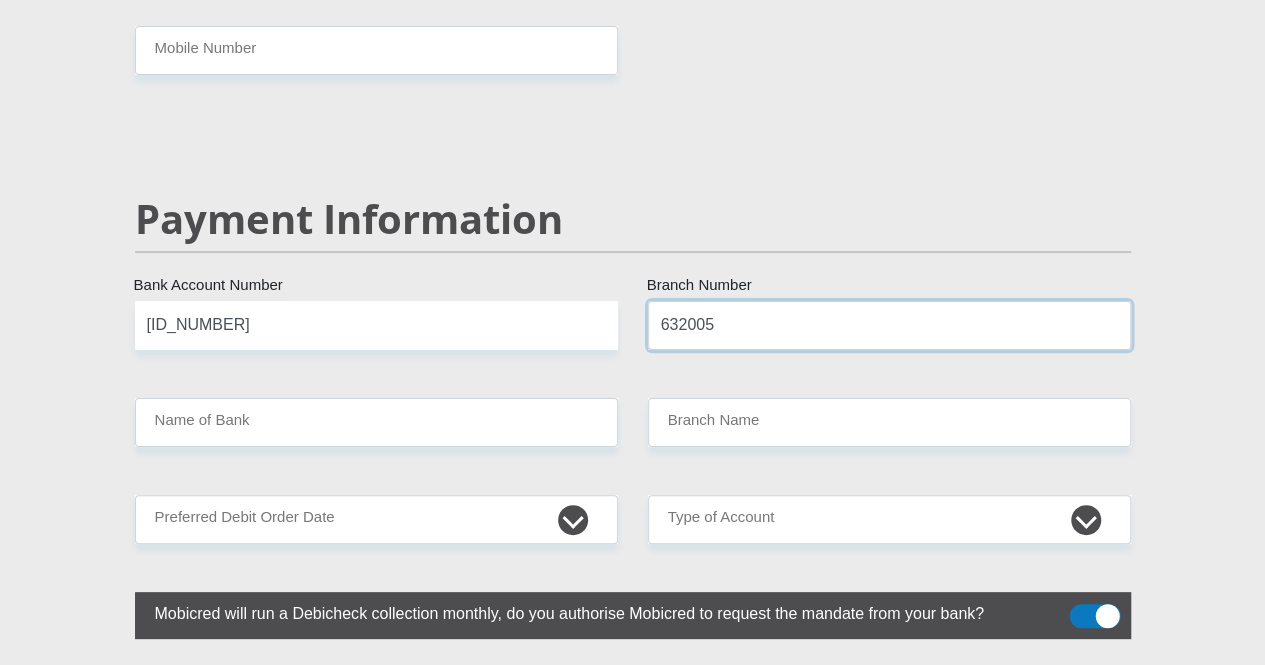 type on "632005" 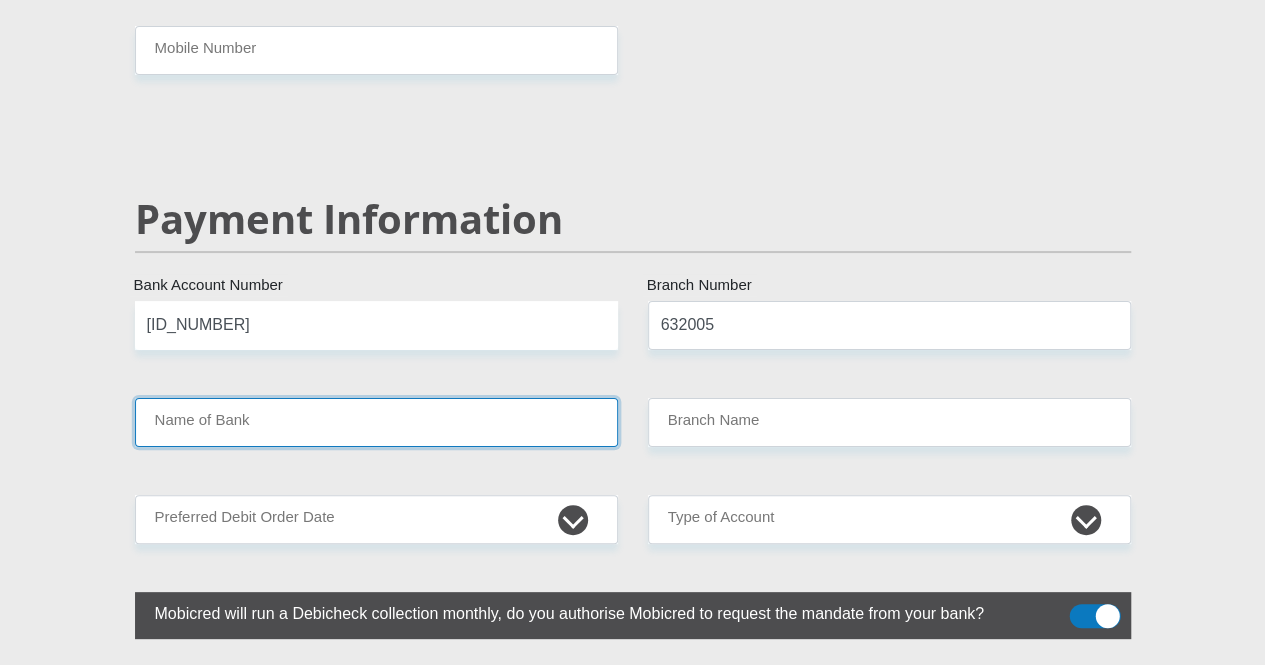 click on "Name of Bank" at bounding box center (376, 422) 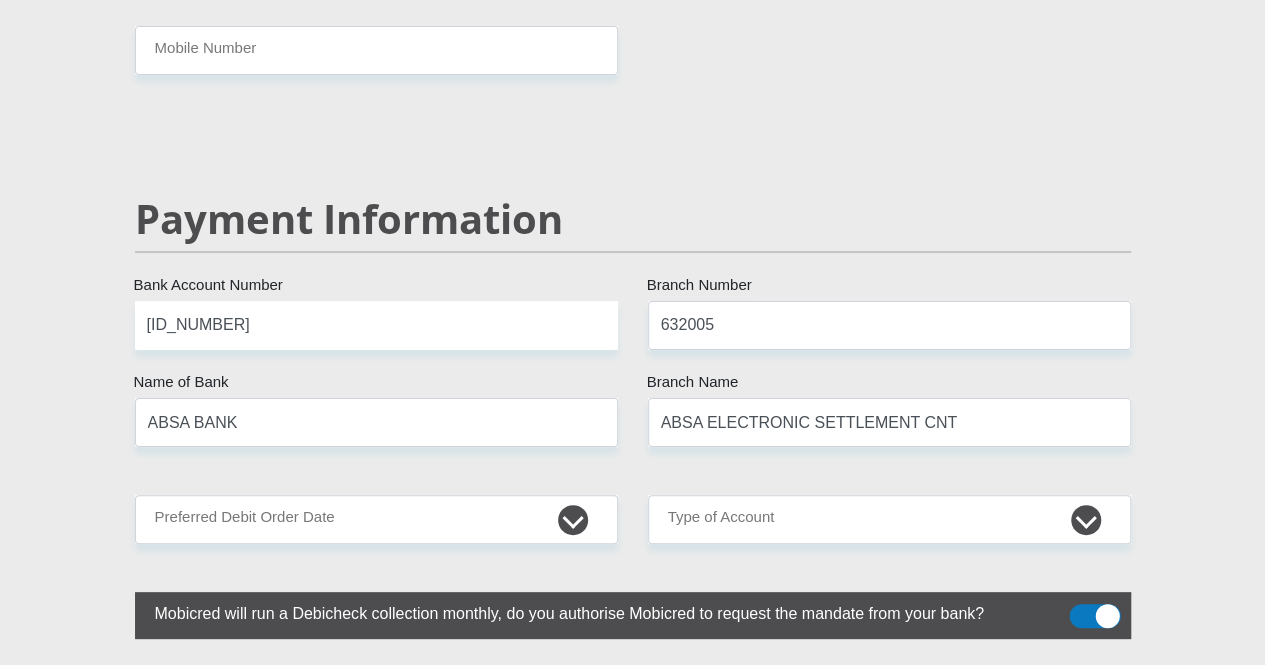 click on "[TITLE]
[FIRST]
[LAST]
[ID_NUMBER]
Please input valid ID number
[COUNTRY]
[COUNTRY]
[COUNTRY]
[COUNTRY]
[COUNTRY]
[COUNTRY]
[COUNTRY]
[COUNTRY]
[COUNTRY]
[COUNTRY]  [COUNTRY]" at bounding box center (633, -571) 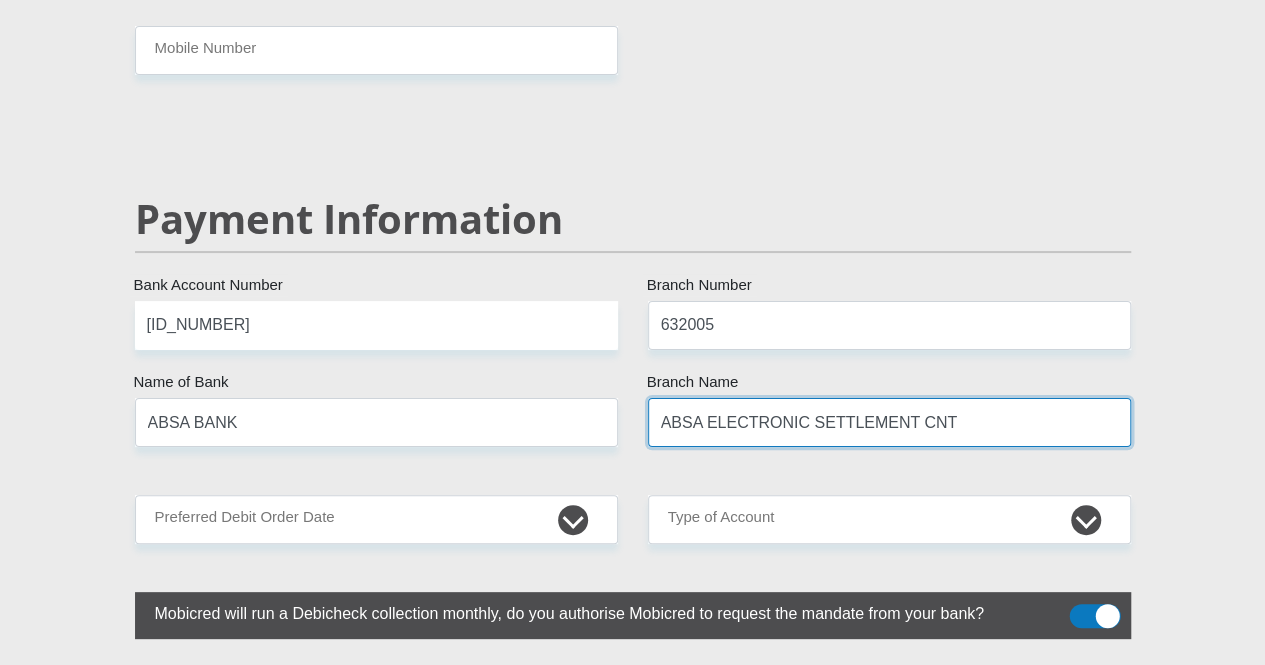click on "ABSA ELECTRONIC SETTLEMENT CNT" at bounding box center [889, 422] 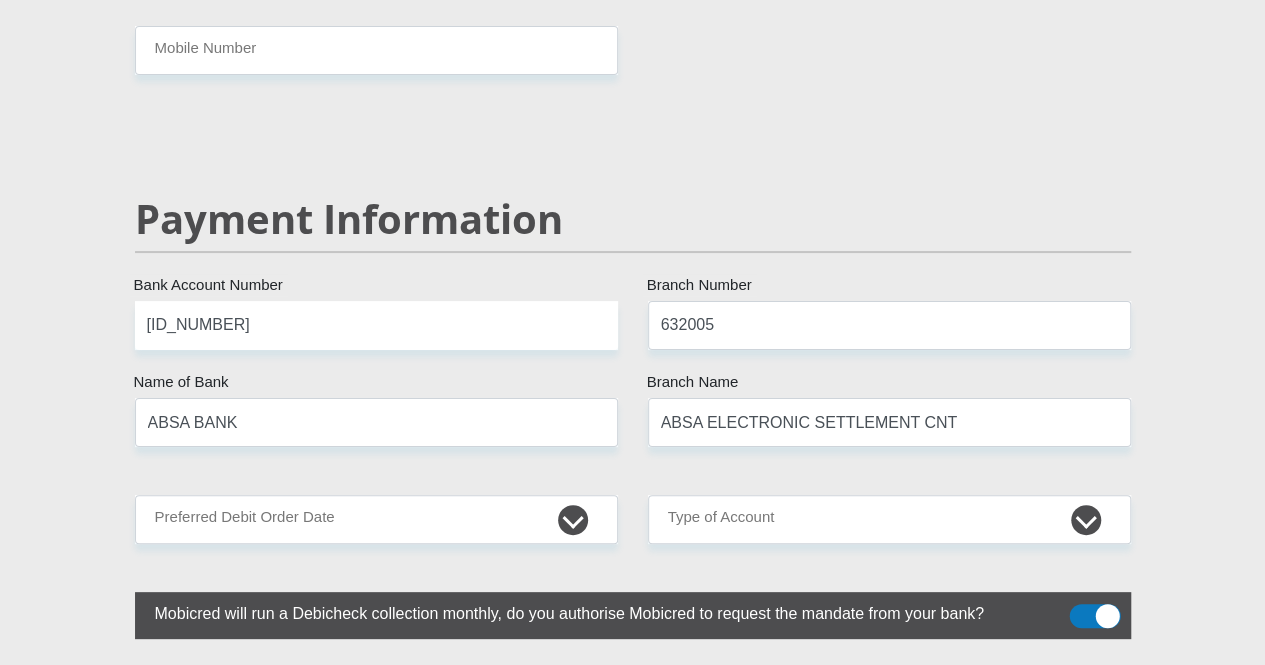 click on "[TITLE]
[FIRST]
[LAST]
[ID_NUMBER]
Please input valid ID number
[COUNTRY]
[COUNTRY]
[COUNTRY]
[COUNTRY]
[COUNTRY]
[COUNTRY]
[COUNTRY]
[COUNTRY]
[COUNTRY]
[COUNTRY]  [COUNTRY]" at bounding box center (633, -571) 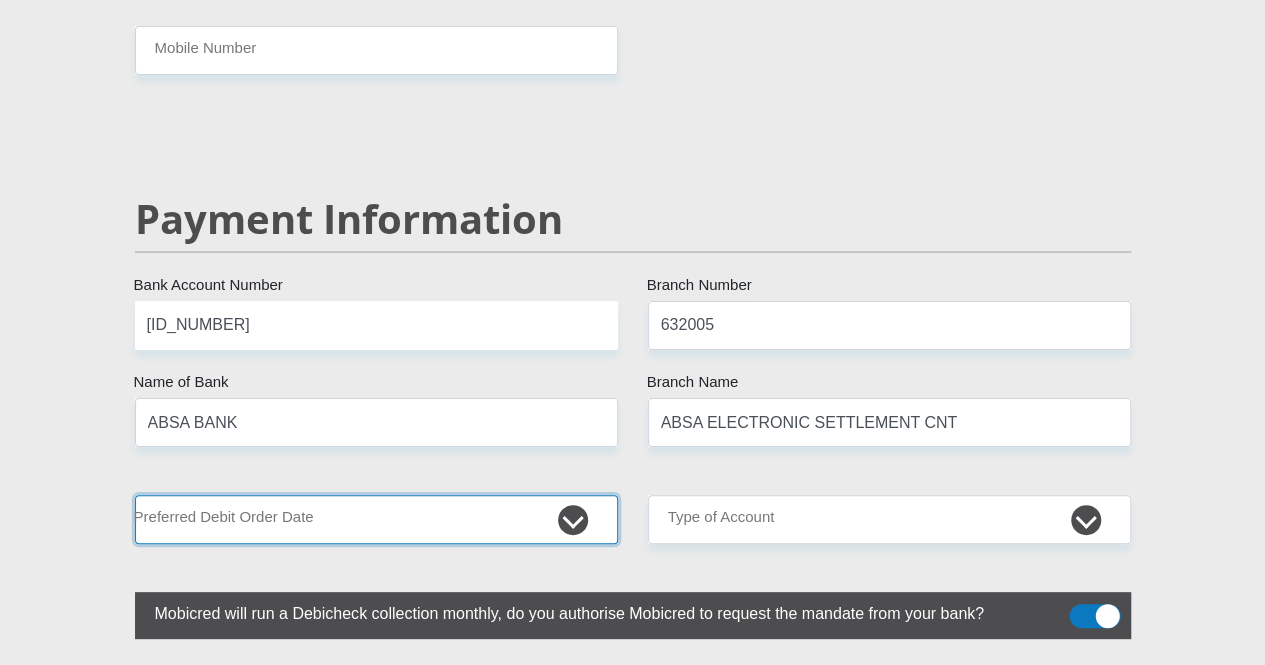 click on "1st
2nd
3rd
4th
5th
7th
18th
19th
20th
21st
22nd
23rd
24th
25th
26th
27th
28th
29th
30th" at bounding box center [376, 519] 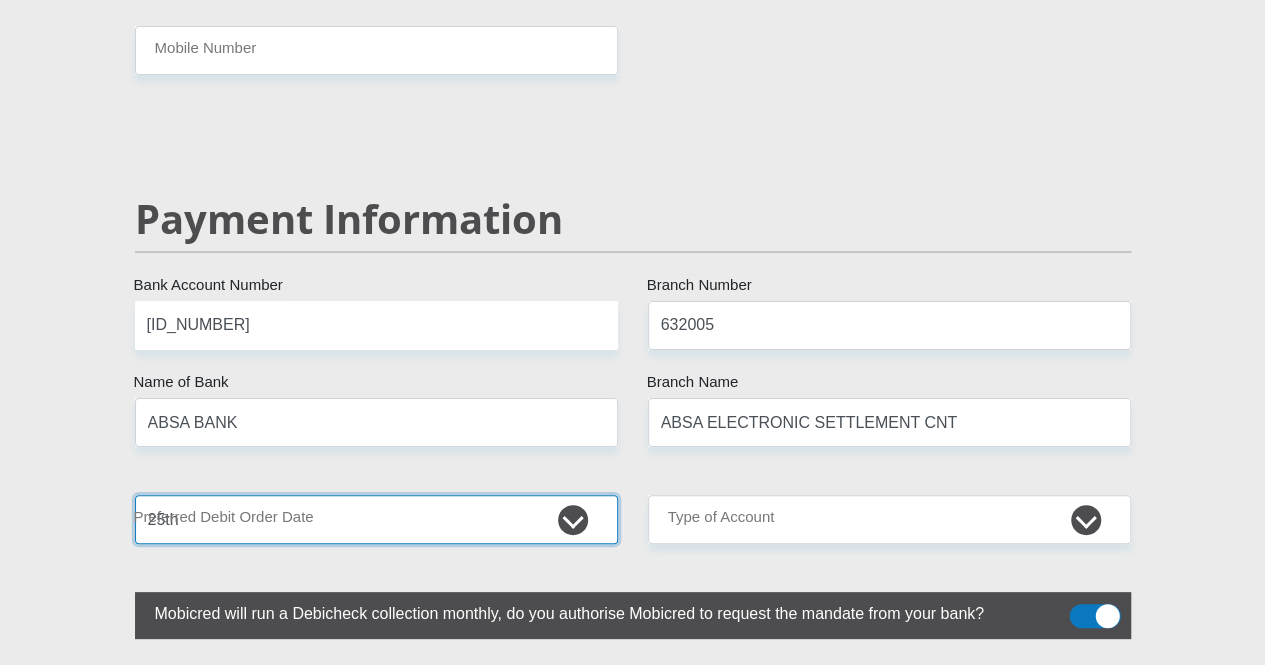 click on "1st
2nd
3rd
4th
5th
7th
18th
19th
20th
21st
22nd
23rd
24th
25th
26th
27th
28th
29th
30th" at bounding box center [376, 519] 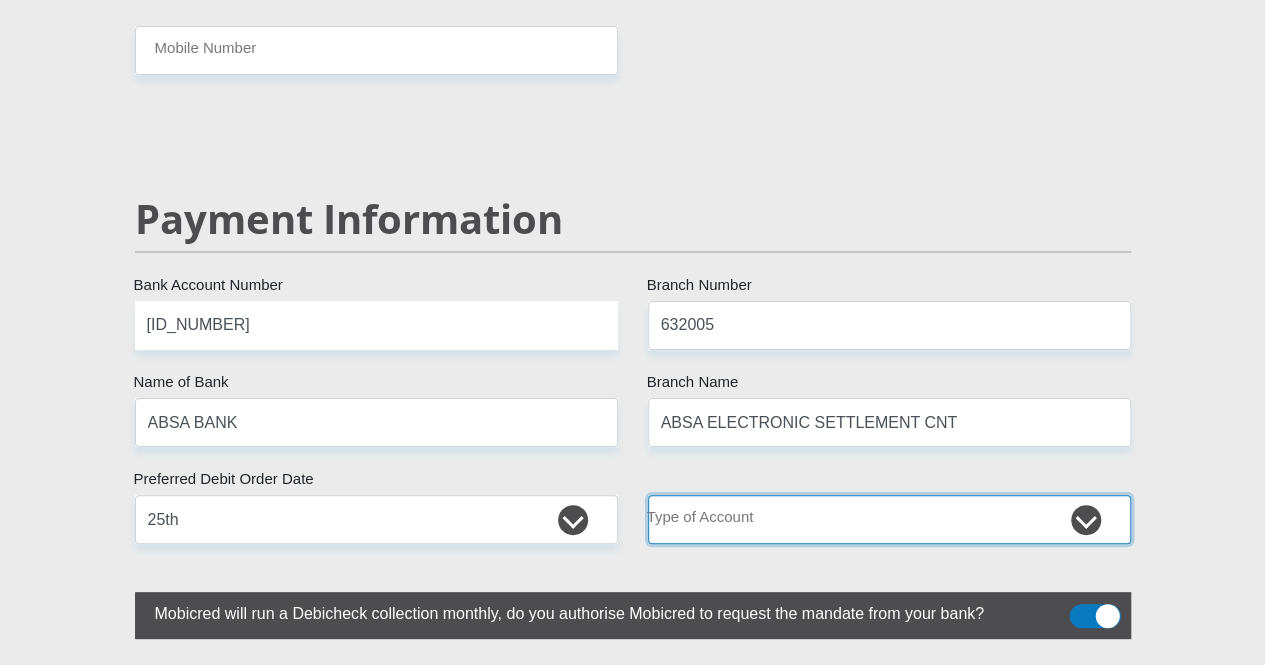 click on "Cheque
Savings" at bounding box center (889, 519) 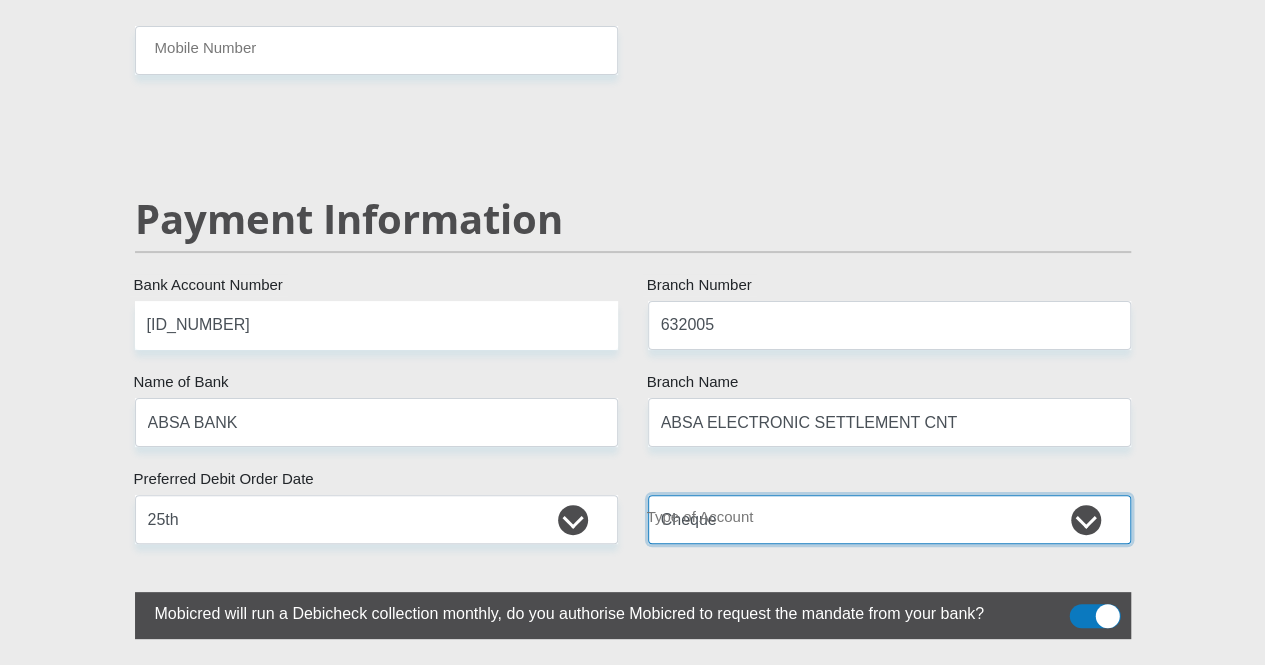 click on "Cheque
Savings" at bounding box center [889, 519] 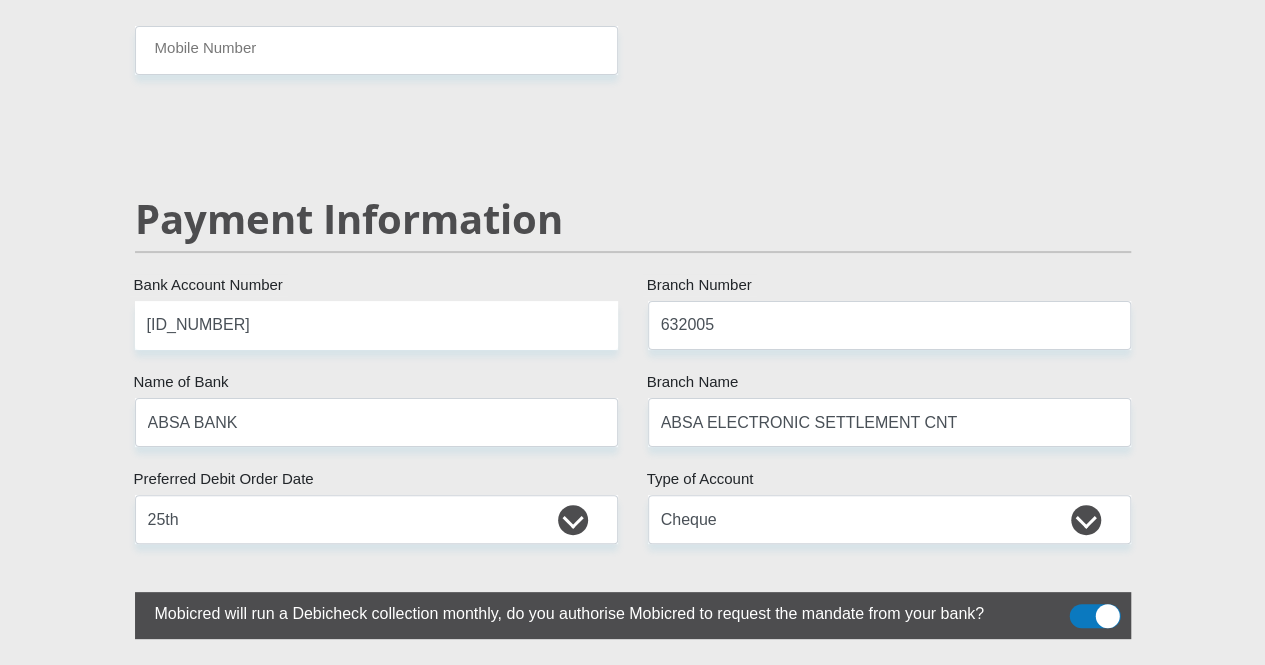 click on "[TITLE]
[FIRST]
[LAST]
[ID_NUMBER]
Please input valid ID number
[COUNTRY]
[COUNTRY]
[COUNTRY]
[COUNTRY]
[COUNTRY]
[COUNTRY]
[COUNTRY]
[COUNTRY]
[COUNTRY]  [COUNTRY]" at bounding box center [633, -557] 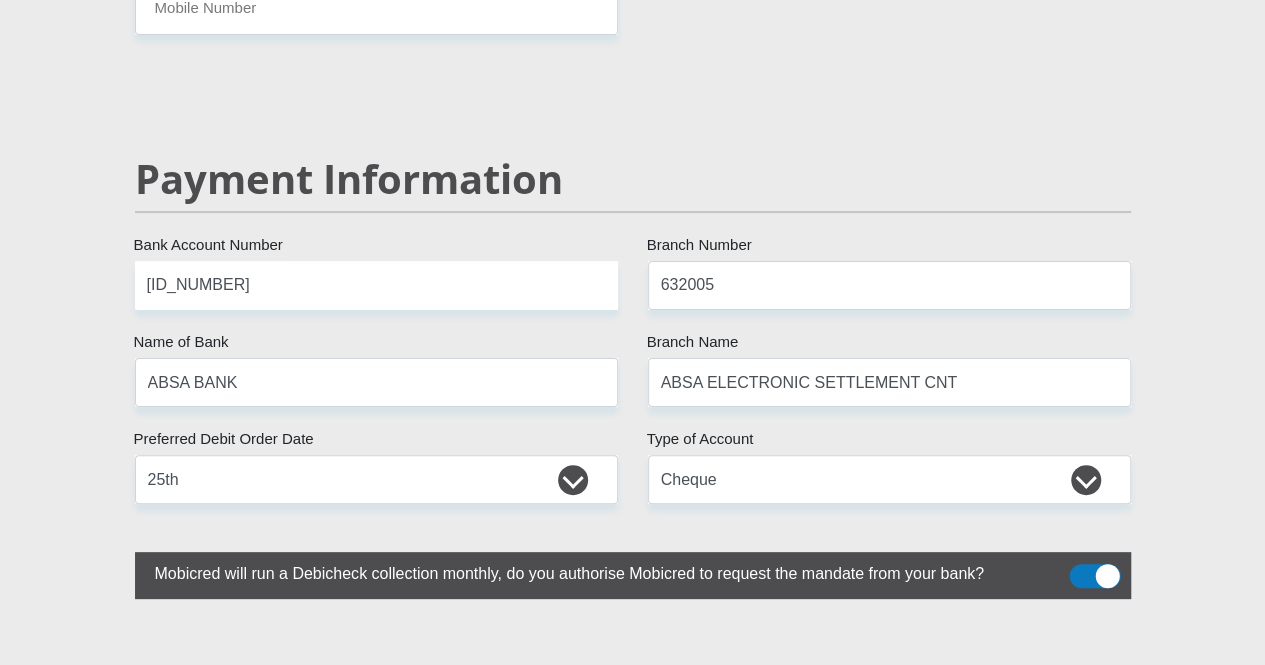 click at bounding box center [1094, 576] 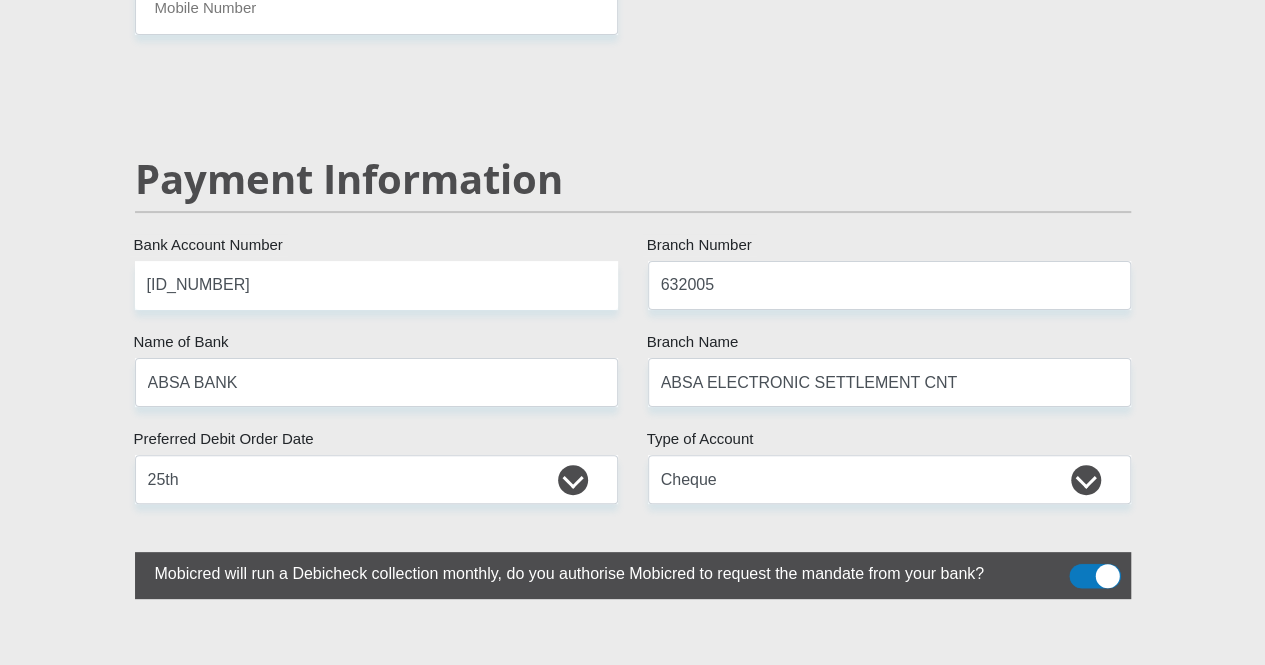 click at bounding box center (1081, 569) 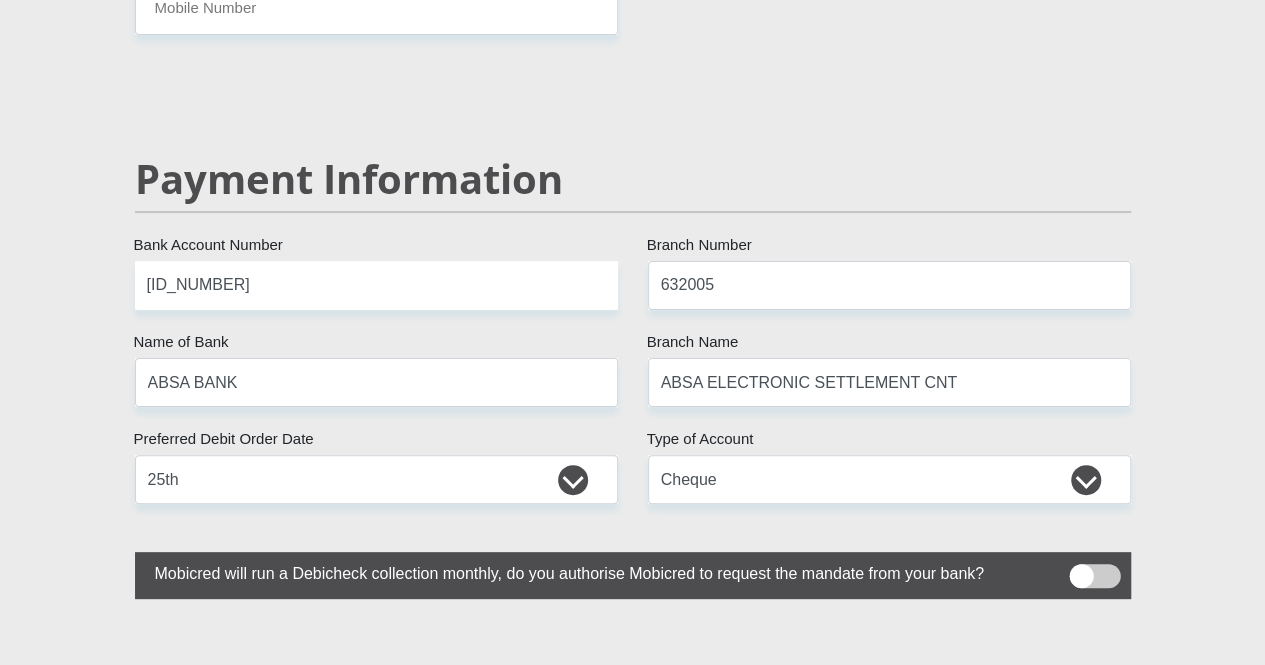 click at bounding box center [1094, 576] 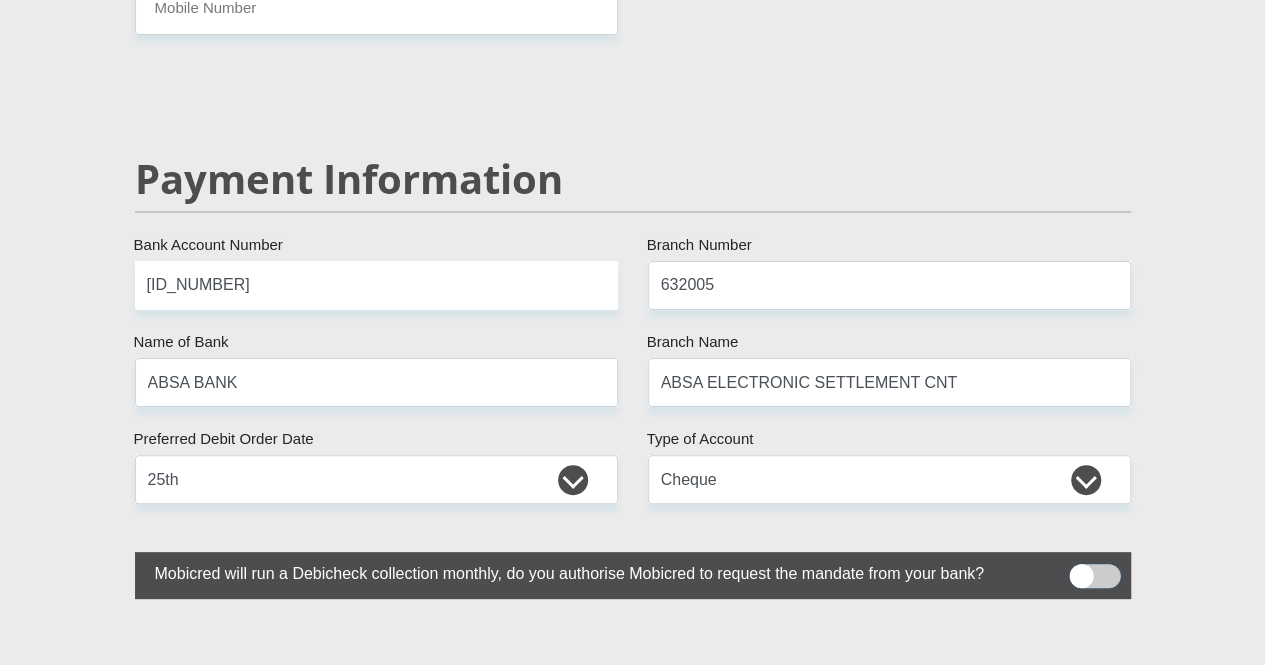 click at bounding box center (1081, 569) 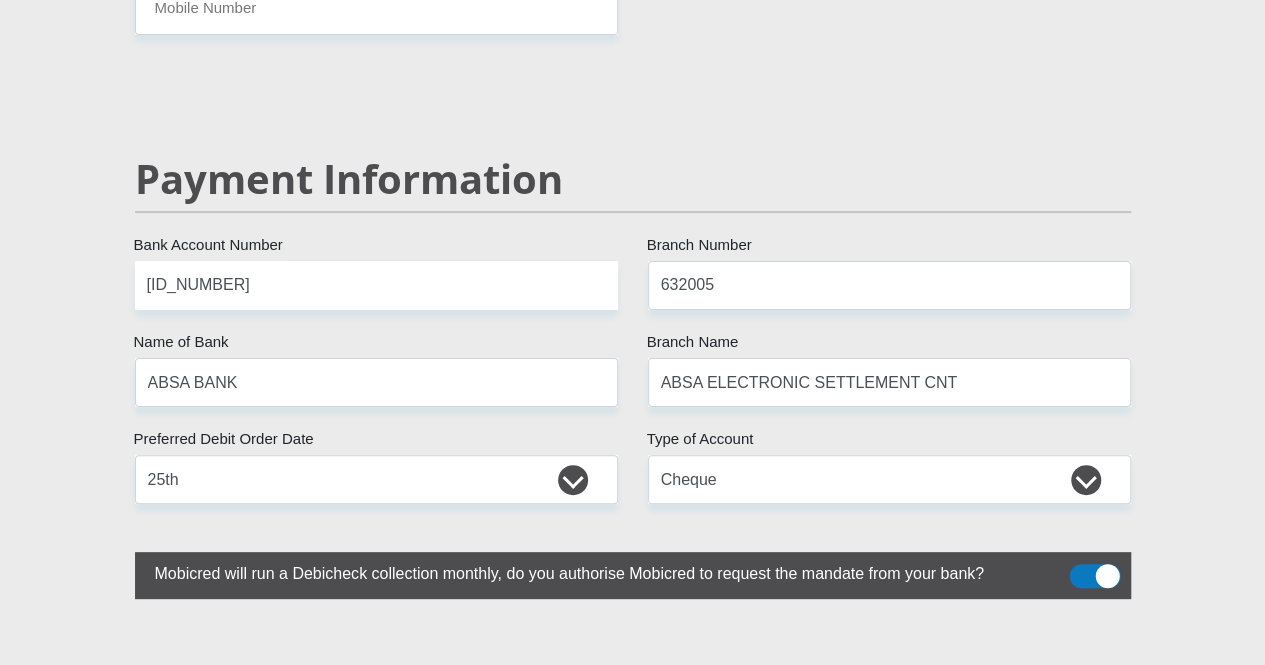 click on "[TITLE]
[FIRST]
[LAST]
[ID_NUMBER]
Please input valid ID number
[COUNTRY]
[COUNTRY]
[COUNTRY]
[COUNTRY]
[COUNTRY]
[COUNTRY]
[COUNTRY]
[COUNTRY]
[COUNTRY]  [COUNTRY]" at bounding box center [633, -597] 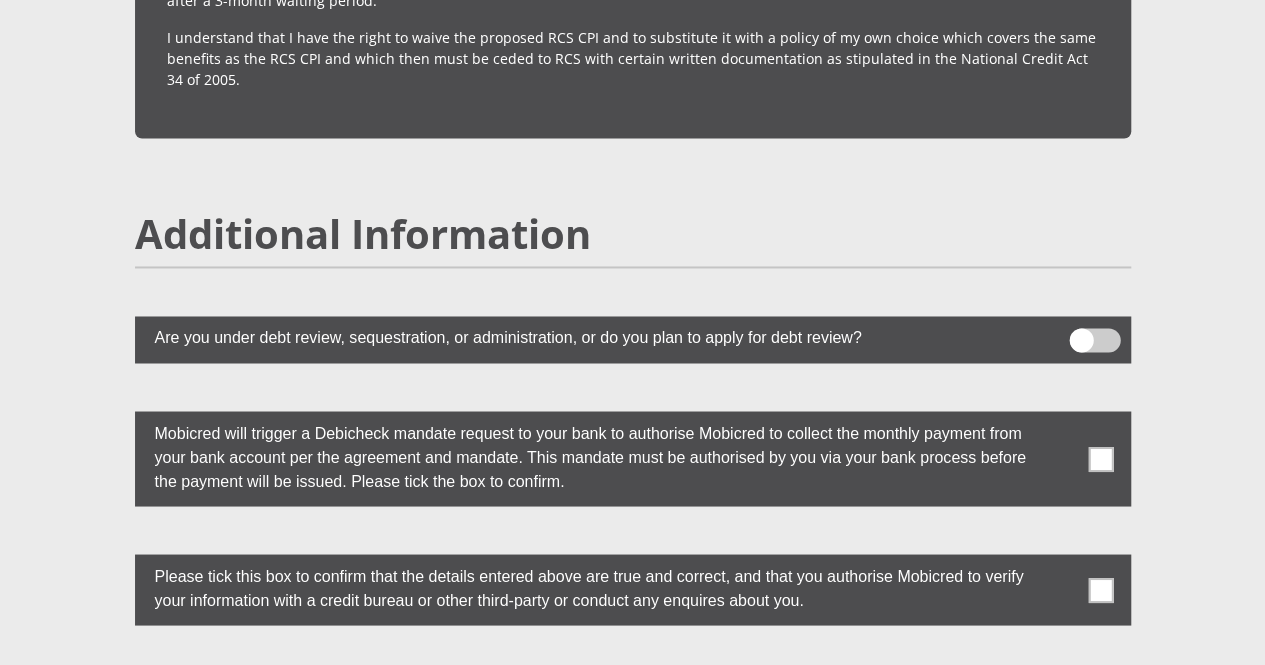 scroll, scrollTop: 5335, scrollLeft: 0, axis: vertical 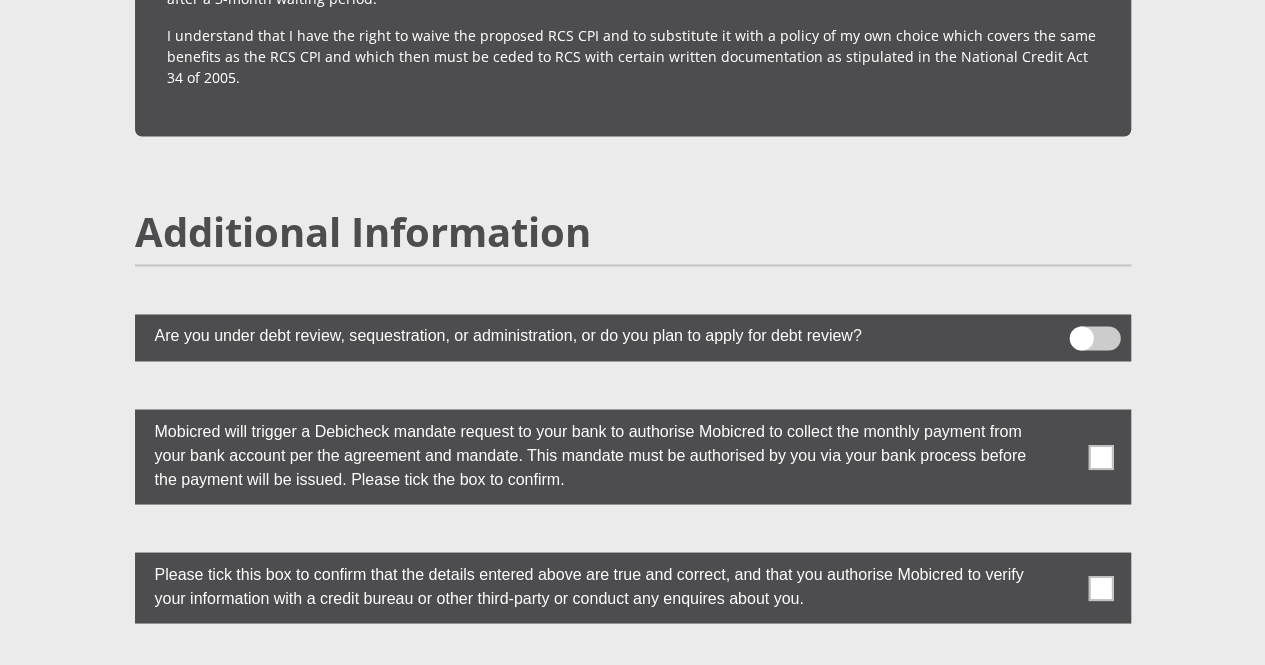 click at bounding box center (1100, 456) 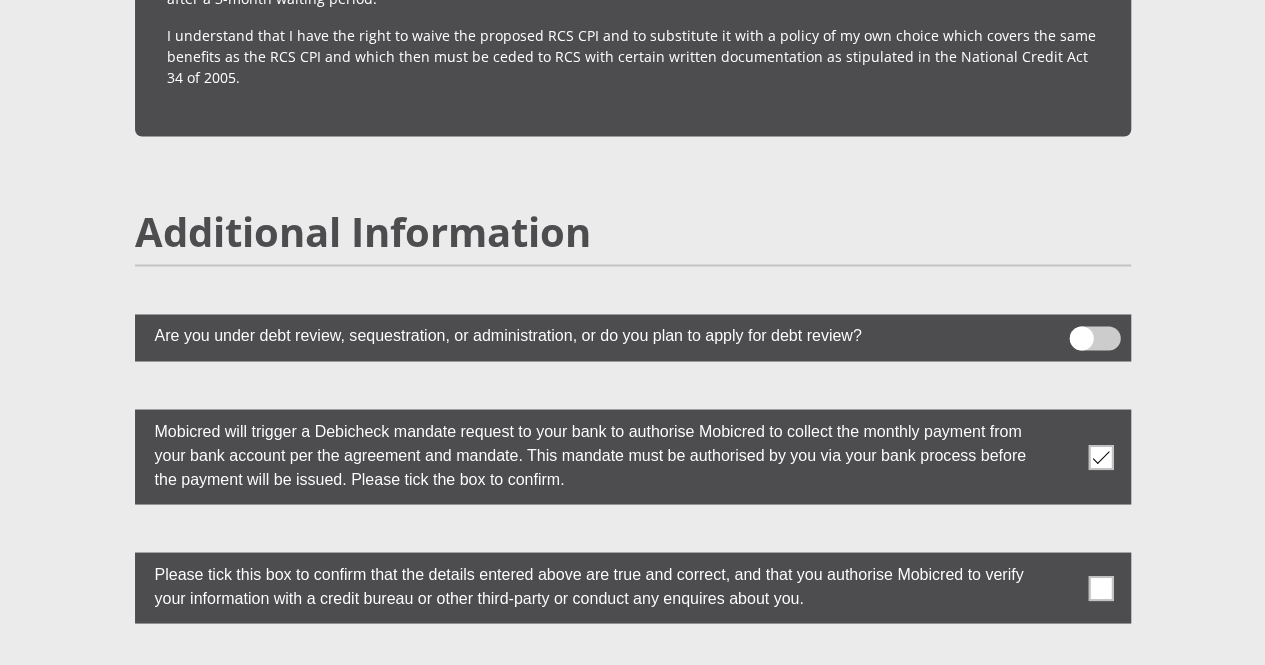 click on "[TITLE]
[FIRST]
[LAST]
[ID_NUMBER]
Please input valid ID number
[COUNTRY]
[COUNTRY]
[COUNTRY]
[COUNTRY]
[COUNTRY]
[COUNTRY]
[COUNTRY]
[COUNTRY]
[COUNTRY]  [COUNTRY]" at bounding box center (633, -2077) 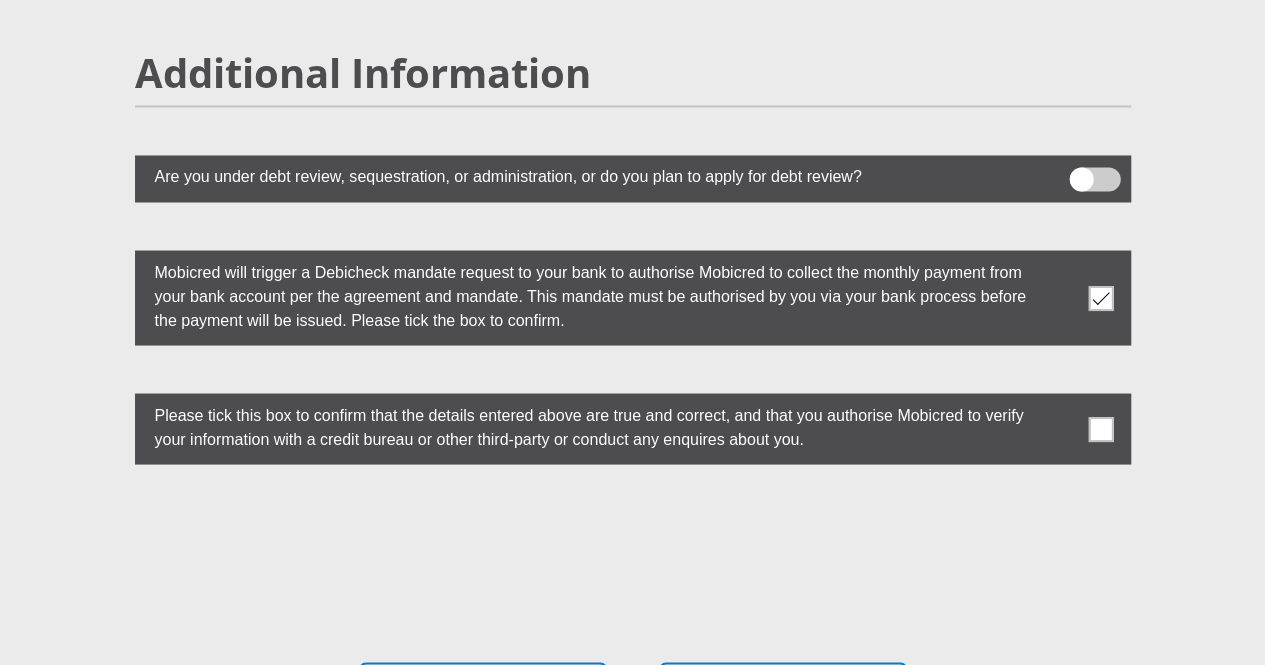 scroll, scrollTop: 5495, scrollLeft: 0, axis: vertical 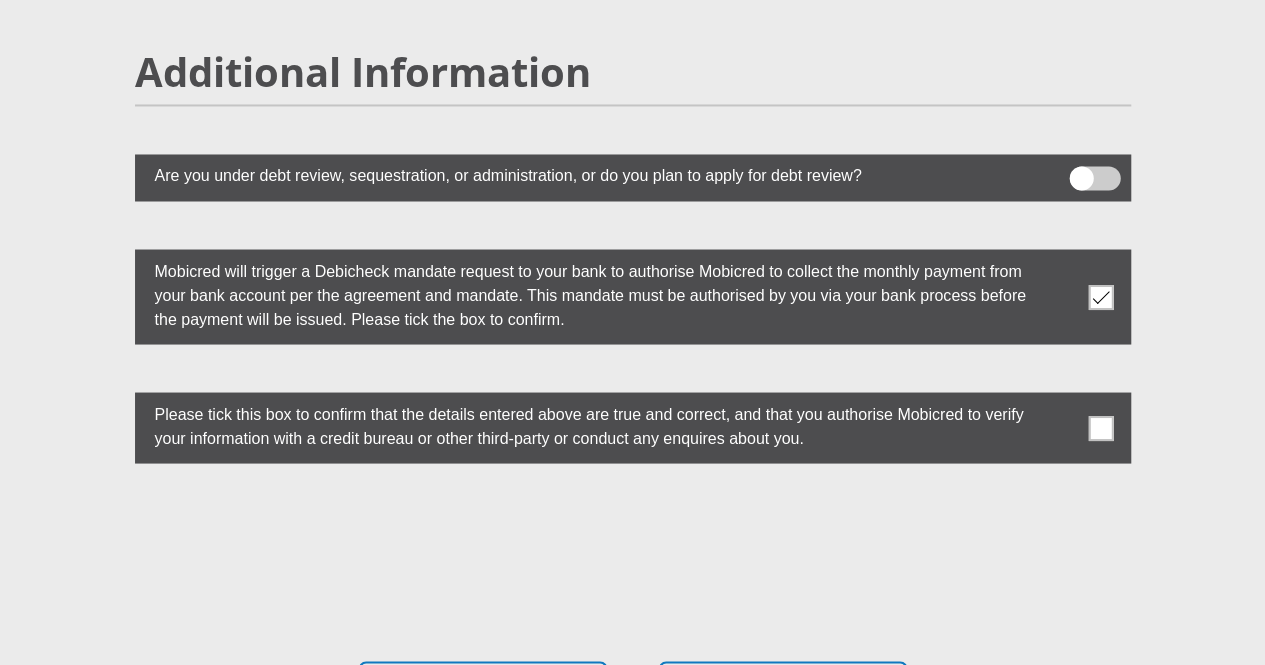 click at bounding box center [1100, 427] 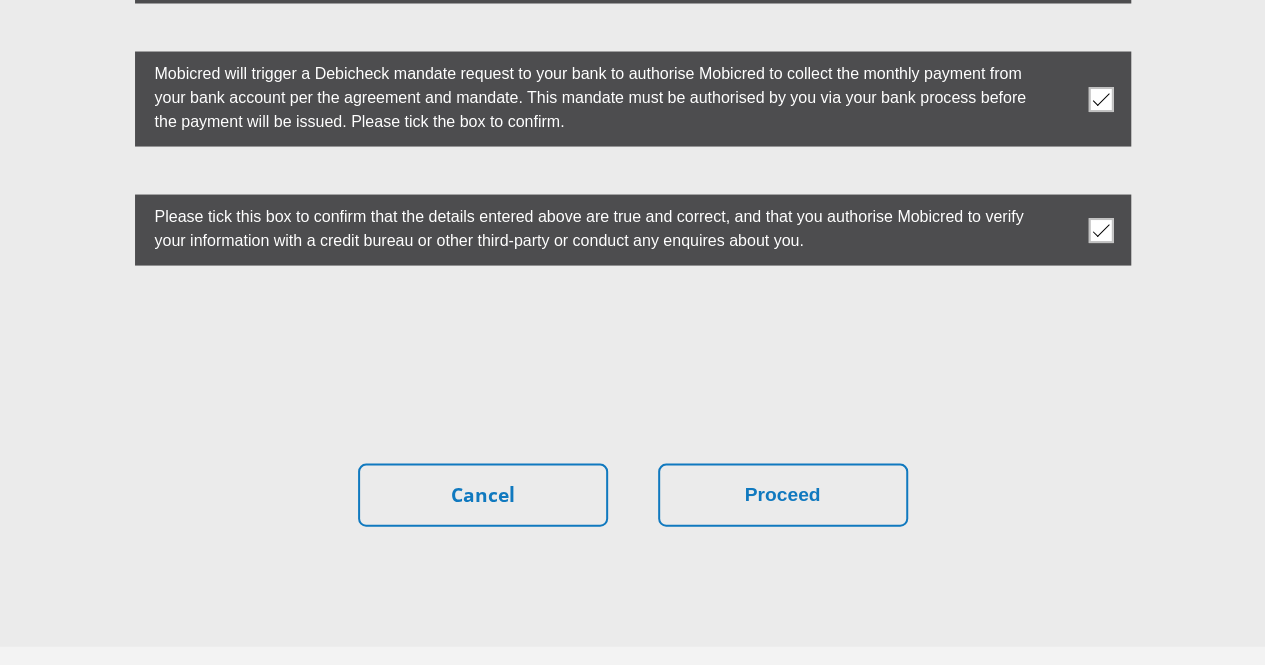 scroll, scrollTop: 5694, scrollLeft: 0, axis: vertical 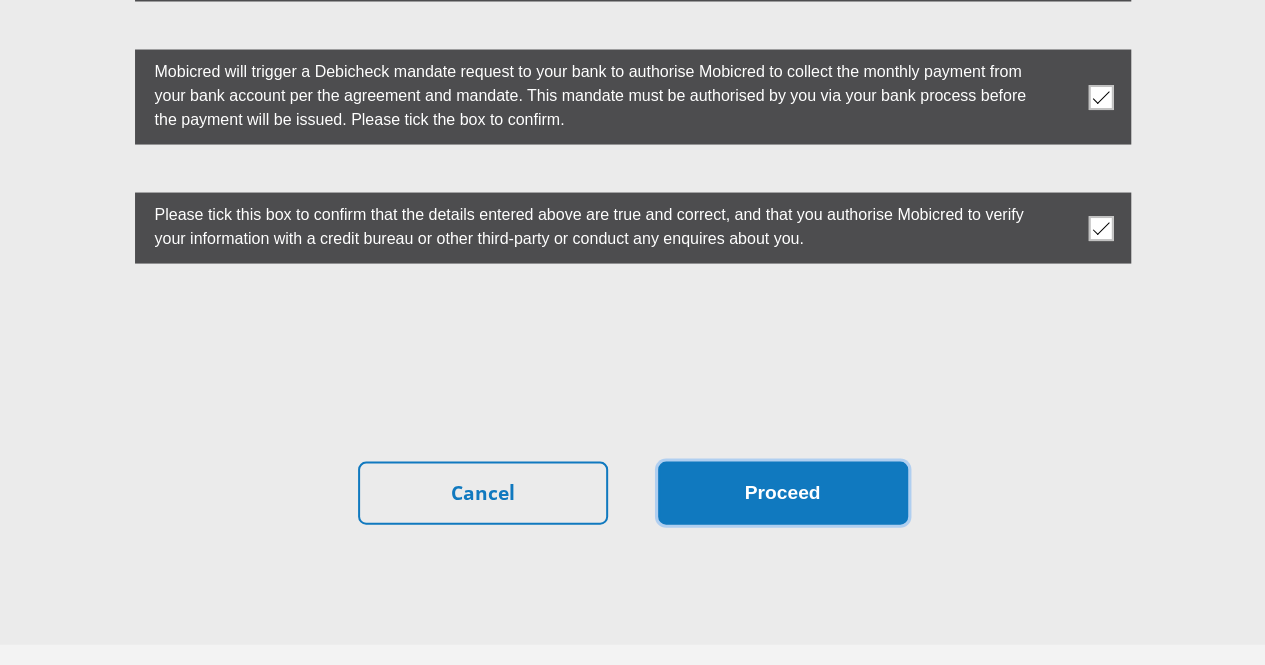 click on "Proceed" at bounding box center (783, 493) 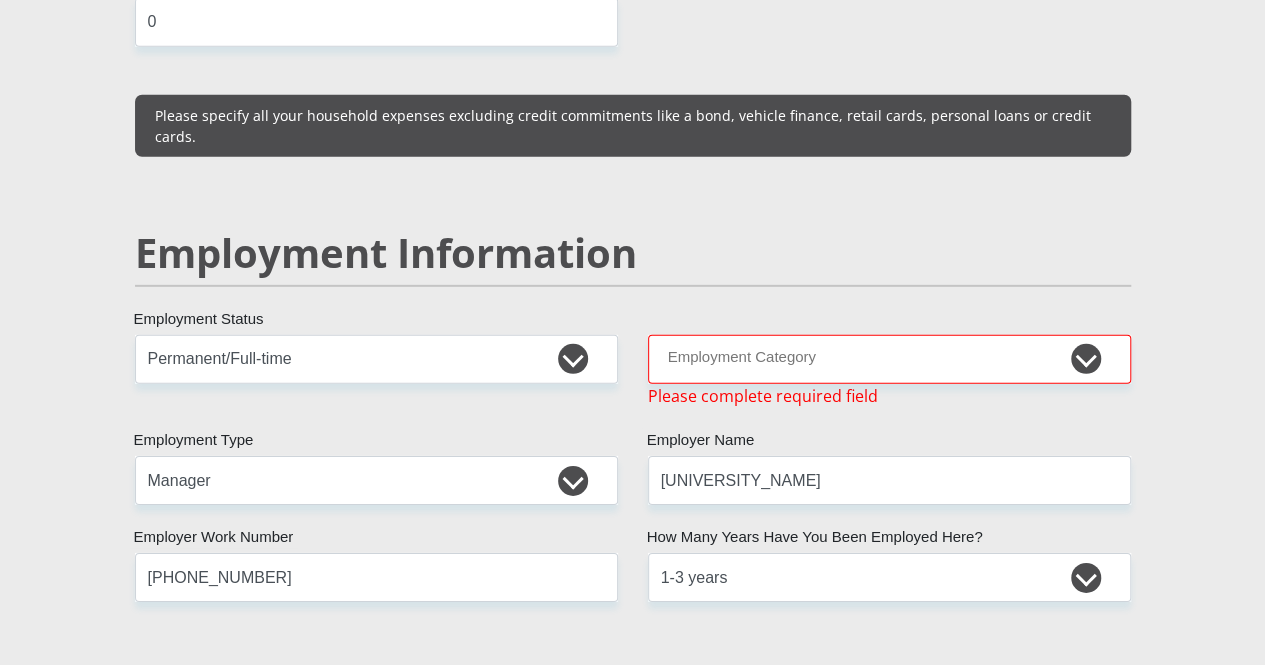 scroll, scrollTop: 2910, scrollLeft: 0, axis: vertical 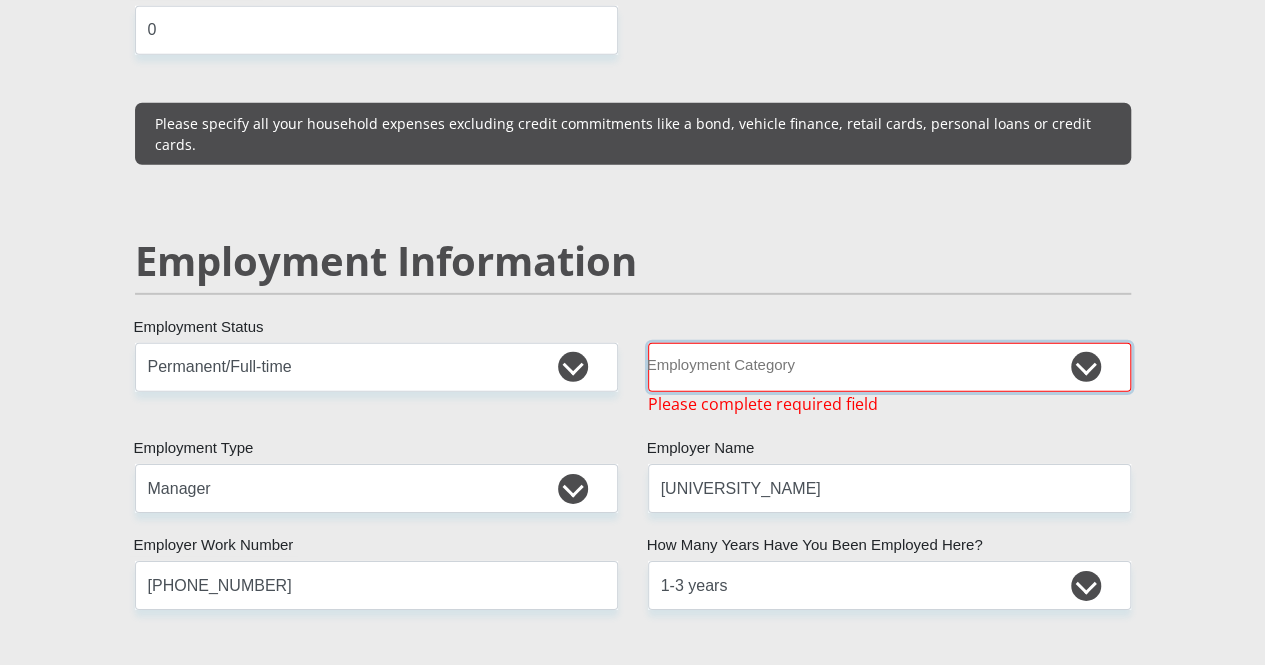 click on "AGRICULTURE
ALCOHOL & TOBACCO
CONSTRUCTION MATERIALS
METALLURGY
EQUIPMENT FOR RENEWABLE ENERGY
SPECIALIZED CONTRACTORS
CAR
GAMING (INCL. INTERNET
OTHER WHOLESALE
UNLICENSED PHARMACEUTICALS
CURRENCY EXCHANGE HOUSES
OTHER FINANCIAL INSTITUTIONS & INSURANCE
REAL ESTATE AGENTS
OIL & GAS
OTHER MATERIALS (E.G. IRON ORE)
PRECIOUS STONES & PRECIOUS METALS
POLITICAL ORGANIZATIONS
RELIGIOUS ORGANIZATIONS(NOT SECTS)
ACTI. HAVING BUSINESS DEAL WITH PUBLIC ADMINISTRATION
LAUNDROMATS" at bounding box center (889, 367) 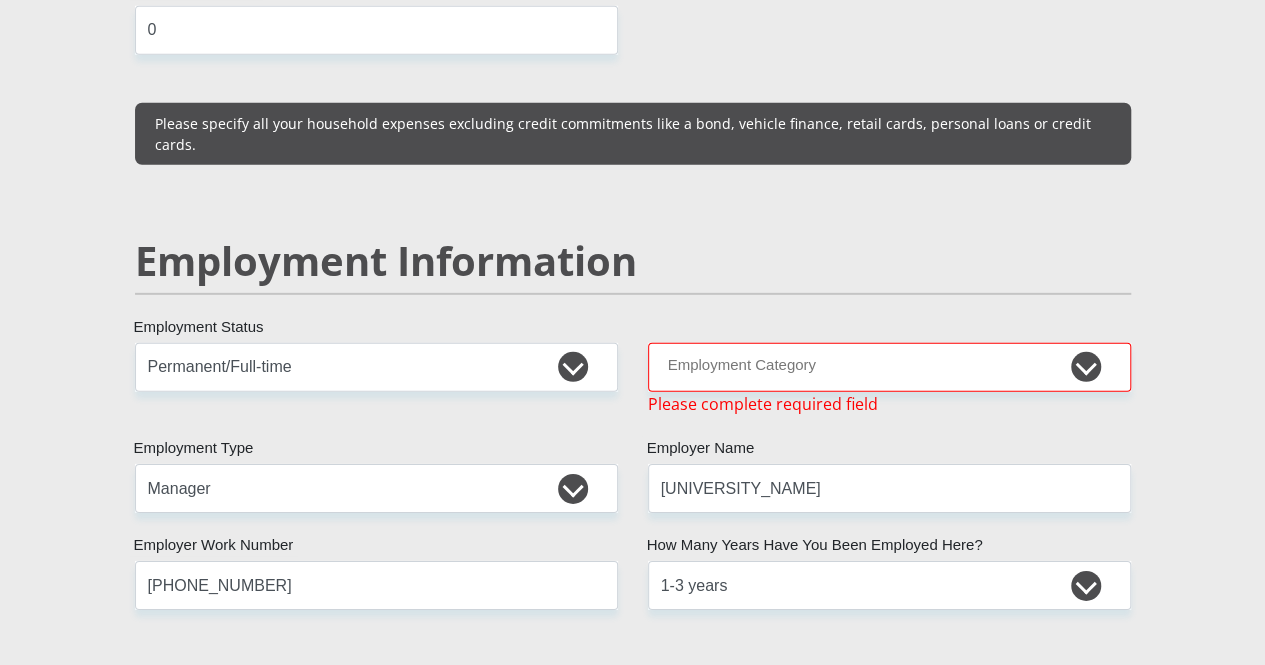 scroll, scrollTop: 5674, scrollLeft: 0, axis: vertical 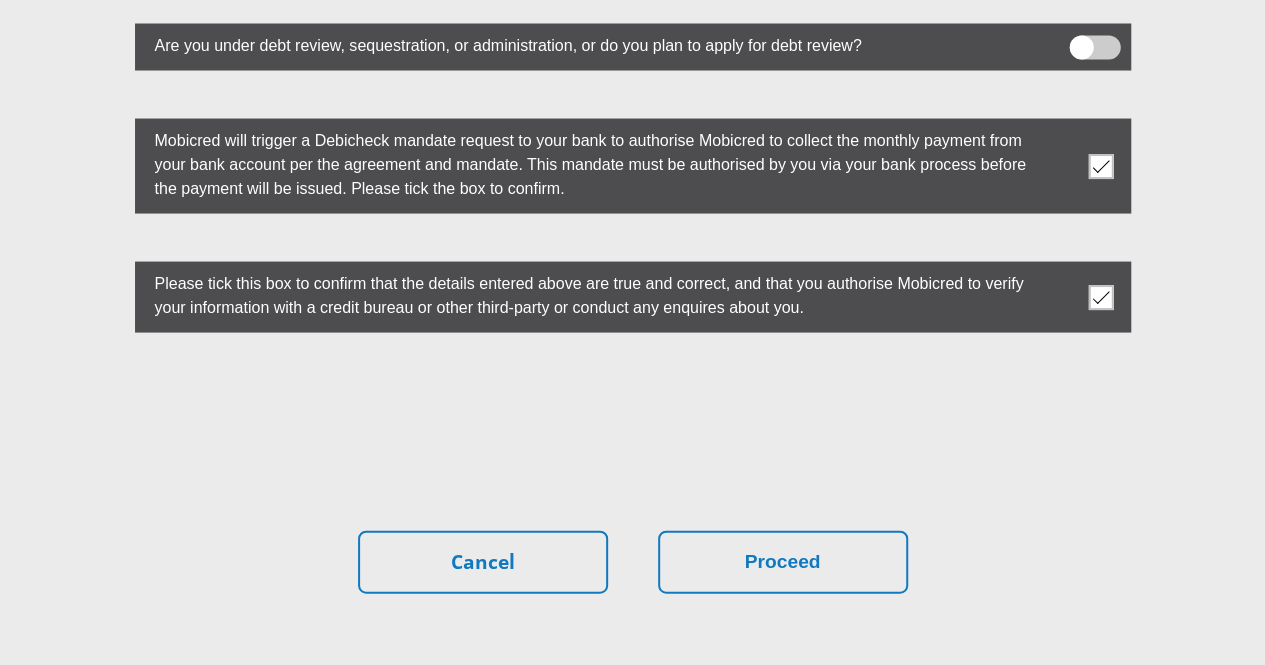 click on "[TITLE]
[FIRST]
[LAST]
[ID_NUMBER]
Please input valid ID number
[COUNTRY]
[COUNTRY]
[COUNTRY]
[COUNTRY]
[COUNTRY]
[COUNTRY]
[COUNTRY]
[COUNTRY]
[COUNTRY]
[COUNTRY]  [COUNTRY]" at bounding box center [633, -2406] 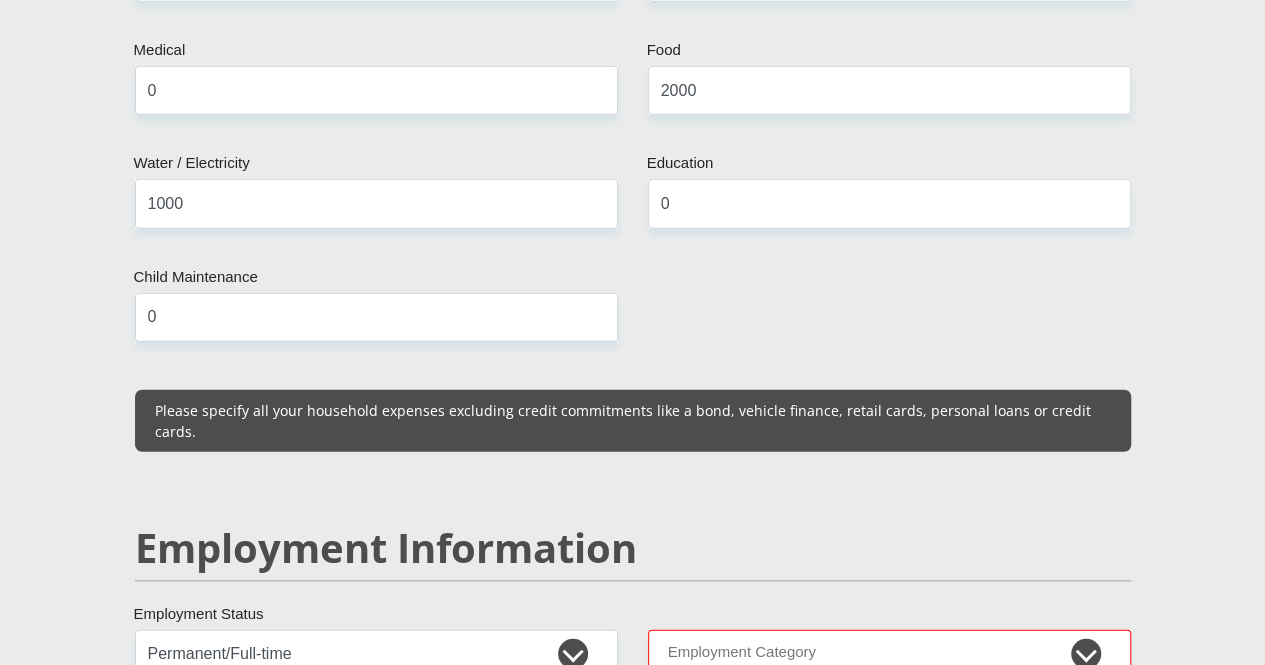 scroll, scrollTop: 2772, scrollLeft: 0, axis: vertical 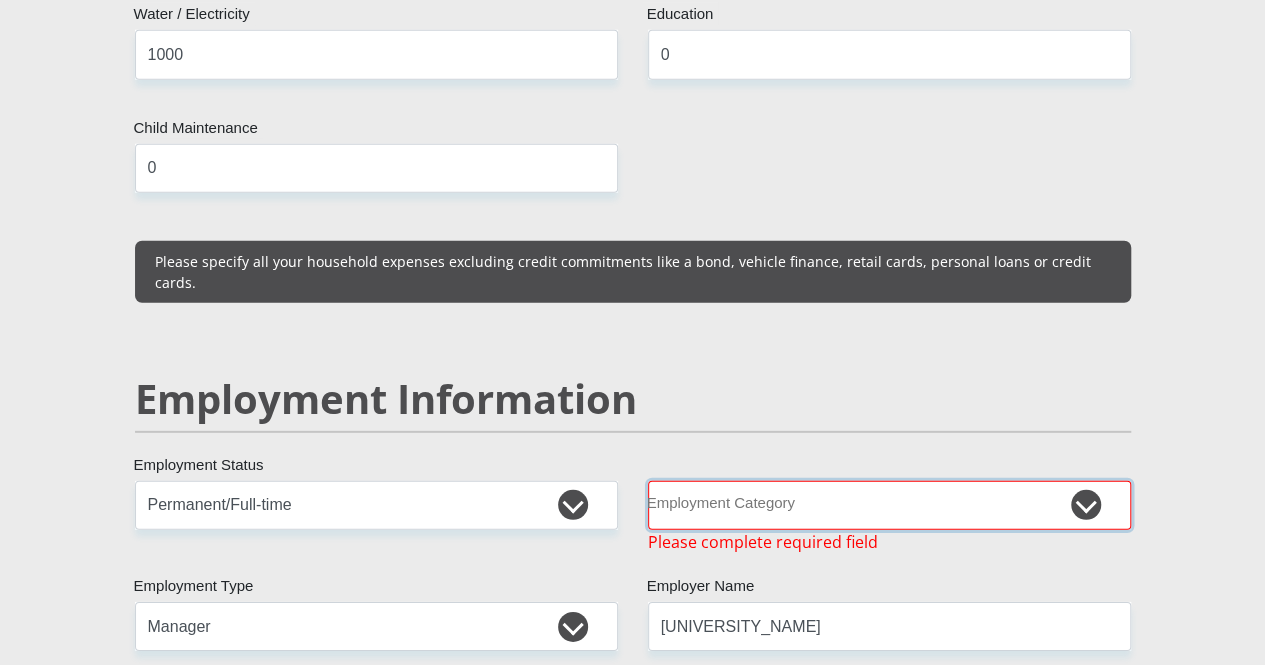 click on "AGRICULTURE
ALCOHOL & TOBACCO
CONSTRUCTION MATERIALS
METALLURGY
EQUIPMENT FOR RENEWABLE ENERGY
SPECIALIZED CONTRACTORS
CAR
GAMING (INCL. INTERNET
OTHER WHOLESALE
UNLICENSED PHARMACEUTICALS
CURRENCY EXCHANGE HOUSES
OTHER FINANCIAL INSTITUTIONS & INSURANCE
REAL ESTATE AGENTS
OIL & GAS
OTHER MATERIALS (E.G. IRON ORE)
PRECIOUS STONES & PRECIOUS METALS
POLITICAL ORGANIZATIONS
RELIGIOUS ORGANIZATIONS(NOT SECTS)
ACTI. HAVING BUSINESS DEAL WITH PUBLIC ADMINISTRATION
LAUNDROMATS" at bounding box center (889, 505) 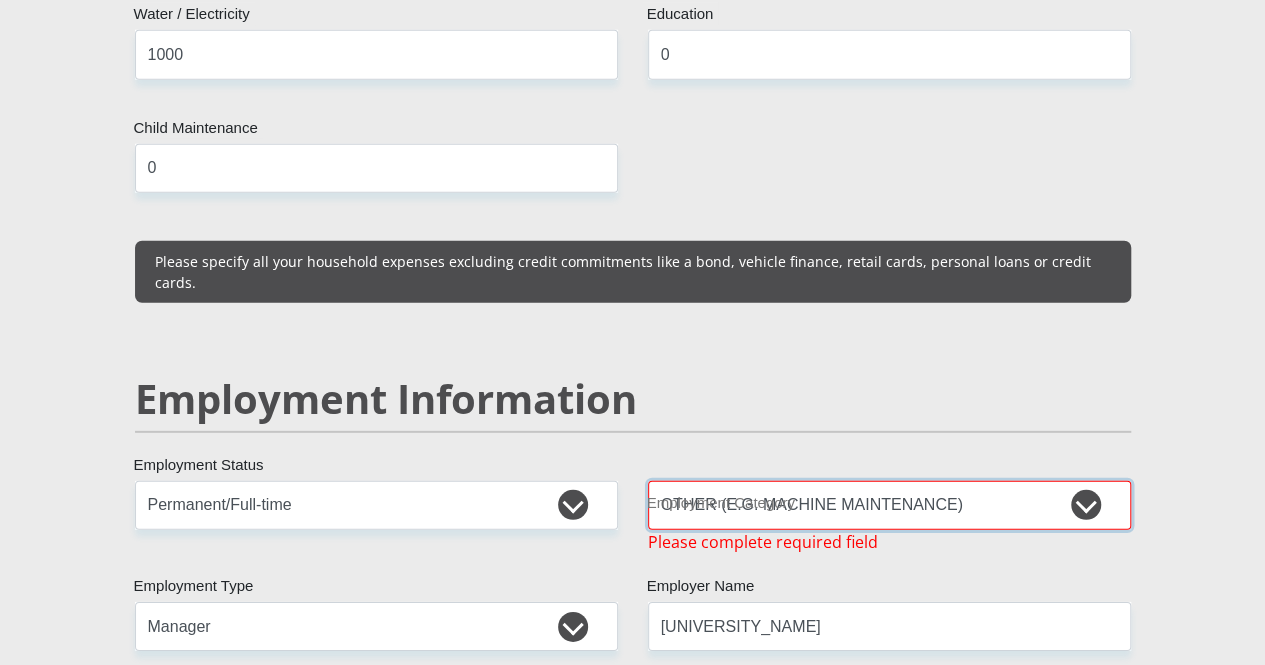 click on "AGRICULTURE
ALCOHOL & TOBACCO
CONSTRUCTION MATERIALS
METALLURGY
EQUIPMENT FOR RENEWABLE ENERGY
SPECIALIZED CONTRACTORS
CAR
GAMING (INCL. INTERNET
OTHER WHOLESALE
UNLICENSED PHARMACEUTICALS
CURRENCY EXCHANGE HOUSES
OTHER FINANCIAL INSTITUTIONS & INSURANCE
REAL ESTATE AGENTS
OIL & GAS
OTHER MATERIALS (E.G. IRON ORE)
PRECIOUS STONES & PRECIOUS METALS
POLITICAL ORGANIZATIONS
RELIGIOUS ORGANIZATIONS(NOT SECTS)
ACTI. HAVING BUSINESS DEAL WITH PUBLIC ADMINISTRATION
LAUNDROMATS" at bounding box center [889, 505] 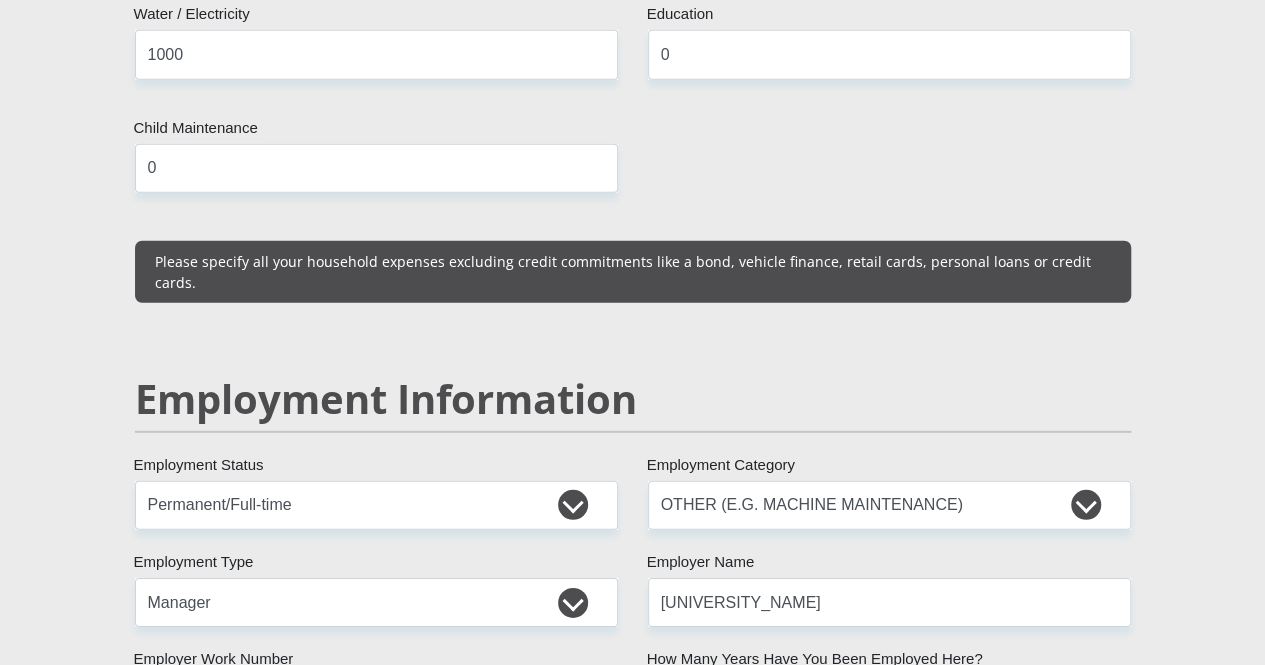 click on "[TITLE]
[FIRST]
[LAST]
[ID_NUMBER]
Please input valid ID number
[COUNTRY]
[COUNTRY]
[COUNTRY]
[COUNTRY]
[COUNTRY]
[COUNTRY]
[COUNTRY]
[COUNTRY]
[COUNTRY]  [COUNTRY]" at bounding box center (633, 498) 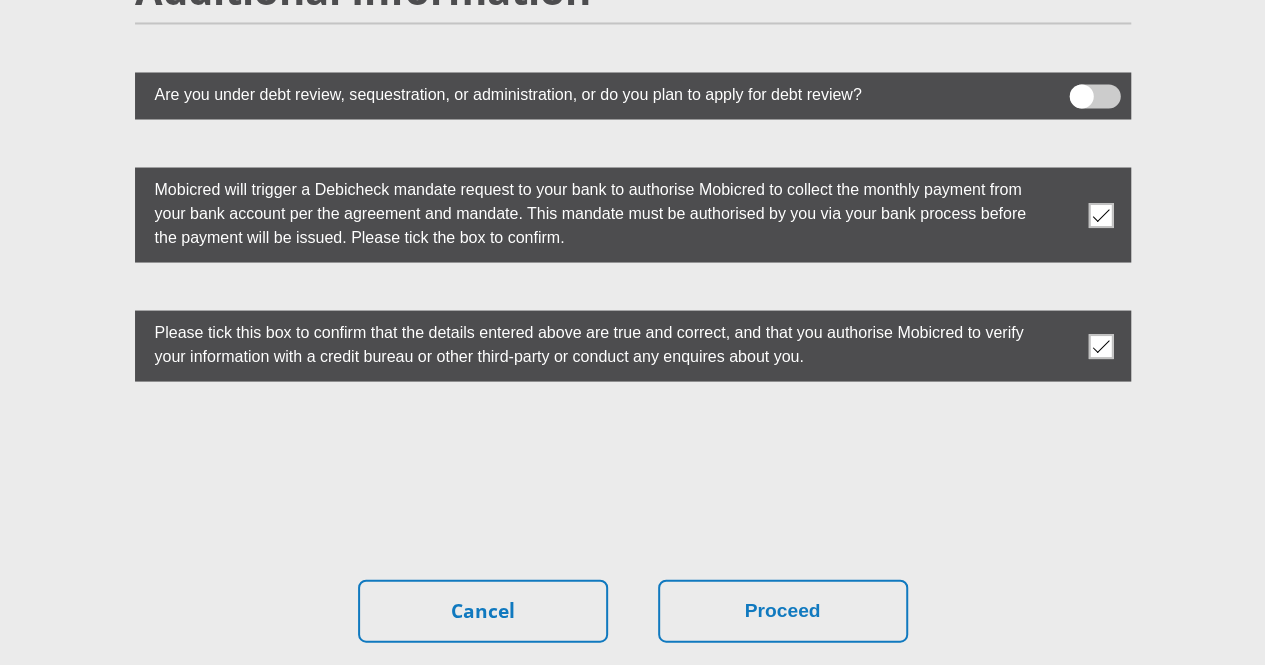 scroll, scrollTop: 5655, scrollLeft: 0, axis: vertical 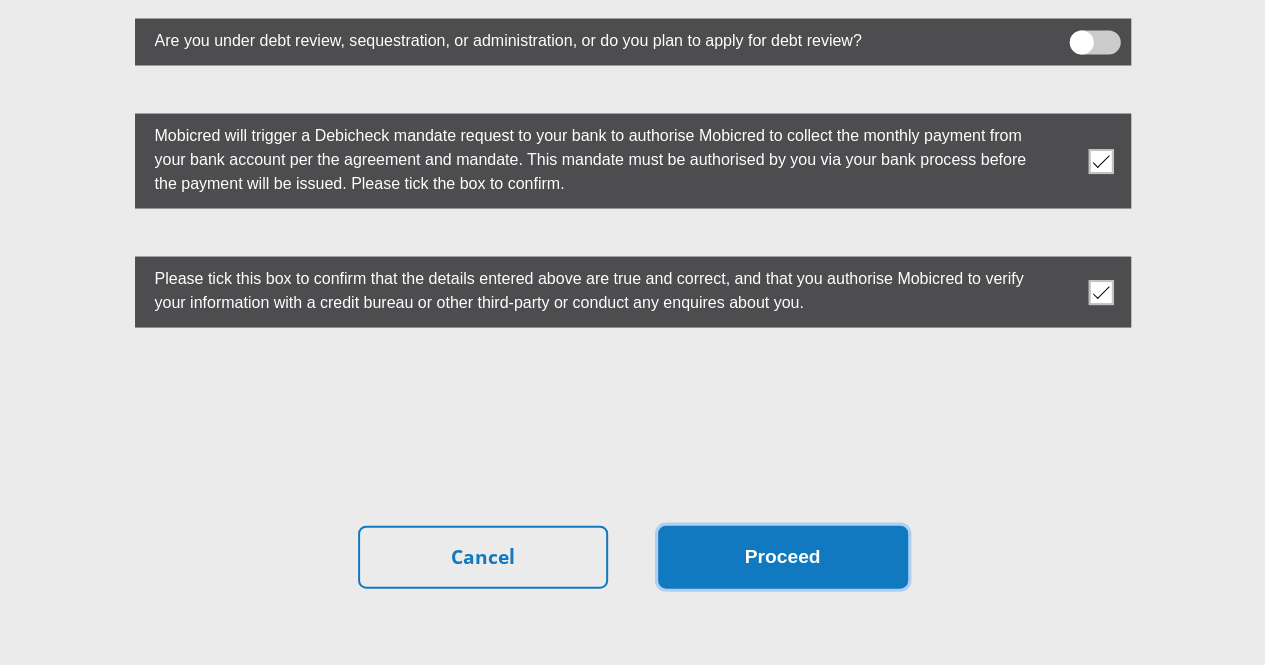 click on "Proceed" at bounding box center (783, 556) 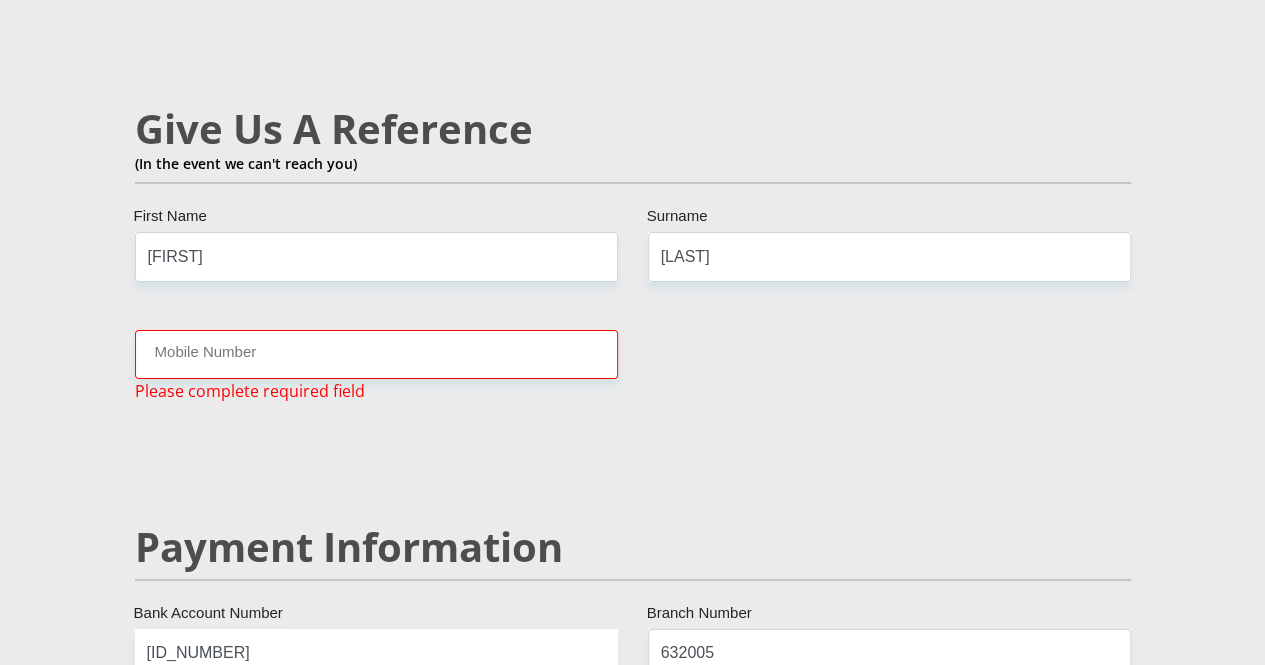 scroll, scrollTop: 3498, scrollLeft: 0, axis: vertical 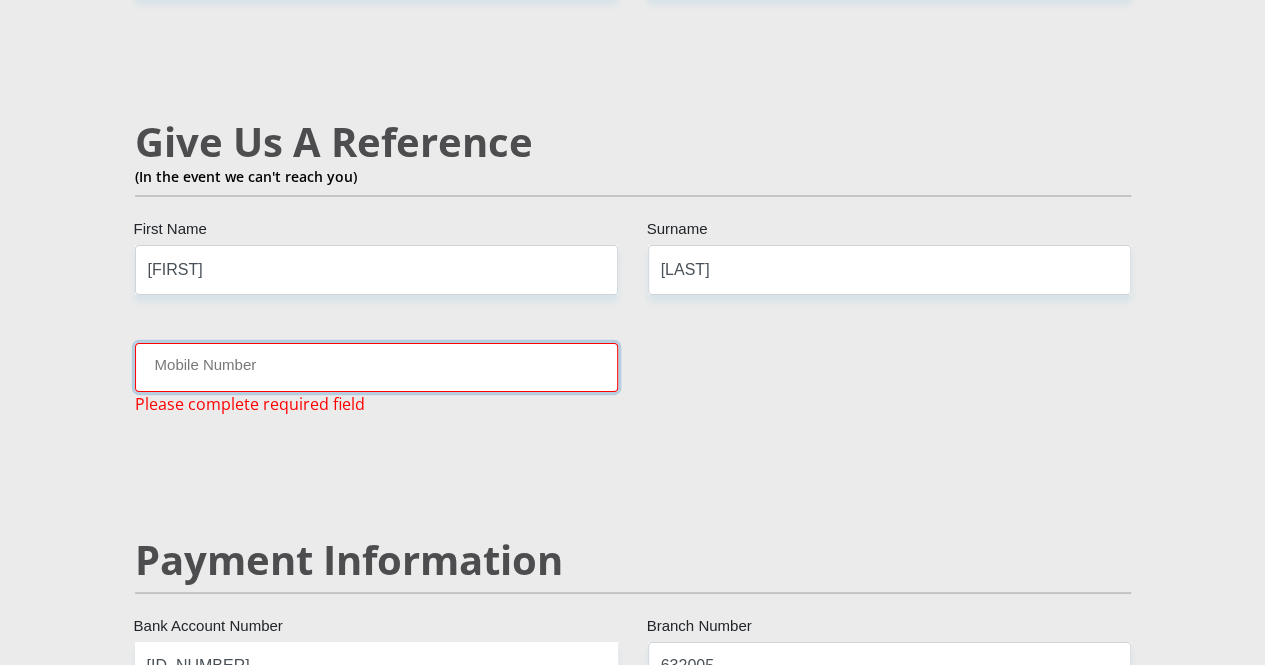 click on "Mobile Number" at bounding box center (376, 367) 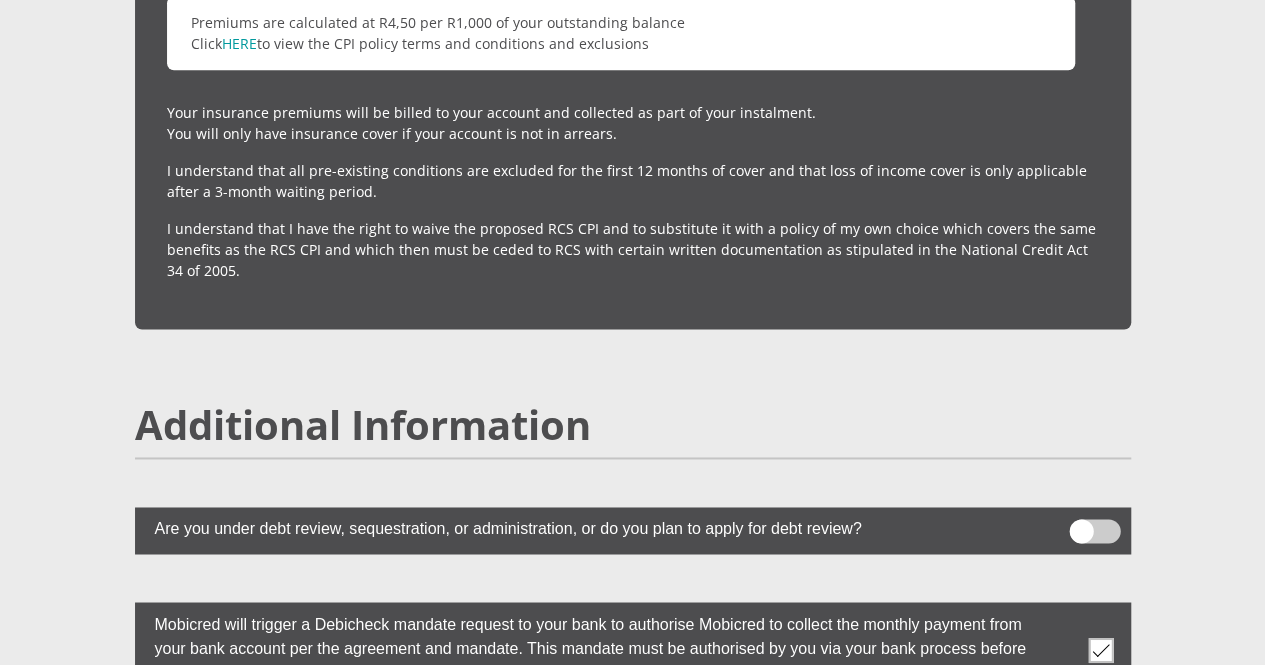 scroll, scrollTop: 5499, scrollLeft: 0, axis: vertical 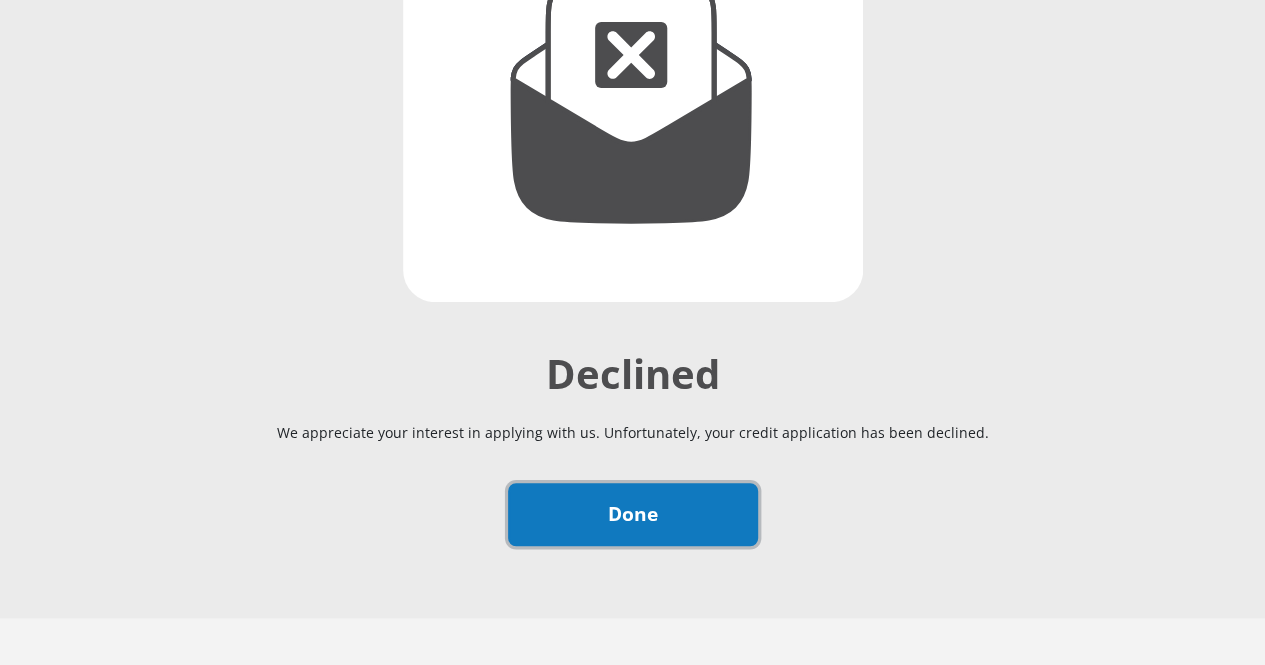 click on "Done" at bounding box center [633, 514] 